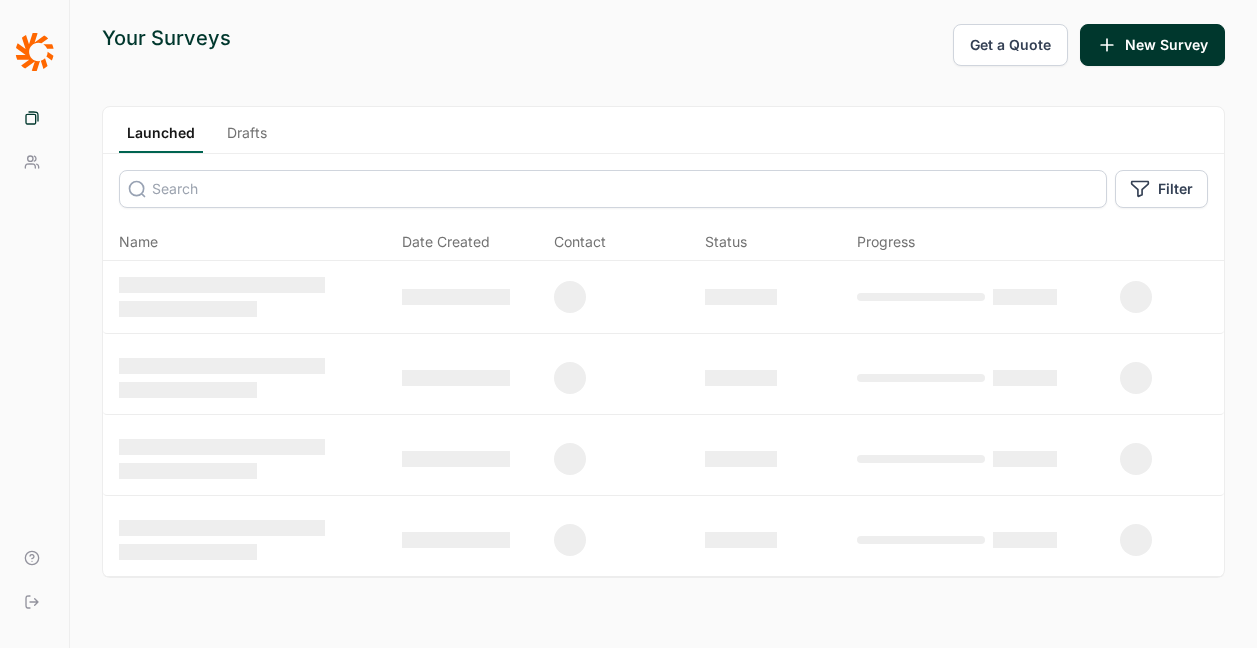scroll, scrollTop: 0, scrollLeft: 0, axis: both 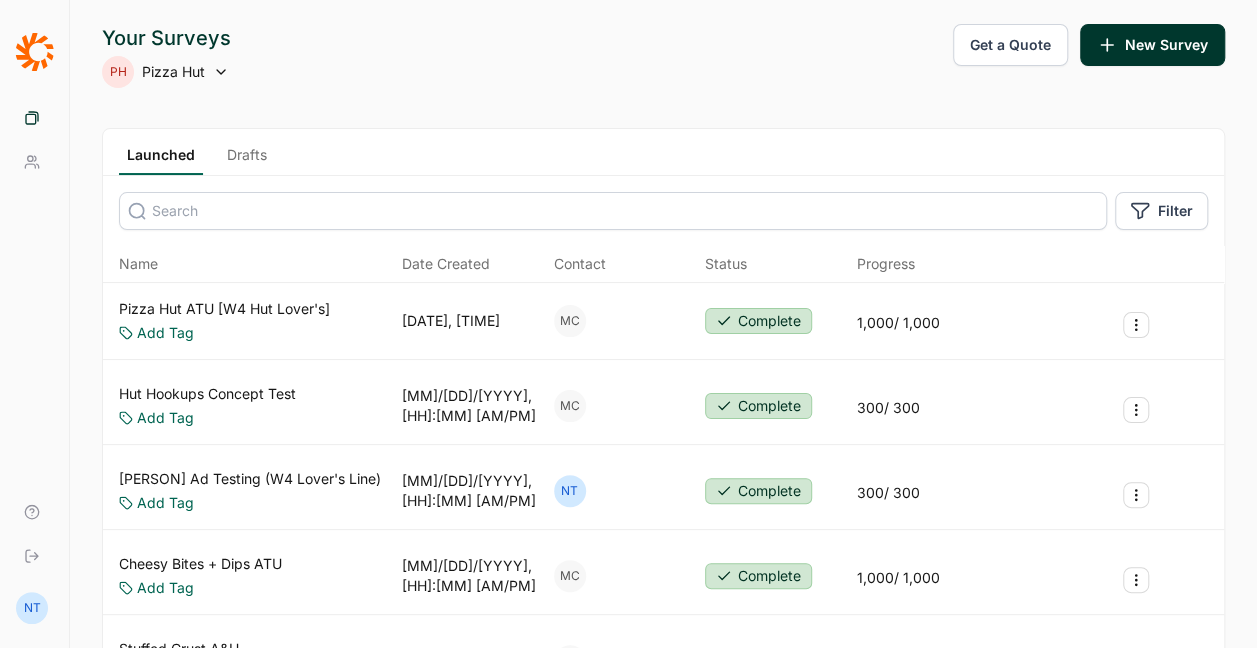 click on "Drafts" at bounding box center [247, 160] 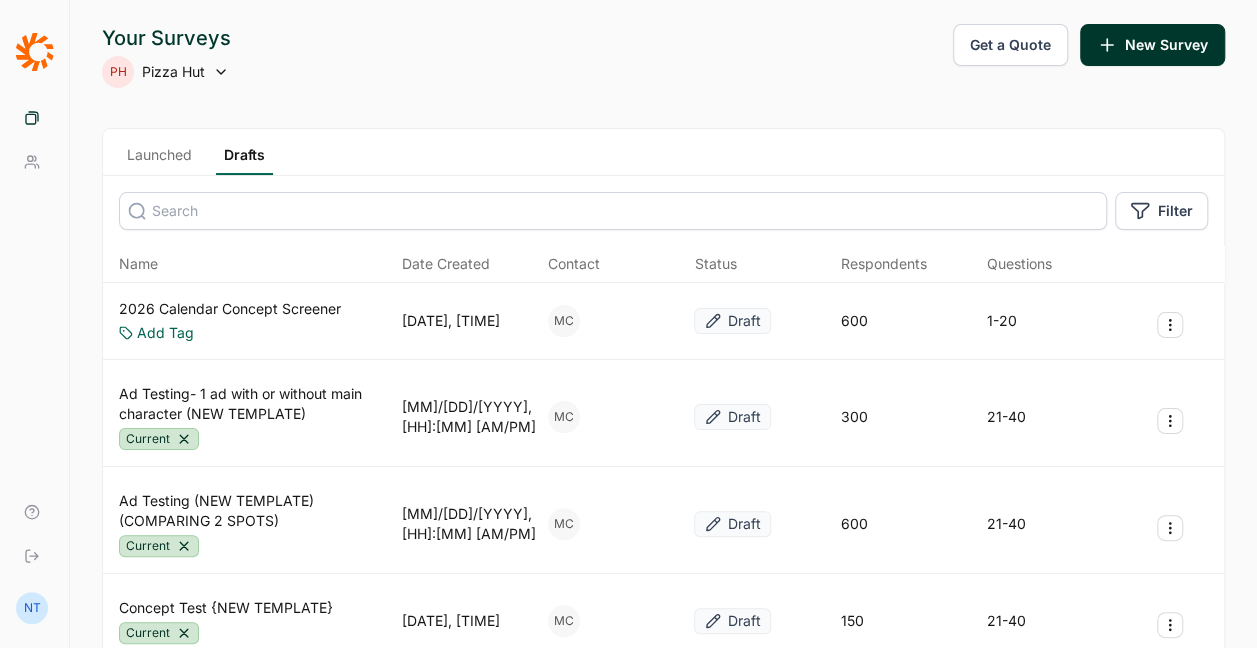 click on "2026 Calendar Concept Screener" at bounding box center (230, 309) 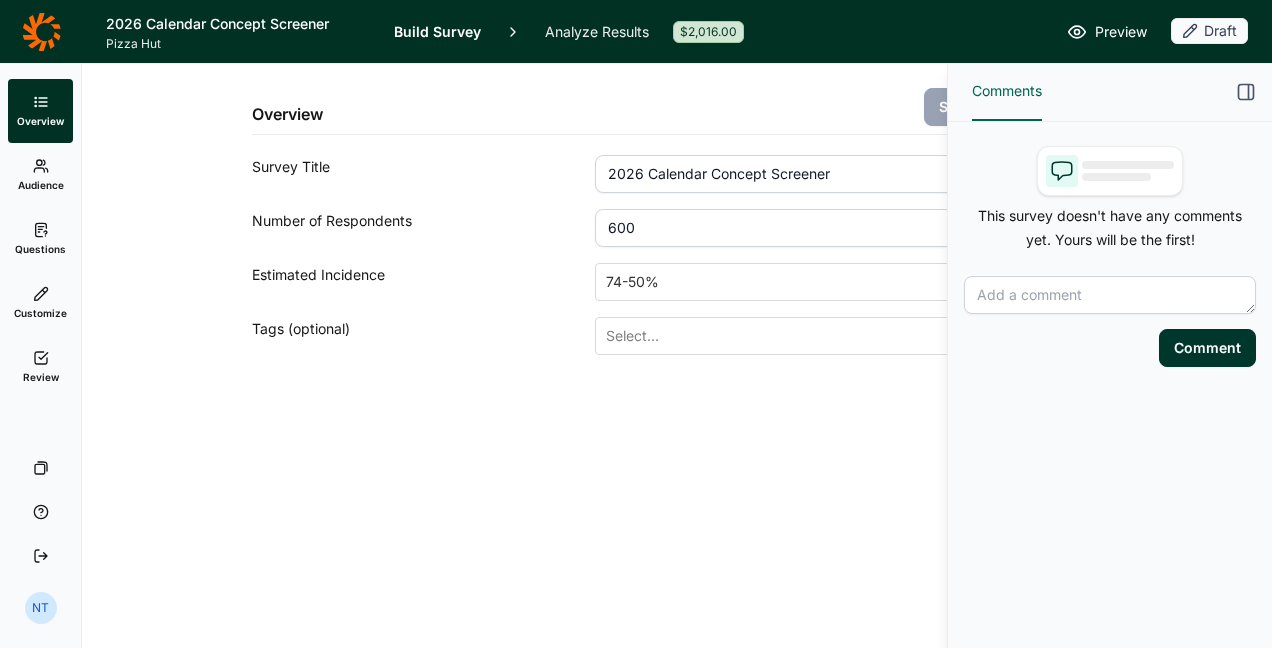 click 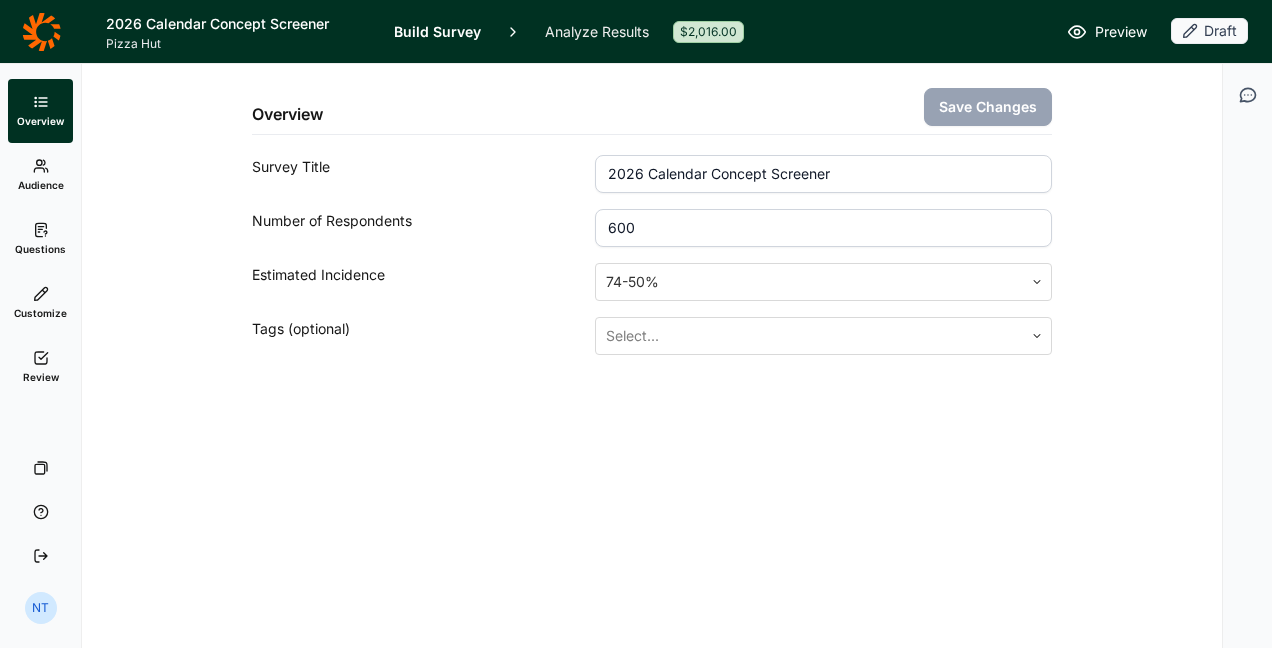 click on "Audience" at bounding box center [41, 185] 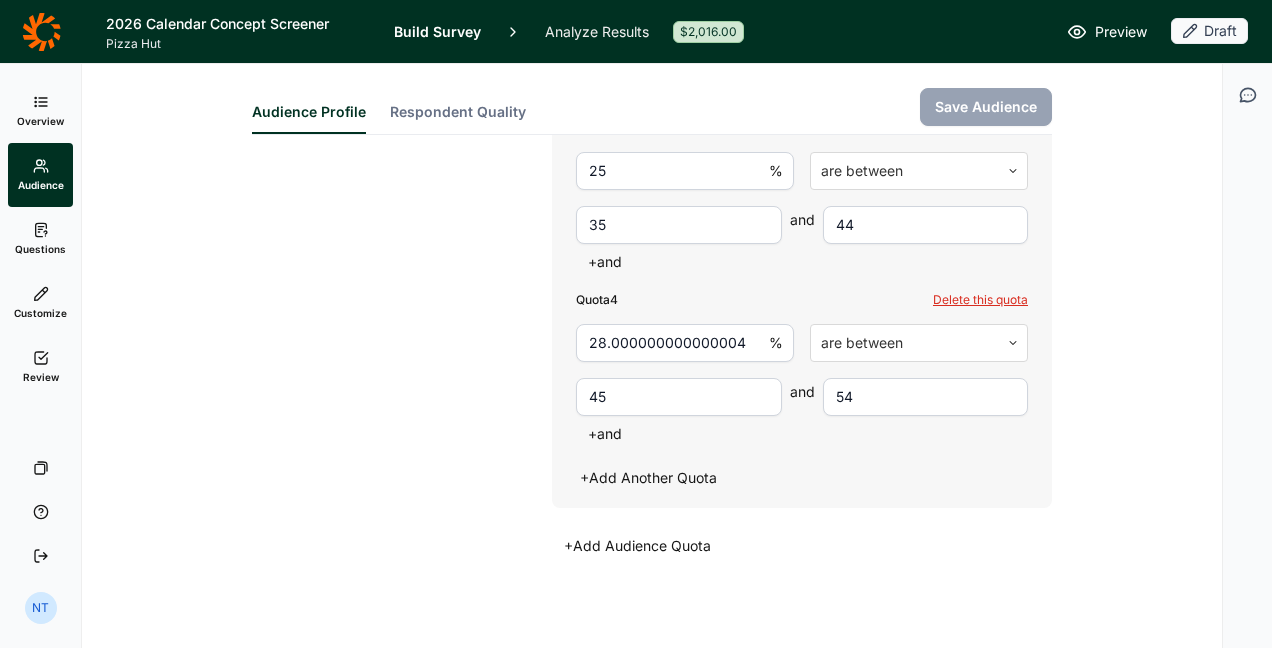 scroll, scrollTop: 1005, scrollLeft: 0, axis: vertical 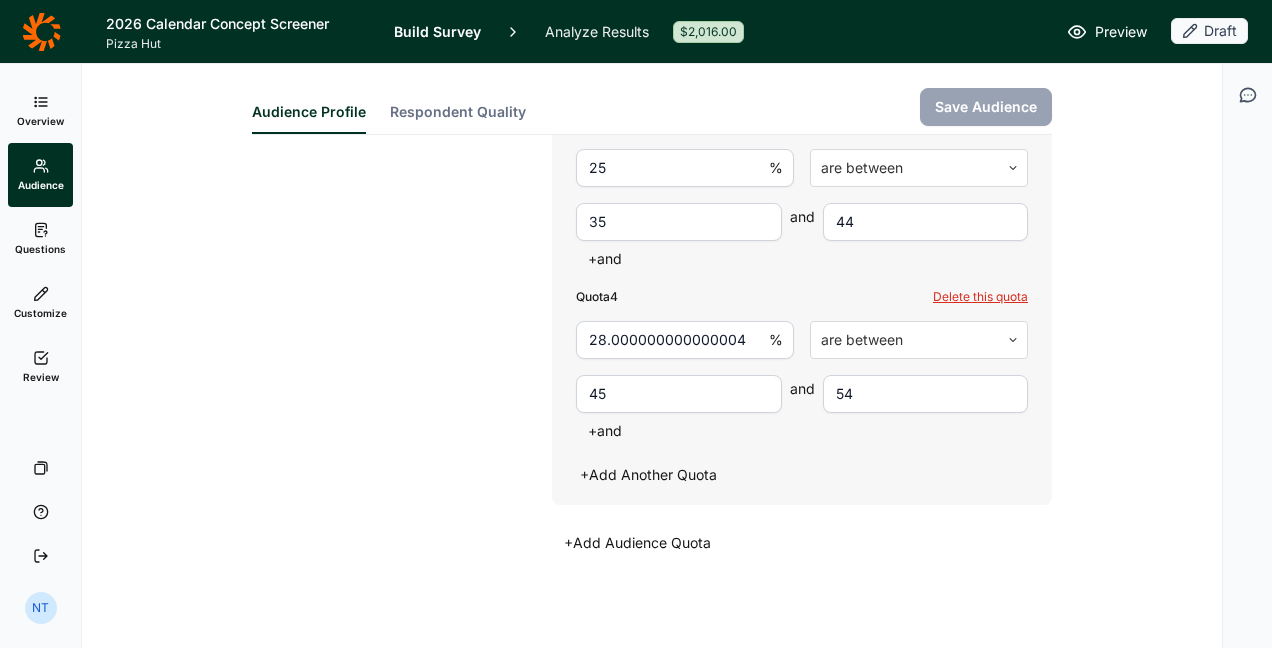click on "Questions" at bounding box center [40, 249] 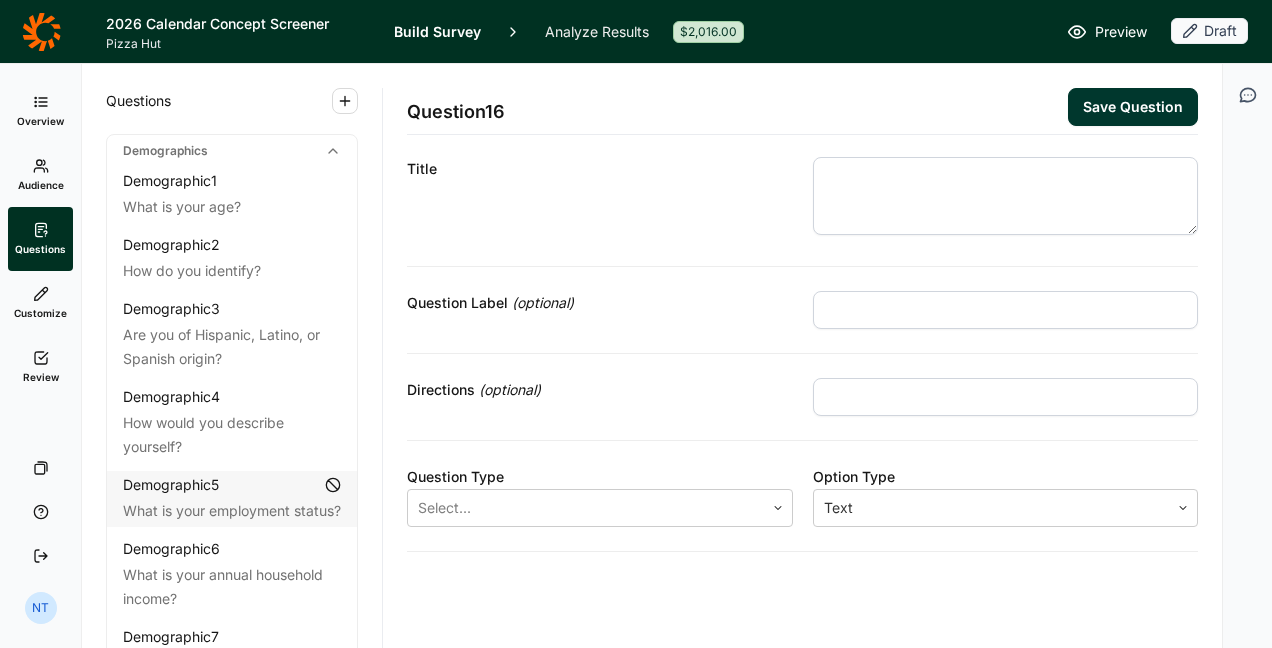 scroll, scrollTop: 18, scrollLeft: 0, axis: vertical 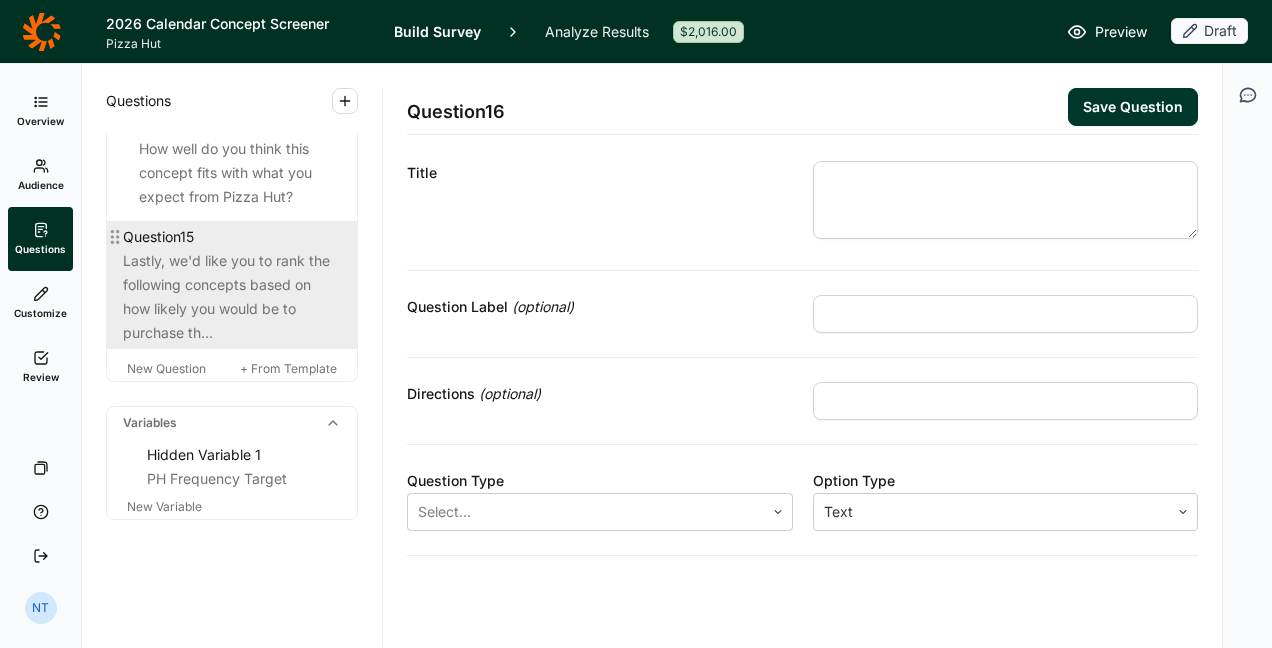 click on "Lastly, we'd like you to rank the following concepts based on how likely you would be to purchase th..." at bounding box center [232, 297] 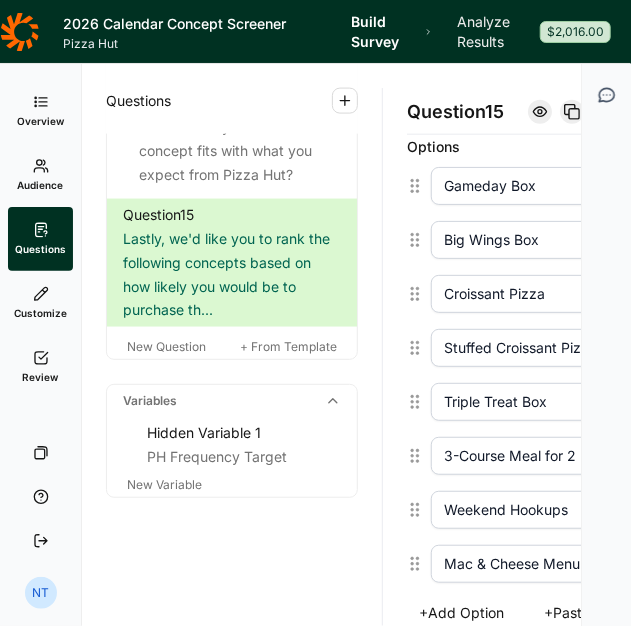 scroll, scrollTop: 578, scrollLeft: 0, axis: vertical 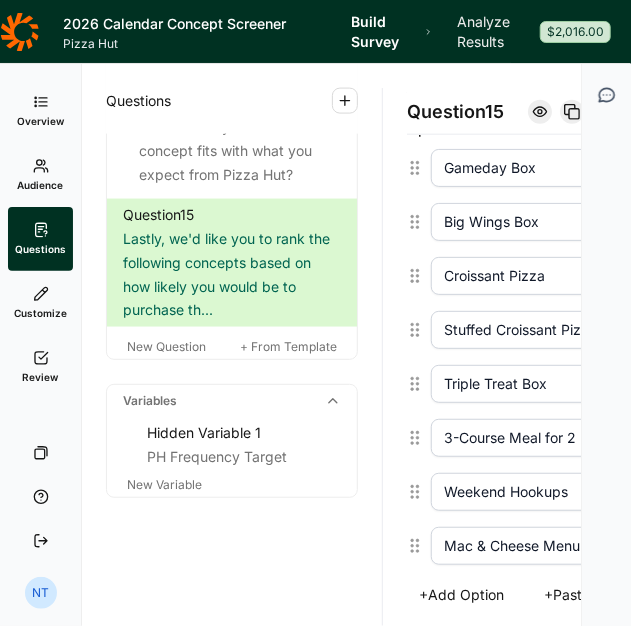 click on "Gameday Box" at bounding box center (620, 168) 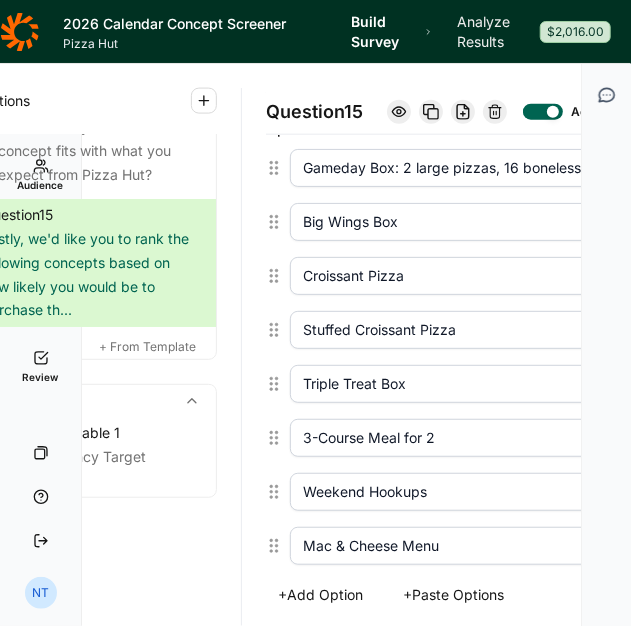 scroll, scrollTop: 0, scrollLeft: 144, axis: horizontal 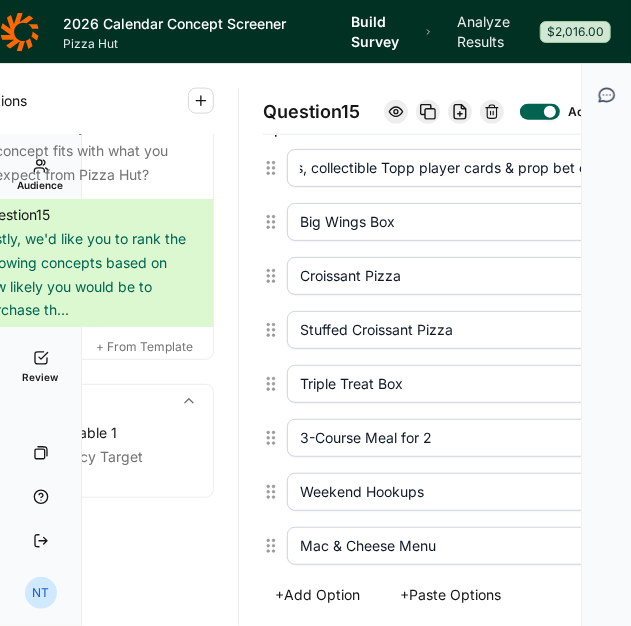 type on "Gameday Box: 2 large pizzas, 16 boneless wings, your choice of side and dessert, paired with 3 dips. Plus, collectible Topp player cards & prop bet challenges." 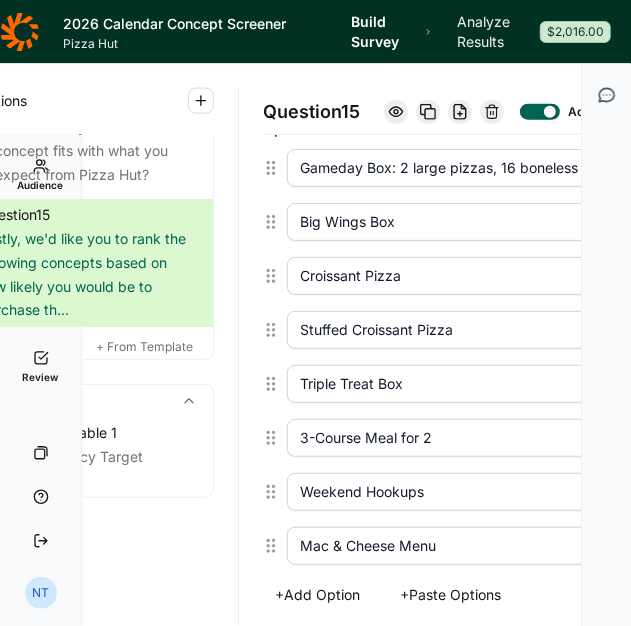 click on "Big Wings Box" at bounding box center (476, 222) 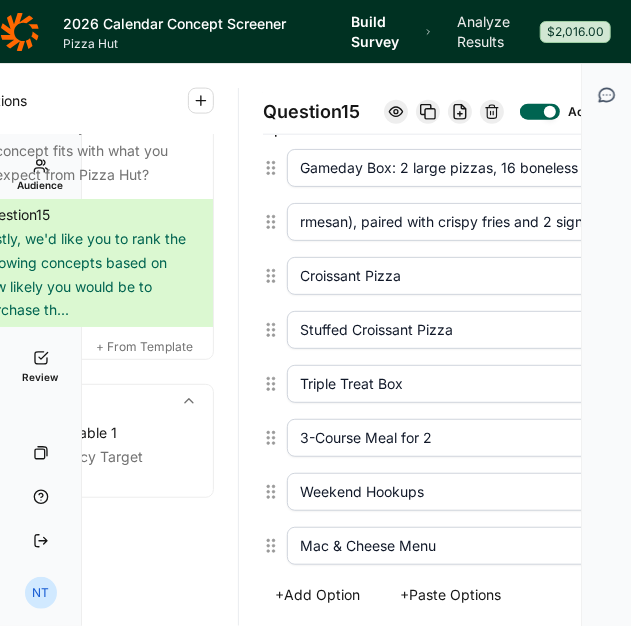 scroll, scrollTop: 0, scrollLeft: 828, axis: horizontal 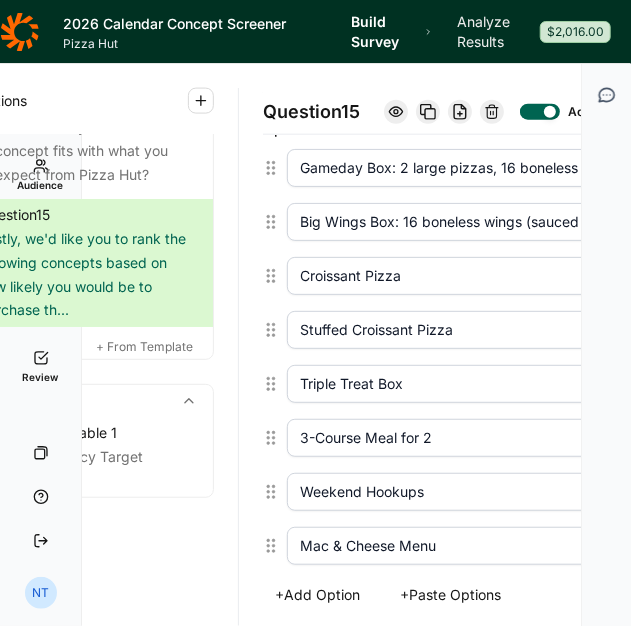 click on "Croissant Pizza" at bounding box center [476, 276] 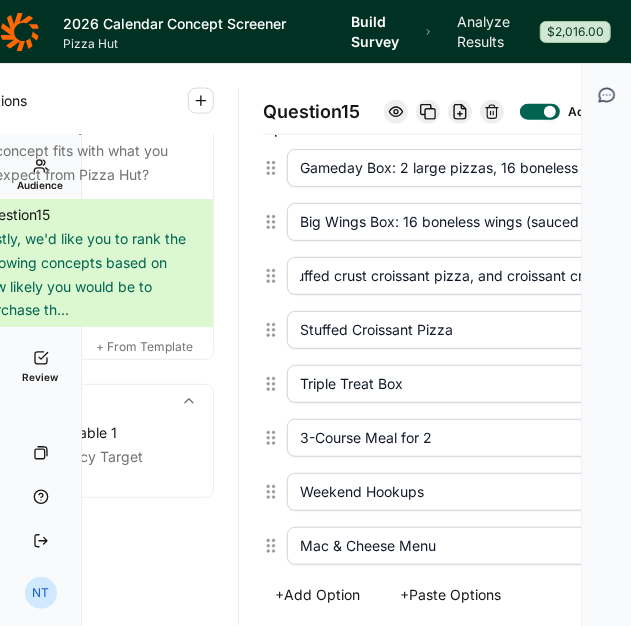scroll, scrollTop: 0, scrollLeft: 0, axis: both 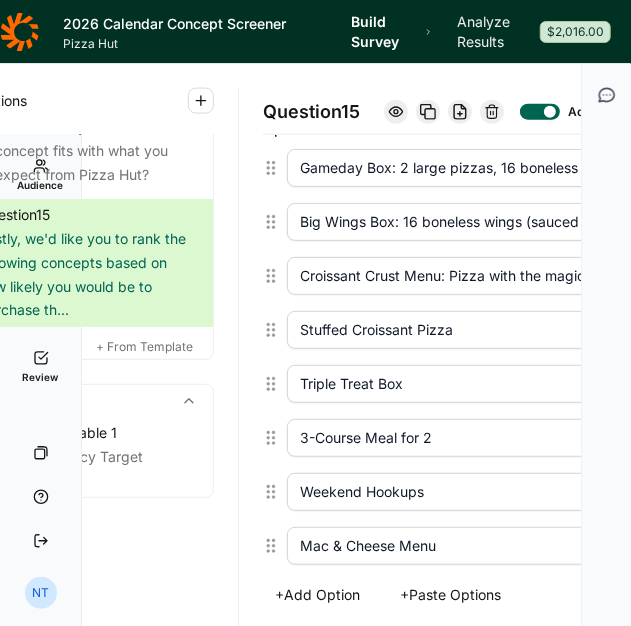 click on "Croissant Crust Menu: Pizza with the magic of croissant dough, choosing from croissant crust pizza, stuffed crust croissant pizza, and croissant crust sliders." at bounding box center (504, 276) 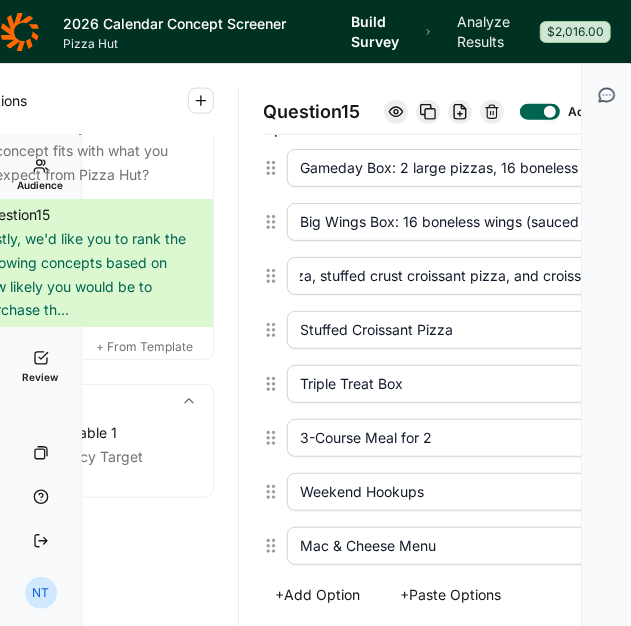 scroll, scrollTop: 0, scrollLeft: 709, axis: horizontal 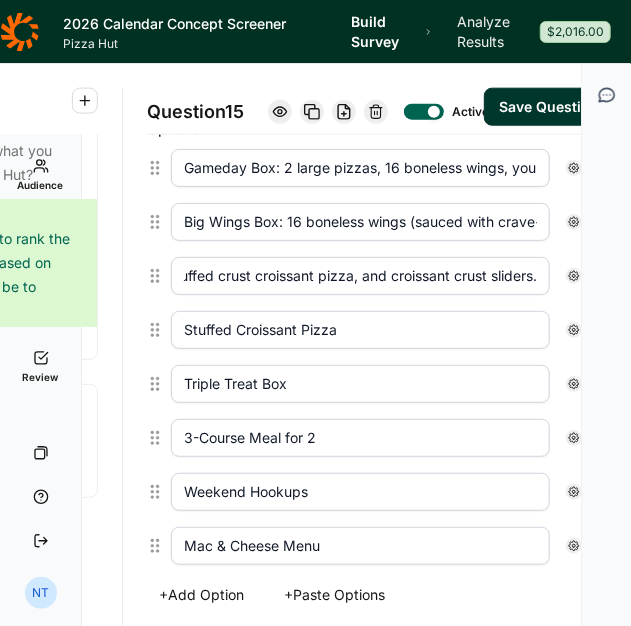 drag, startPoint x: 474, startPoint y: 293, endPoint x: 738, endPoint y: 291, distance: 264.00757 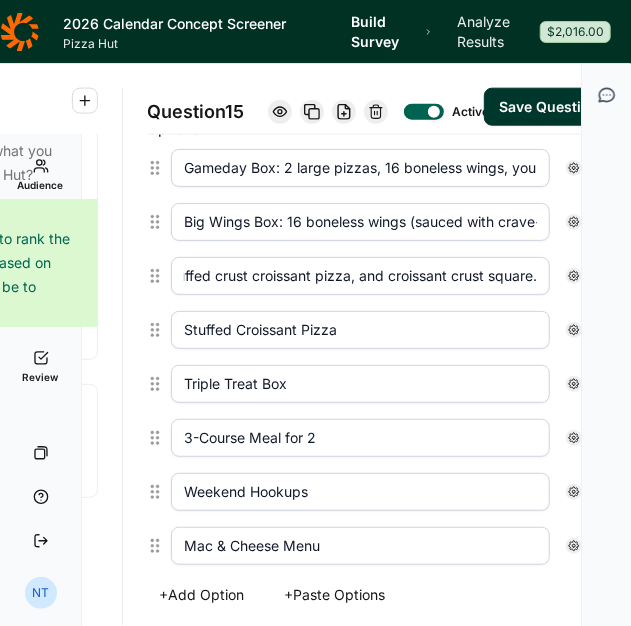 scroll, scrollTop: 0, scrollLeft: 714, axis: horizontal 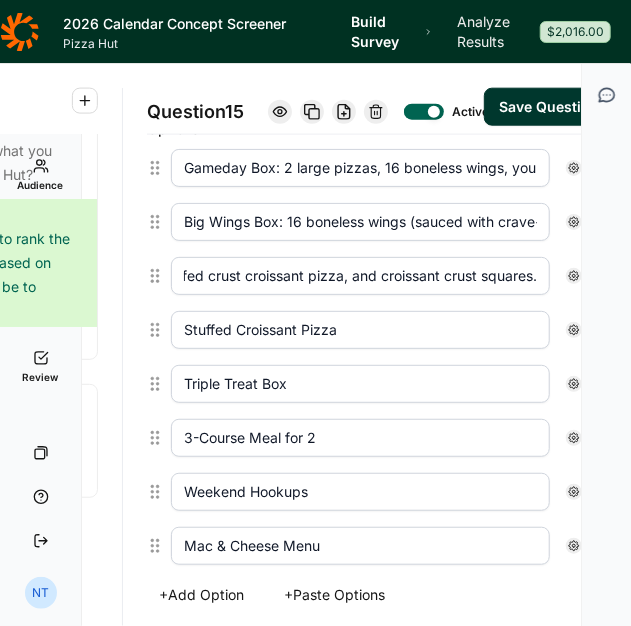 type on "Croissant Crust Menu: Pizza with the magic of croissant dough, choosing from croissant crust pizza, stuffed crust croissant pizza, and croissant crust squares." 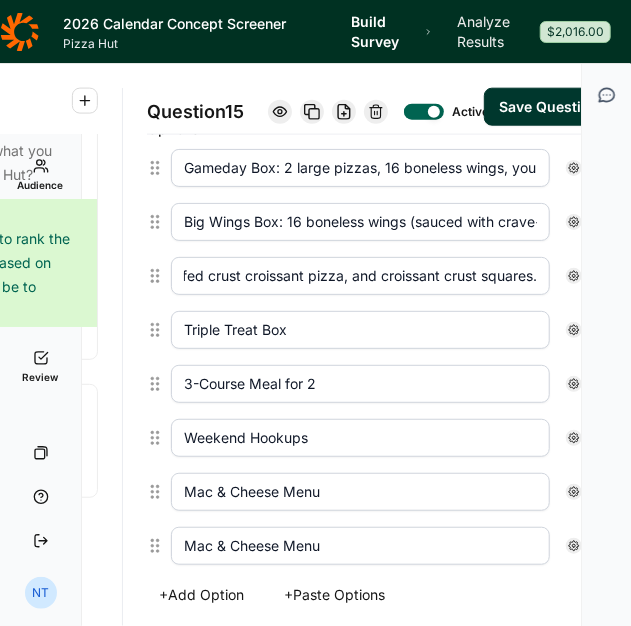 scroll, scrollTop: 0, scrollLeft: 0, axis: both 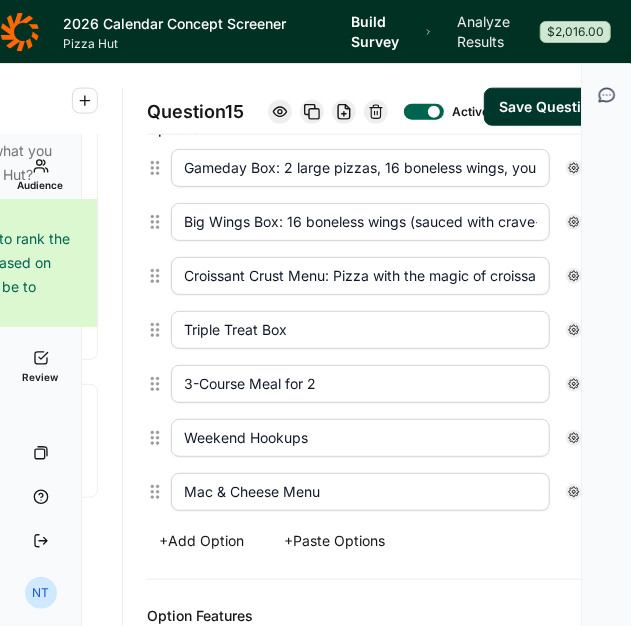 click on "Triple Treat Box" at bounding box center (360, 330) 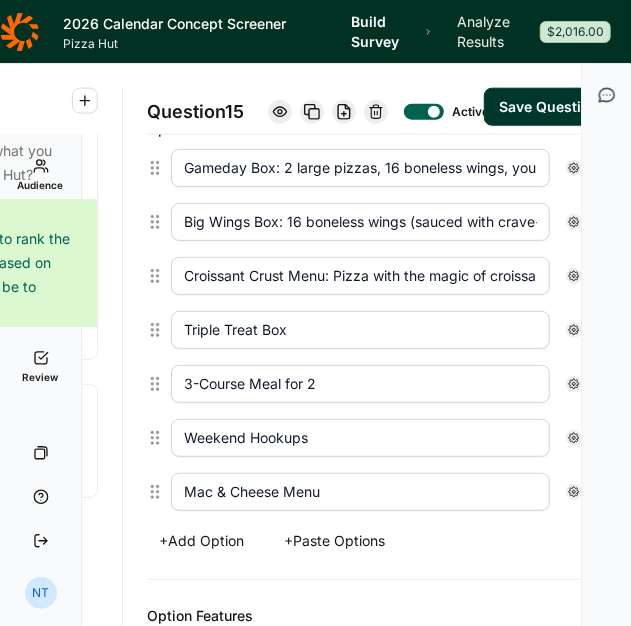drag, startPoint x: 294, startPoint y: 363, endPoint x: 225, endPoint y: 353, distance: 69.72087 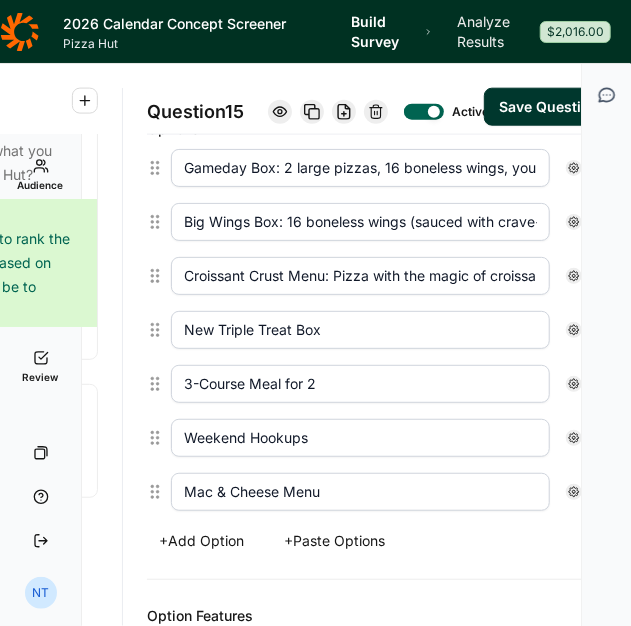 click on "New Triple Treat Box" at bounding box center [360, 330] 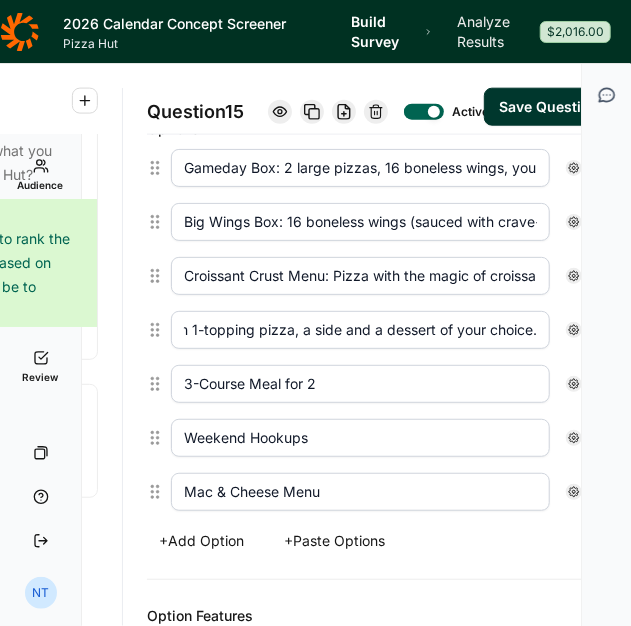 scroll, scrollTop: 0, scrollLeft: 486, axis: horizontal 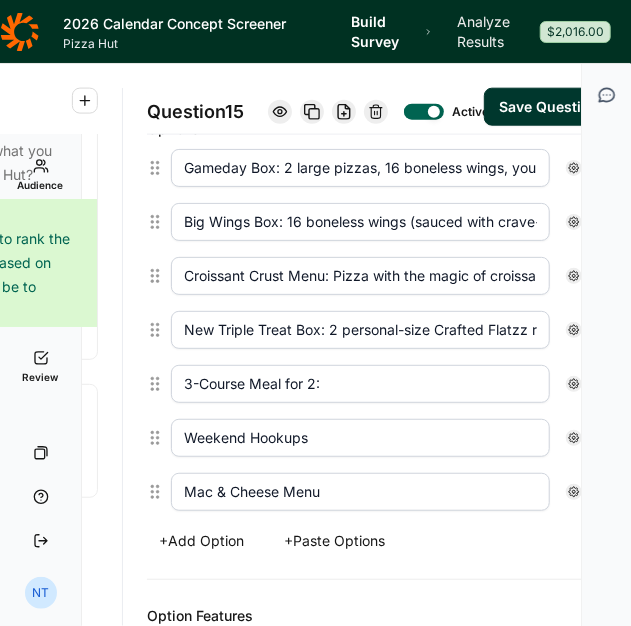 click on "3-Course Meal for 2:" at bounding box center (360, 384) 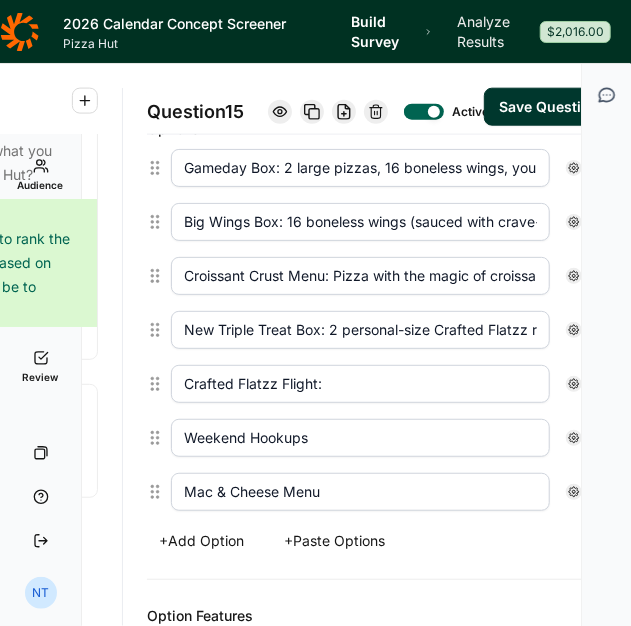 click on "Crafted Flatzz Flight:" at bounding box center (360, 384) 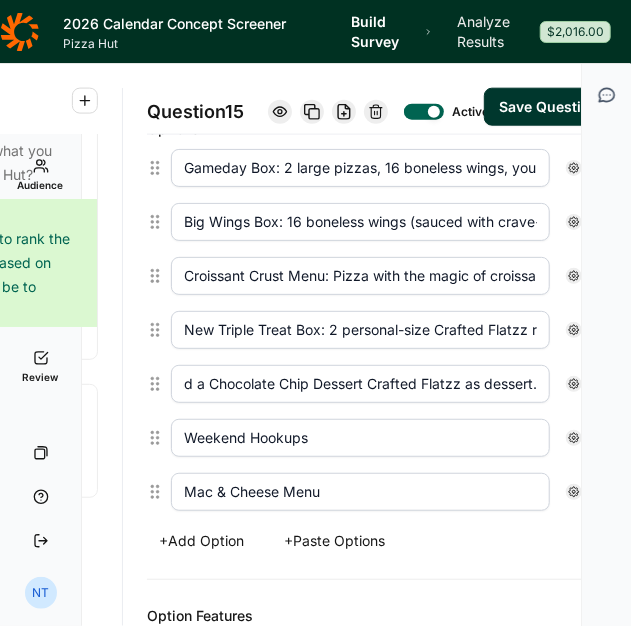 scroll, scrollTop: 0, scrollLeft: 770, axis: horizontal 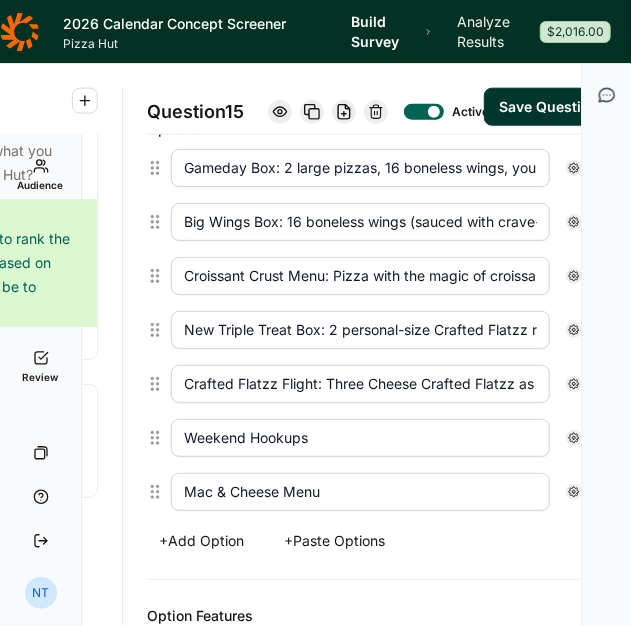 drag, startPoint x: 415, startPoint y: 399, endPoint x: 80, endPoint y: 416, distance: 335.43106 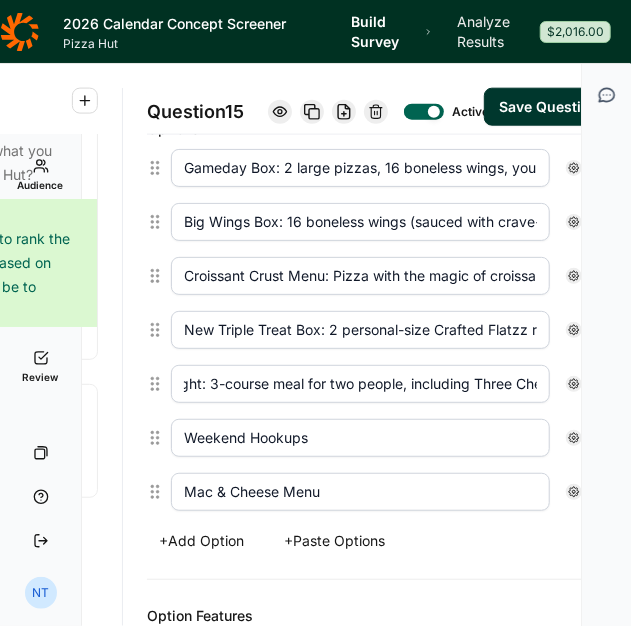 scroll, scrollTop: 0, scrollLeft: 120, axis: horizontal 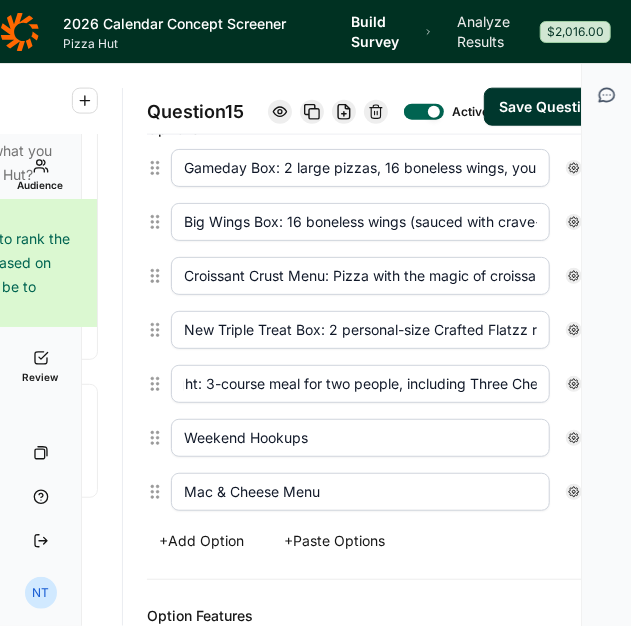 type on "Crafted Flatzz Flight: 3-course meal for two people, including Three Cheese Crafted Flatzz as an appetizer, Ultimate Crafted Flatzz as the main course, and a Chocolate Chip Dessert Crafted Flatzz as dessert." 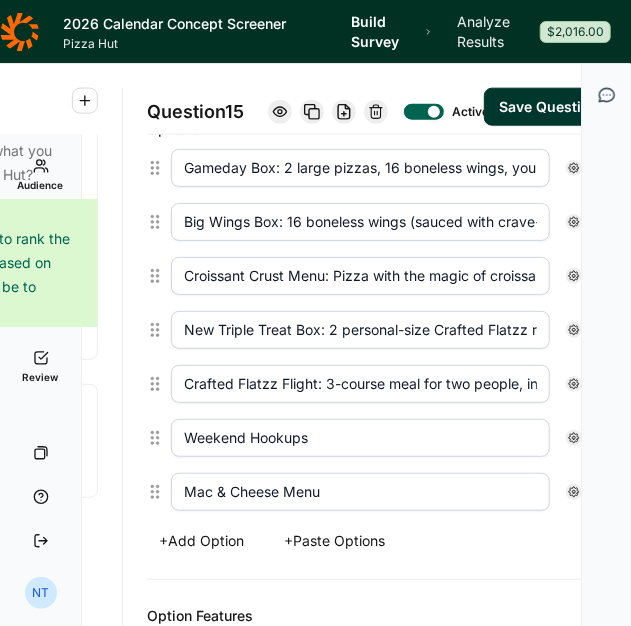 click 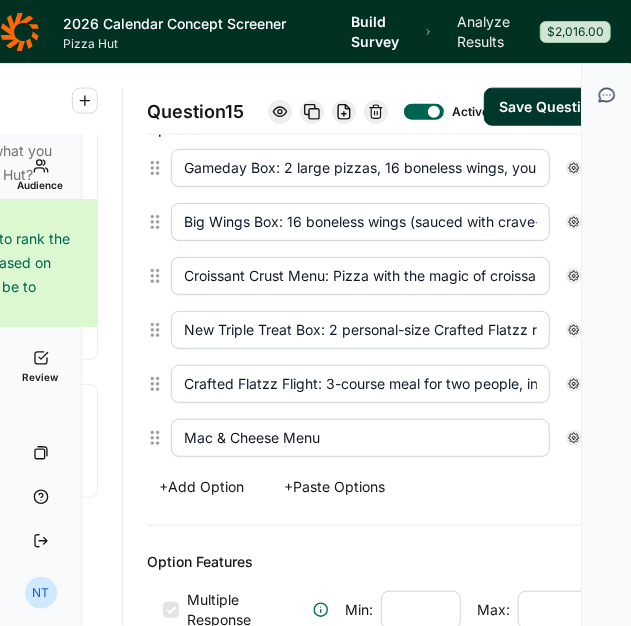 click on "Mac & Cheese Menu" at bounding box center (360, 438) 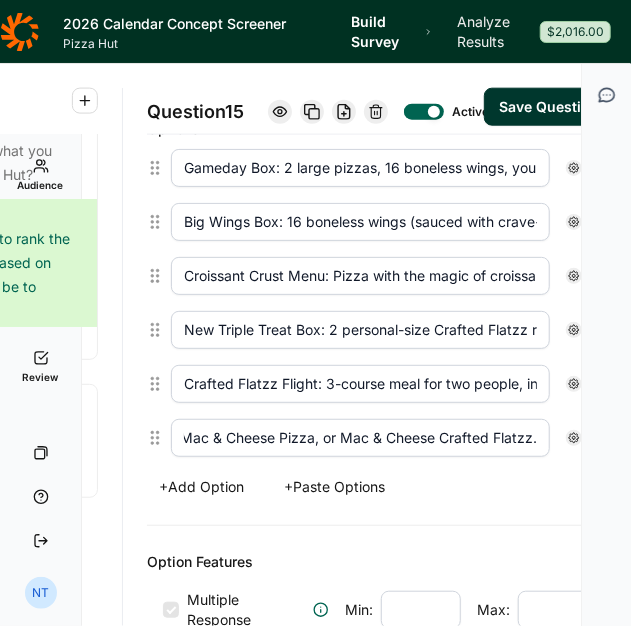scroll, scrollTop: 0, scrollLeft: 404, axis: horizontal 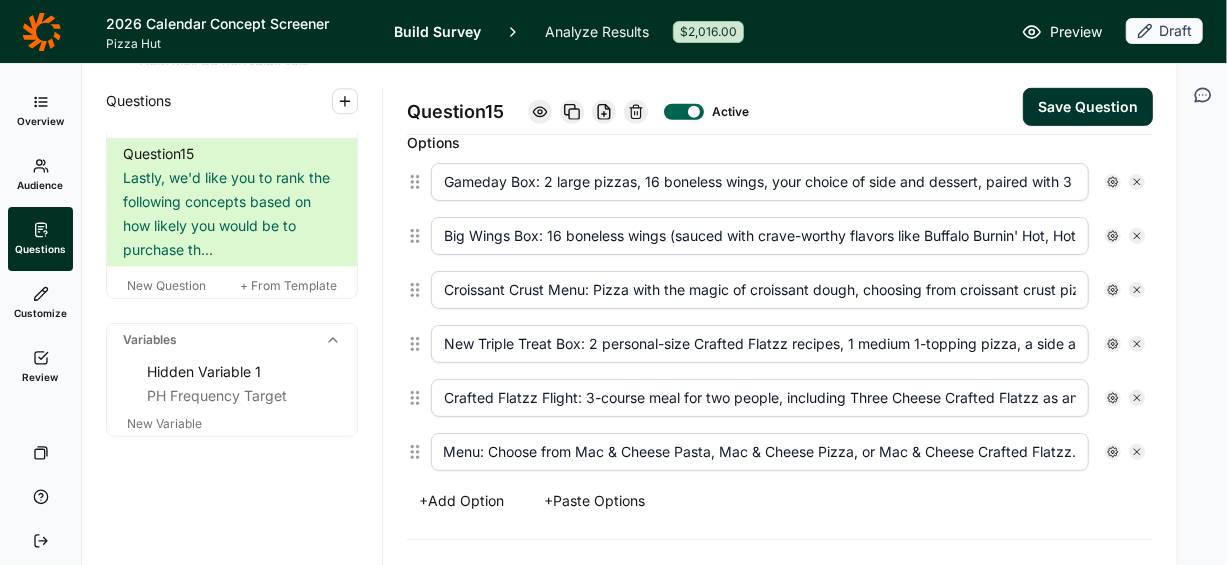 type on "Mac & Cheese Menu: Choose from Mac & Cheese Pasta, Mac & Cheese Pizza, or Mac & Cheese Crafted Flatzz." 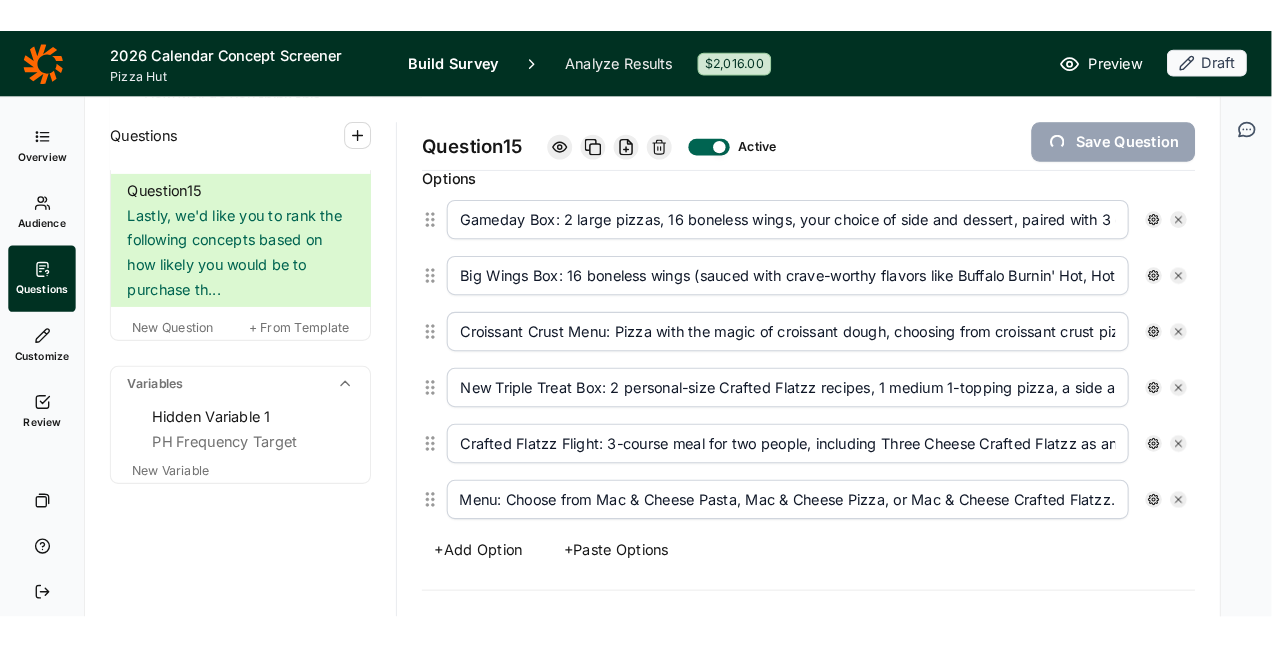 scroll, scrollTop: 0, scrollLeft: 0, axis: both 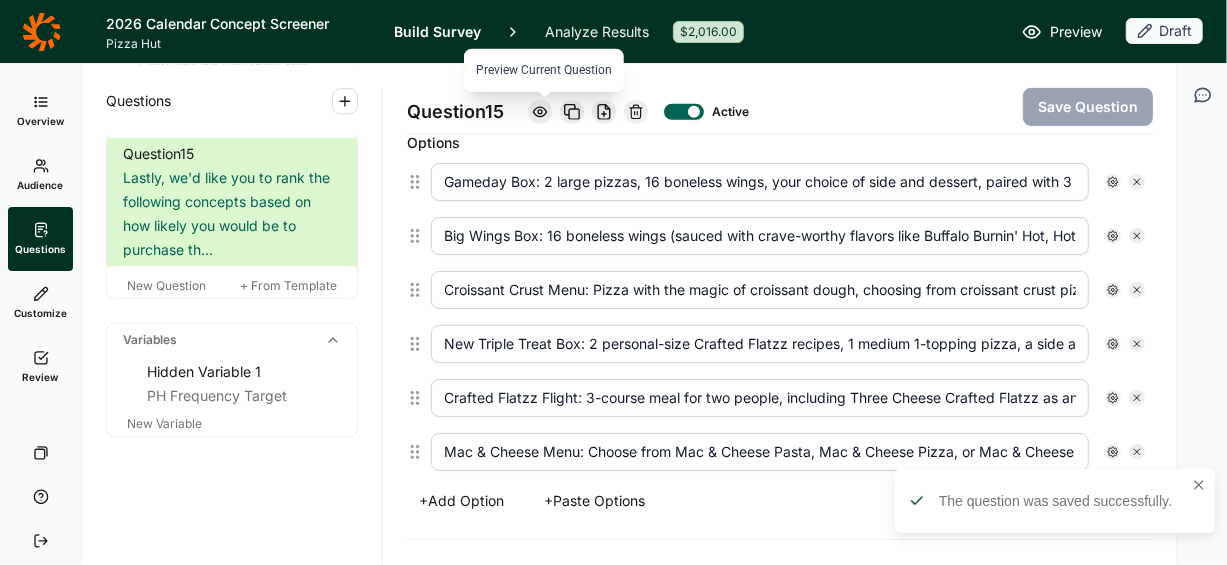 click 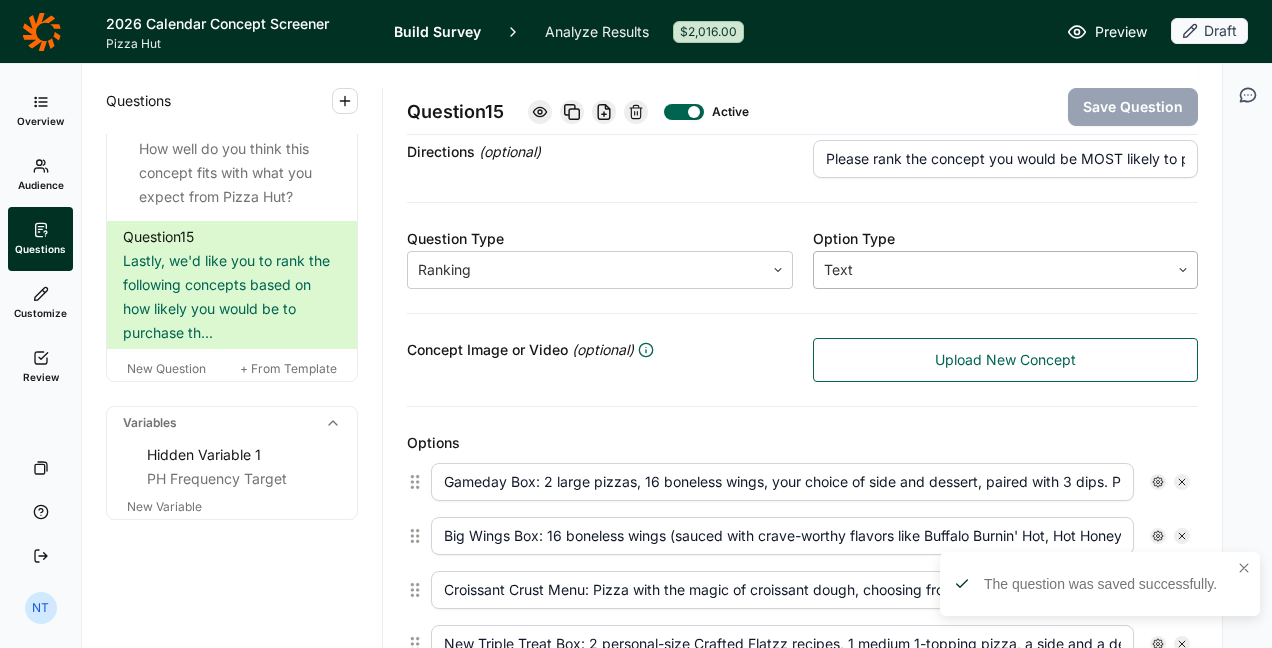 scroll, scrollTop: 160, scrollLeft: 0, axis: vertical 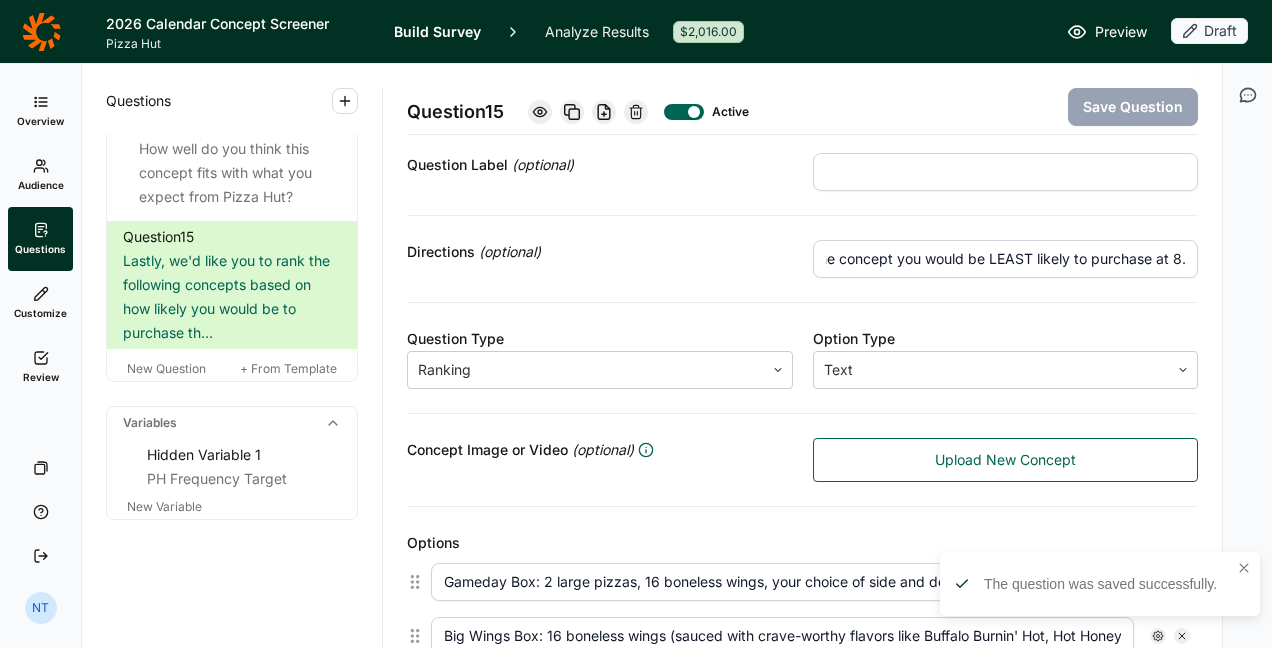 drag, startPoint x: 1074, startPoint y: 254, endPoint x: 1275, endPoint y: 248, distance: 201.08954 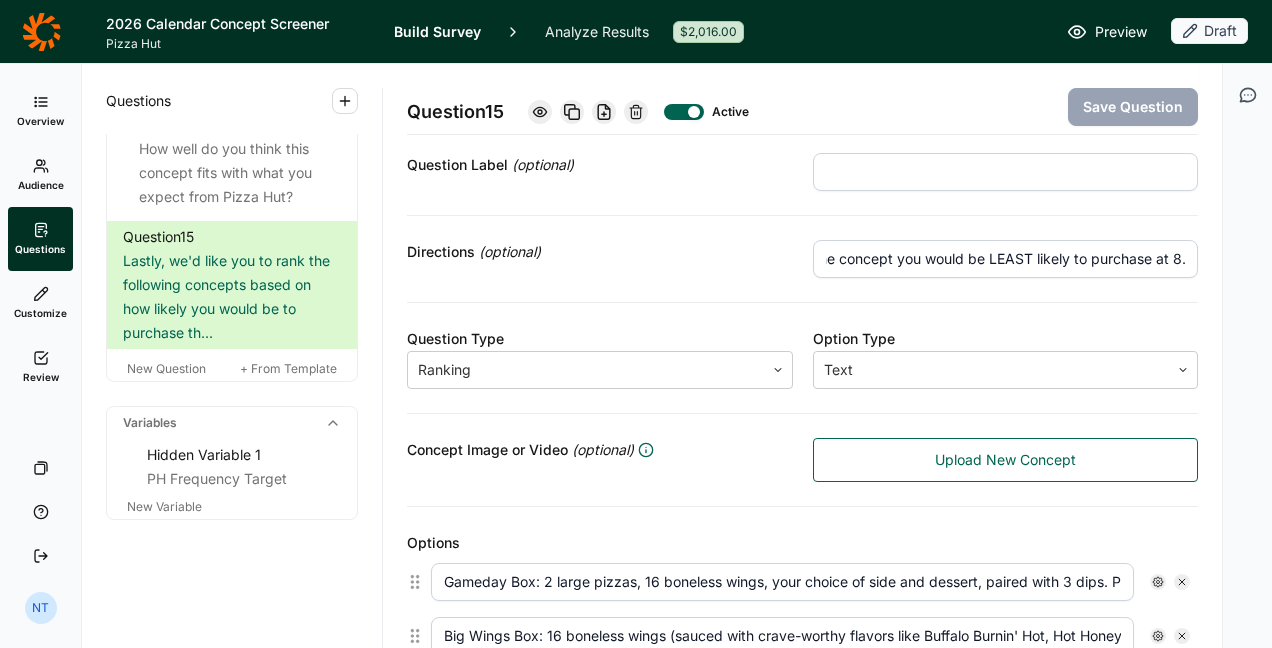 click on "Please rank the concept you would be MOST likely to purchase at 1, and the concept you would be LEAST likely to purchase at 8." at bounding box center (1006, 259) 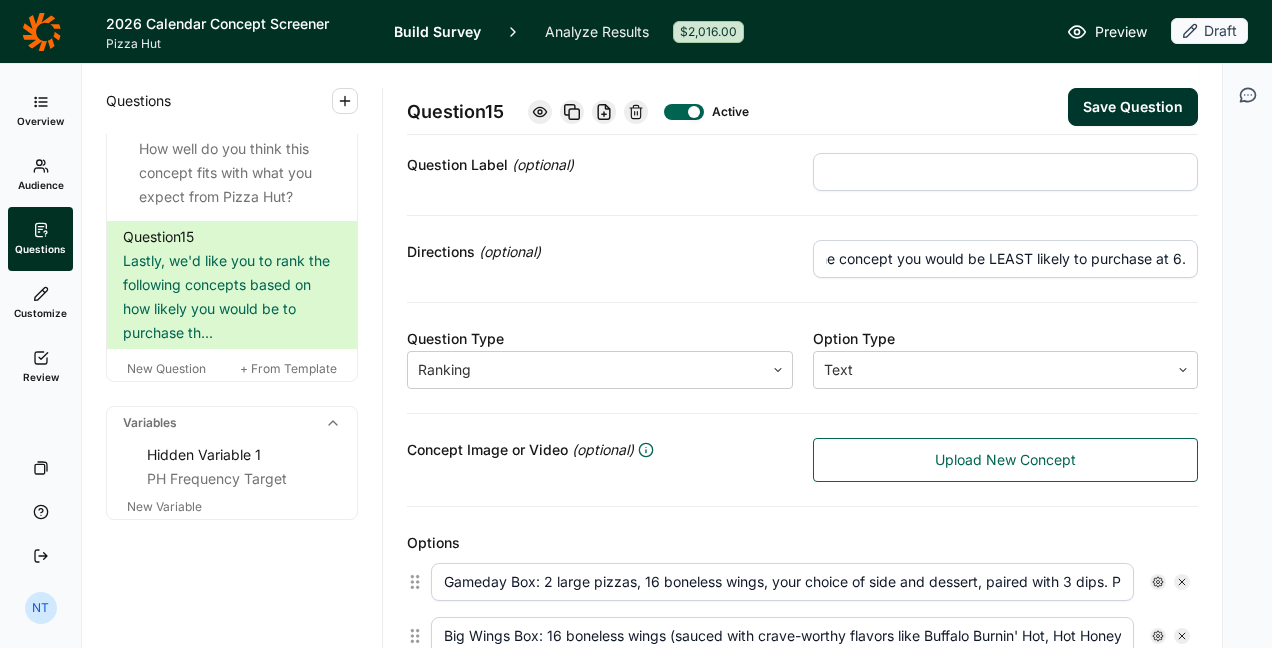 scroll, scrollTop: 0, scrollLeft: 499, axis: horizontal 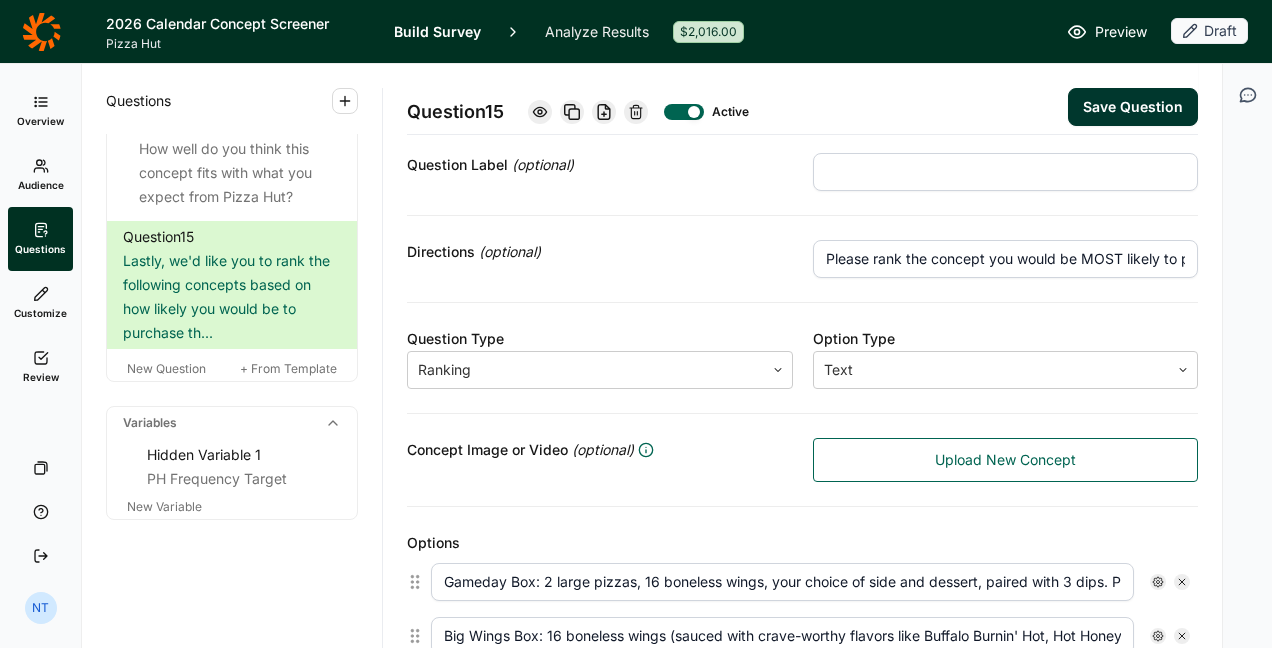 click on "Save Question" at bounding box center (1133, 107) 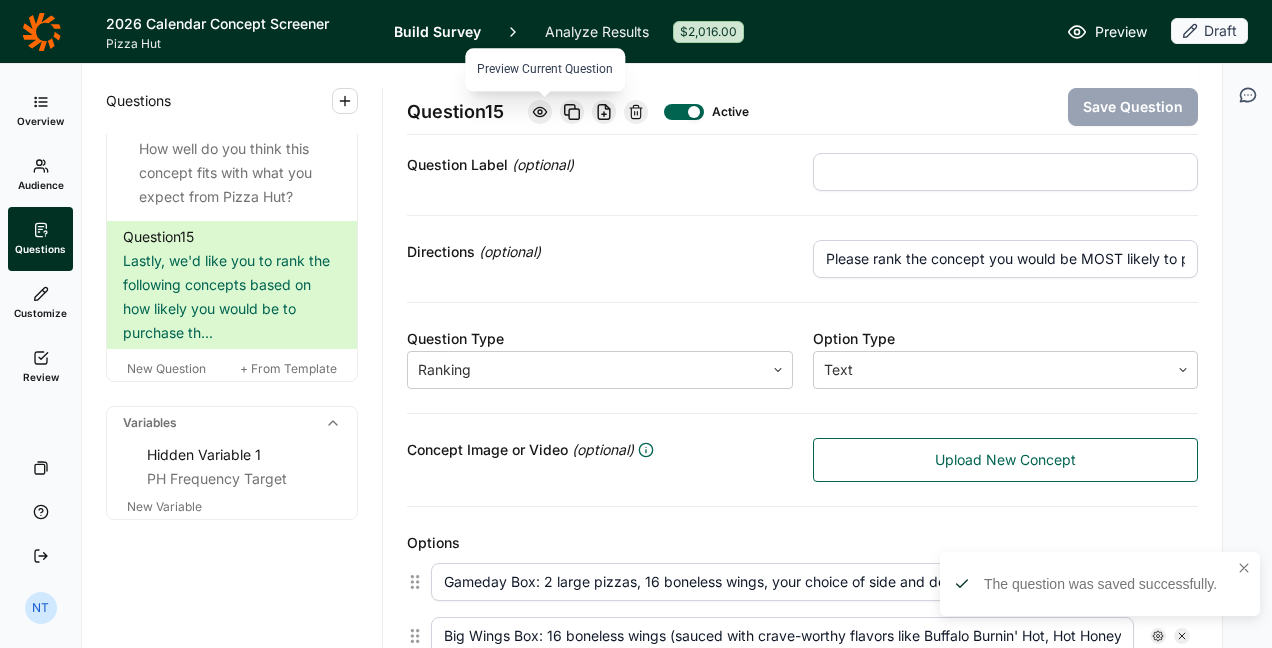 click 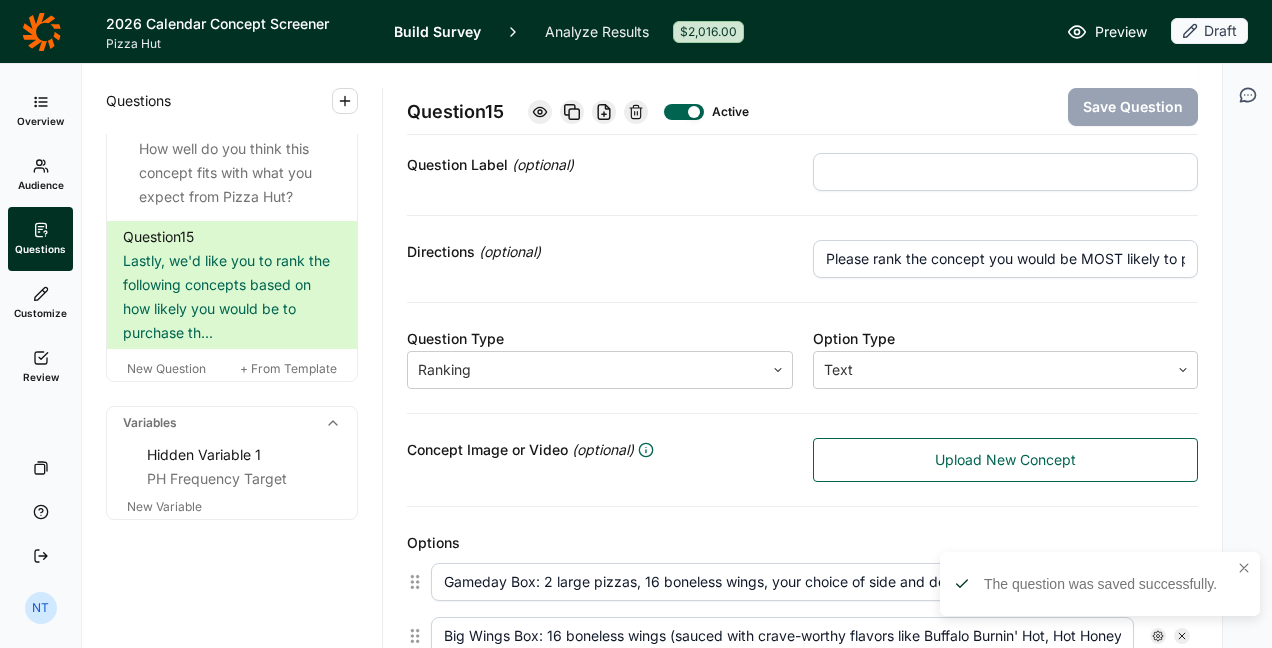 scroll, scrollTop: 460, scrollLeft: 0, axis: vertical 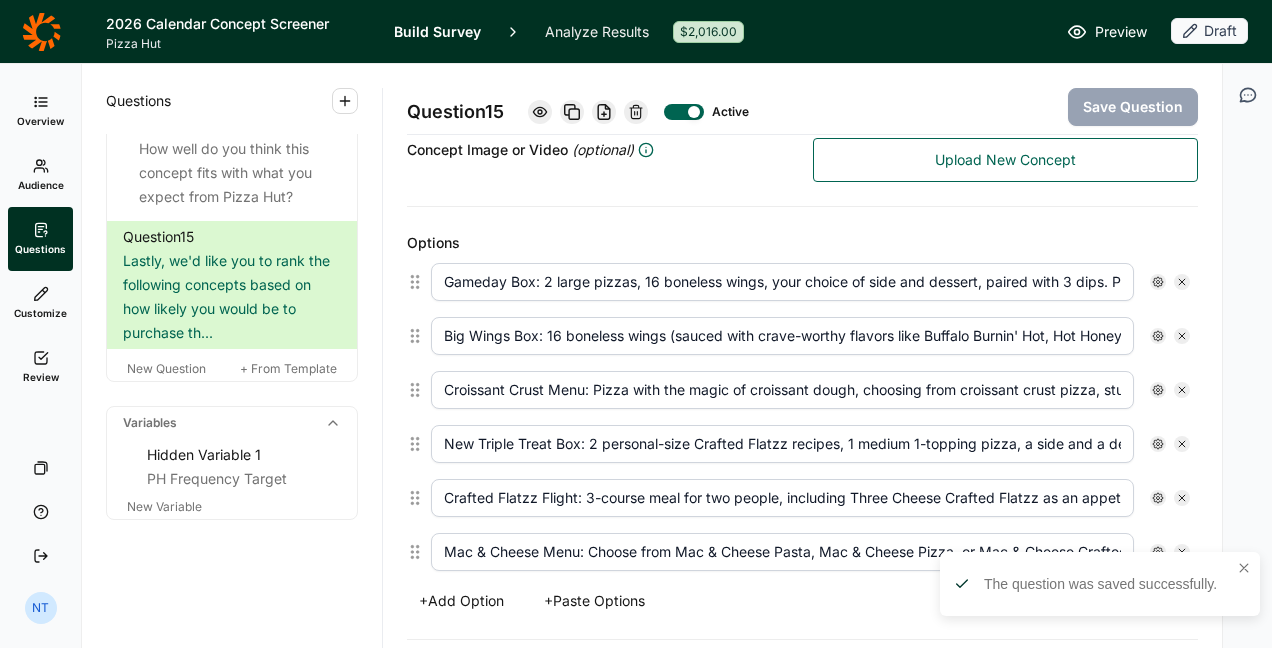 click on "New Triple Treat Box: 2 personal-size Crafted Flatzz recipes, 1 medium 1-topping pizza, a side and a dessert of your choice." at bounding box center (782, 444) 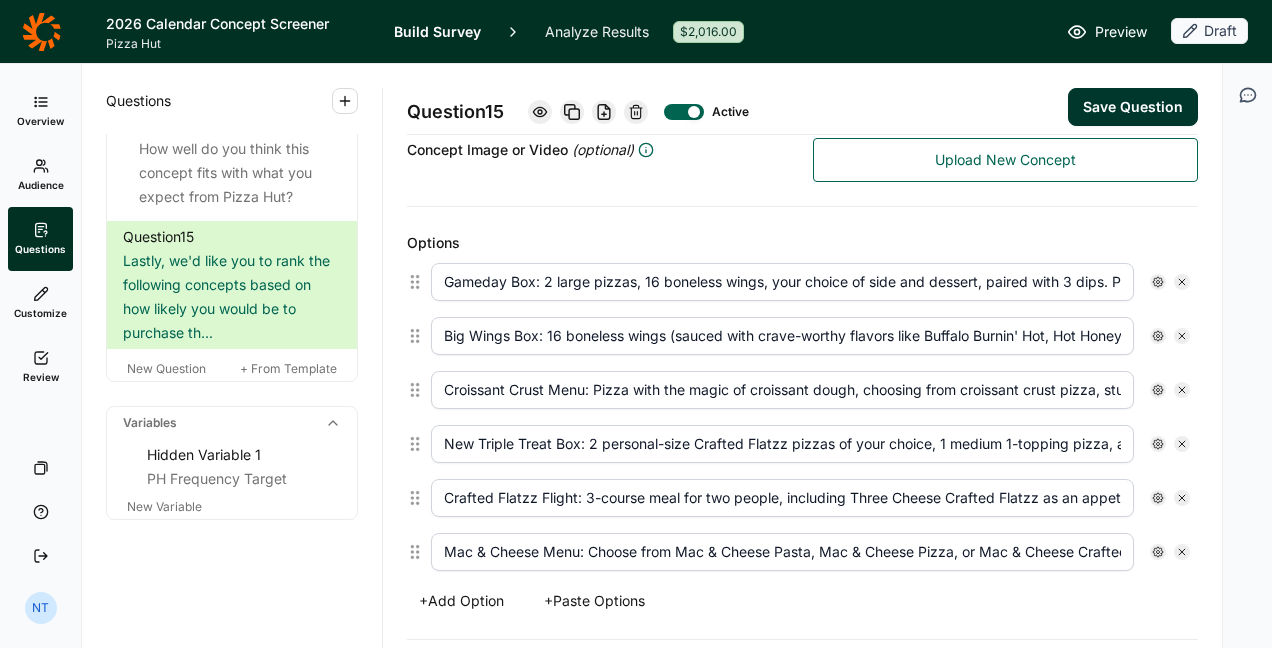 click on "Save Question" at bounding box center (1133, 107) 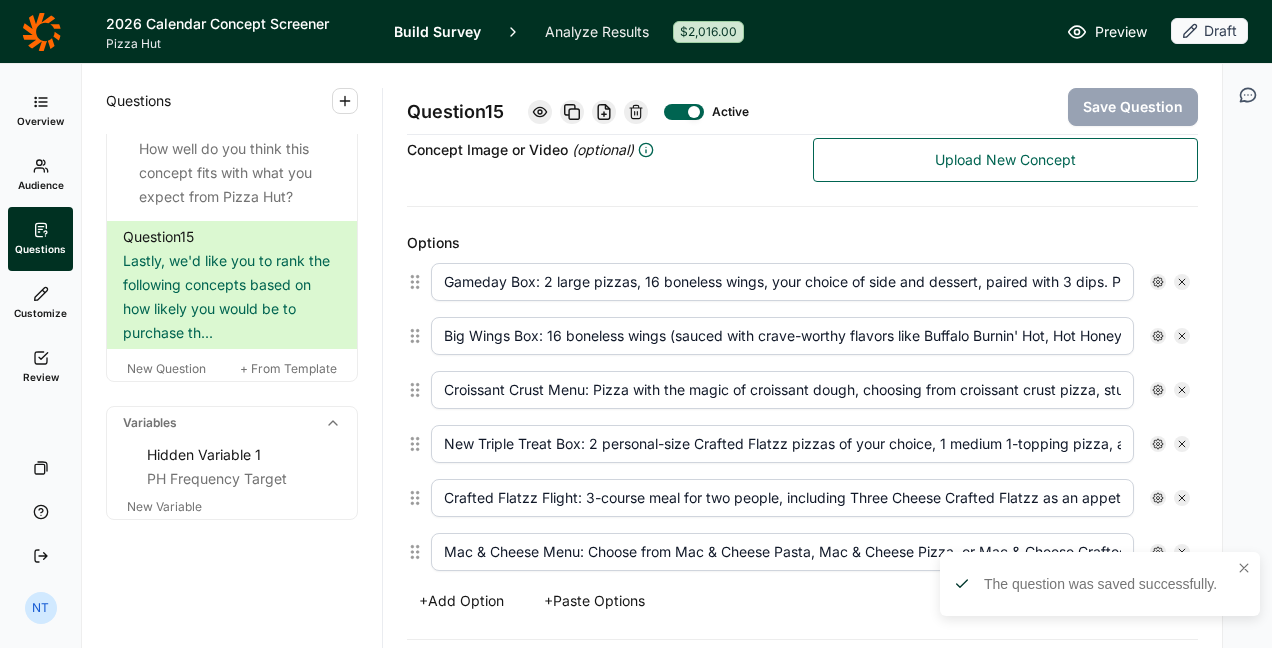 click on "New Triple Treat Box: 2 personal-size Crafted Flatzz pizzas of your choice, 1 medium 1-topping pizza, a side and a dessert of your choice." at bounding box center [782, 444] 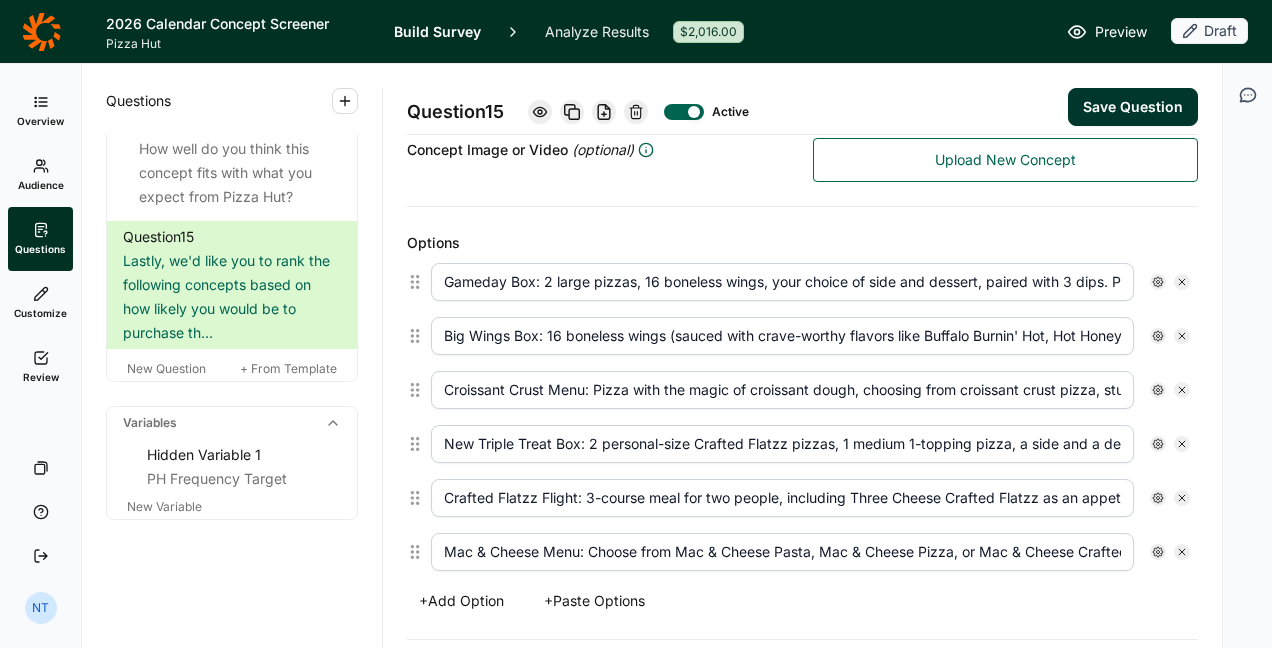 type on "New Triple Treat Box: 2 personal-size Crafted Flatzz pizzas, 1 medium 1-topping pizza, a side and a dessert of your choice." 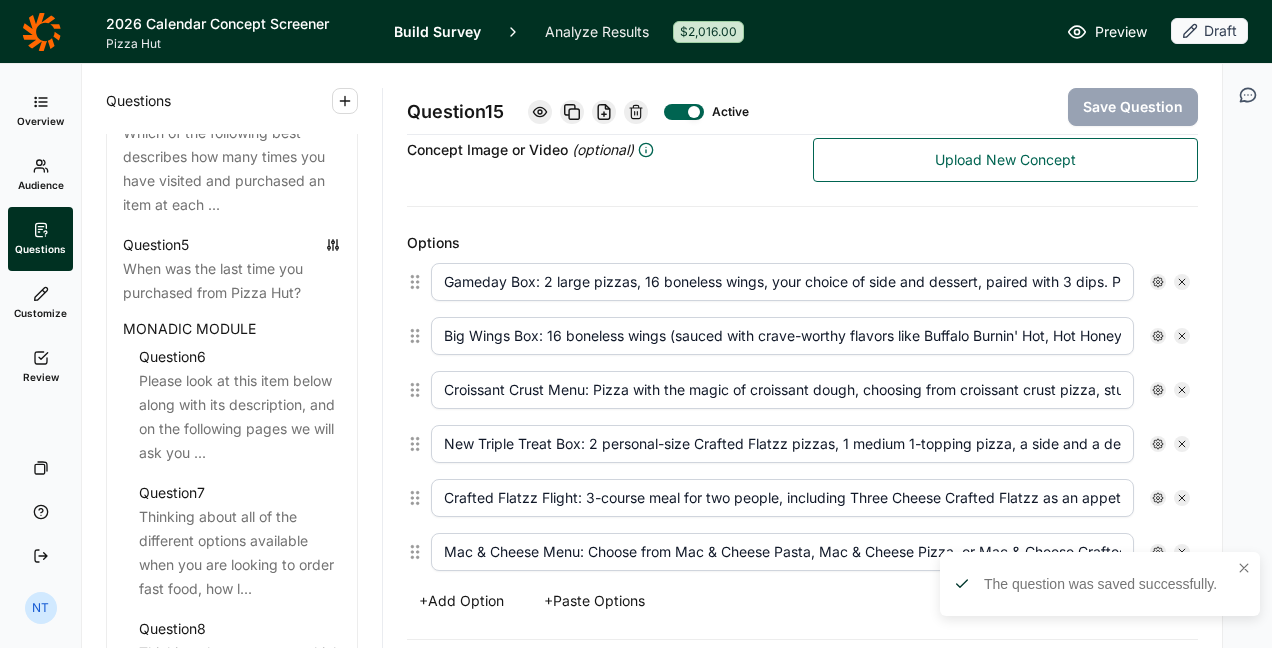 scroll, scrollTop: 1305, scrollLeft: 0, axis: vertical 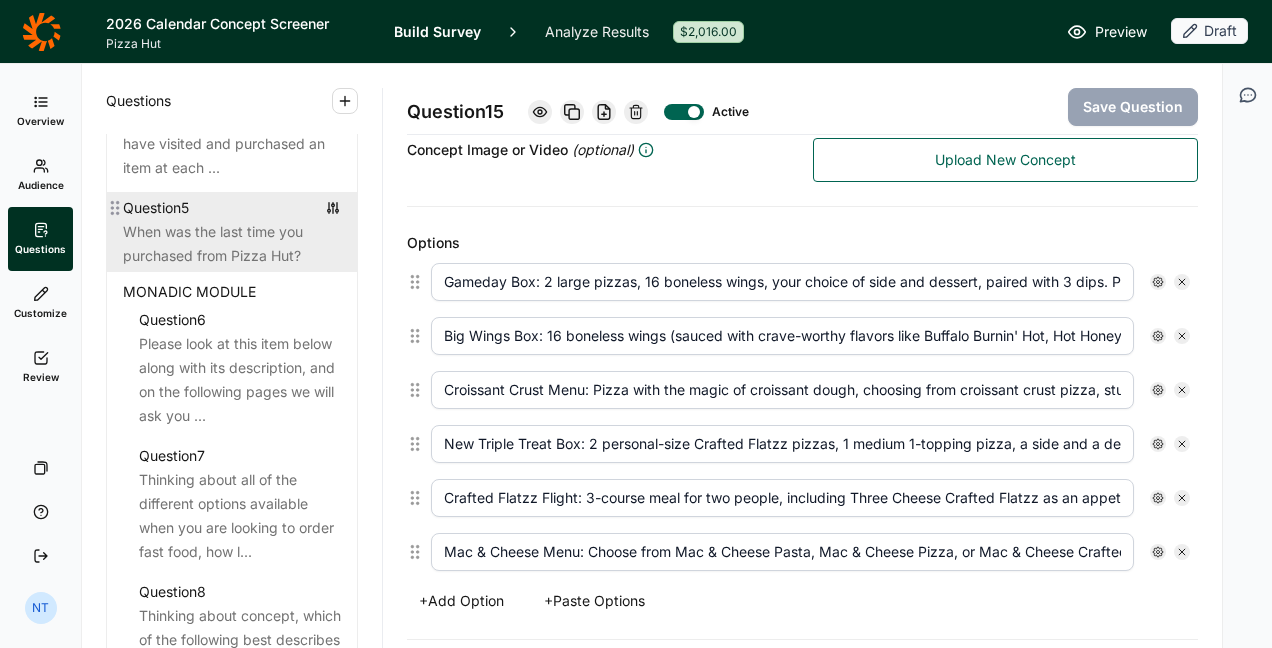 click on "When was the last time you purchased from Pizza Hut?" at bounding box center [232, 244] 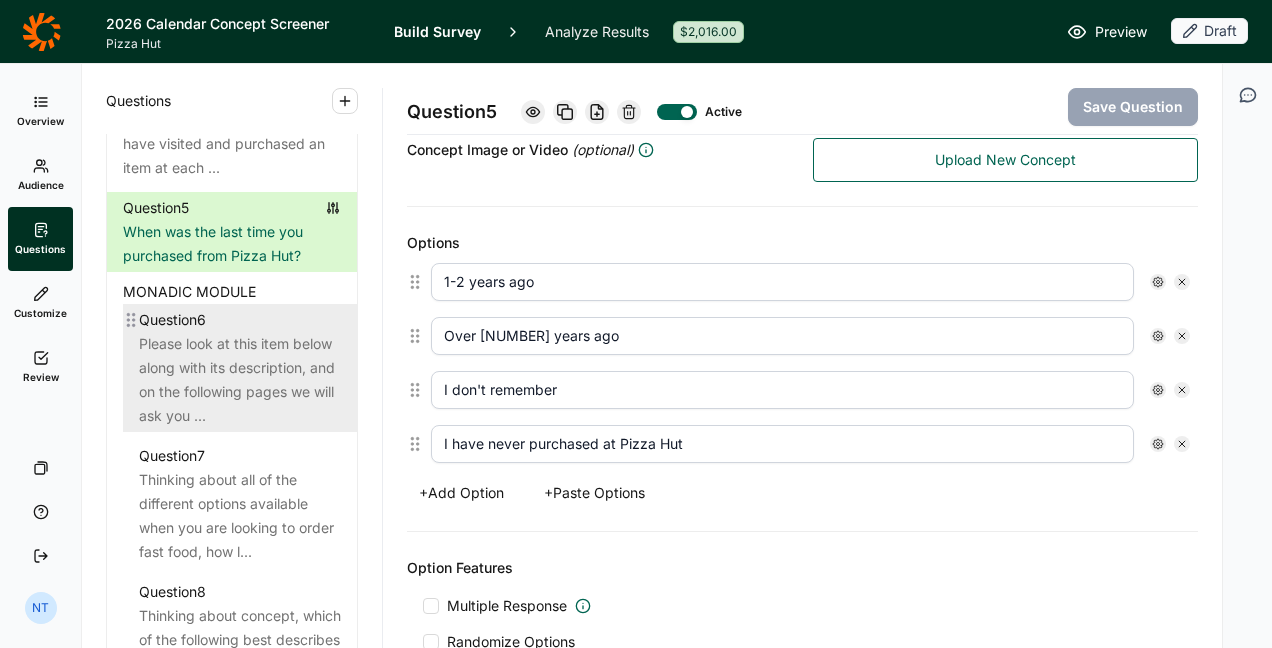 click on "Please look at this item below along with its description, and on the following pages we will ask you ..." at bounding box center [240, 380] 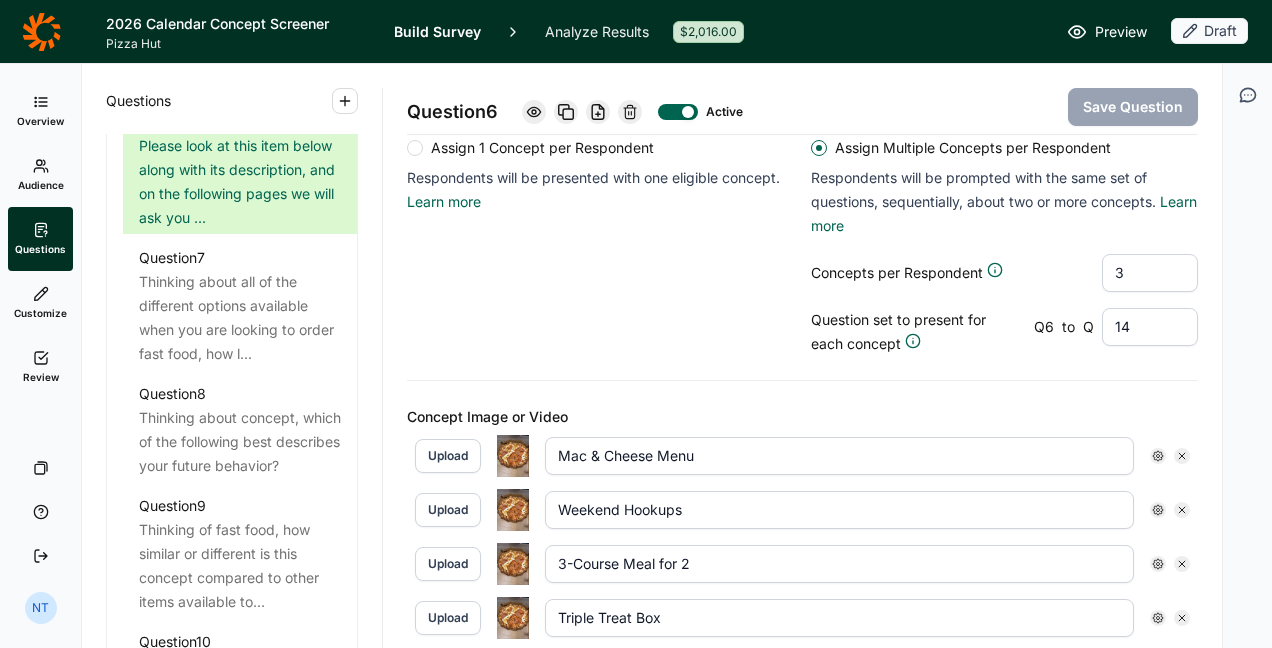 scroll, scrollTop: 1505, scrollLeft: 0, axis: vertical 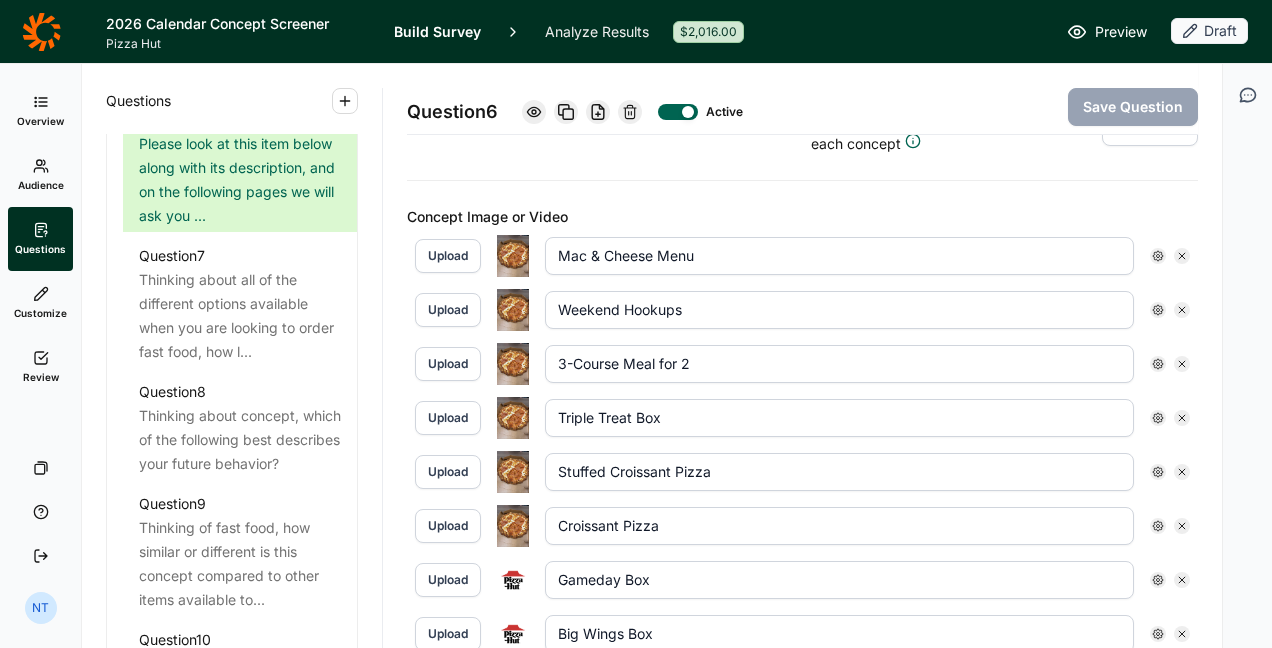 click on "Croissant Pizza" at bounding box center [839, 526] 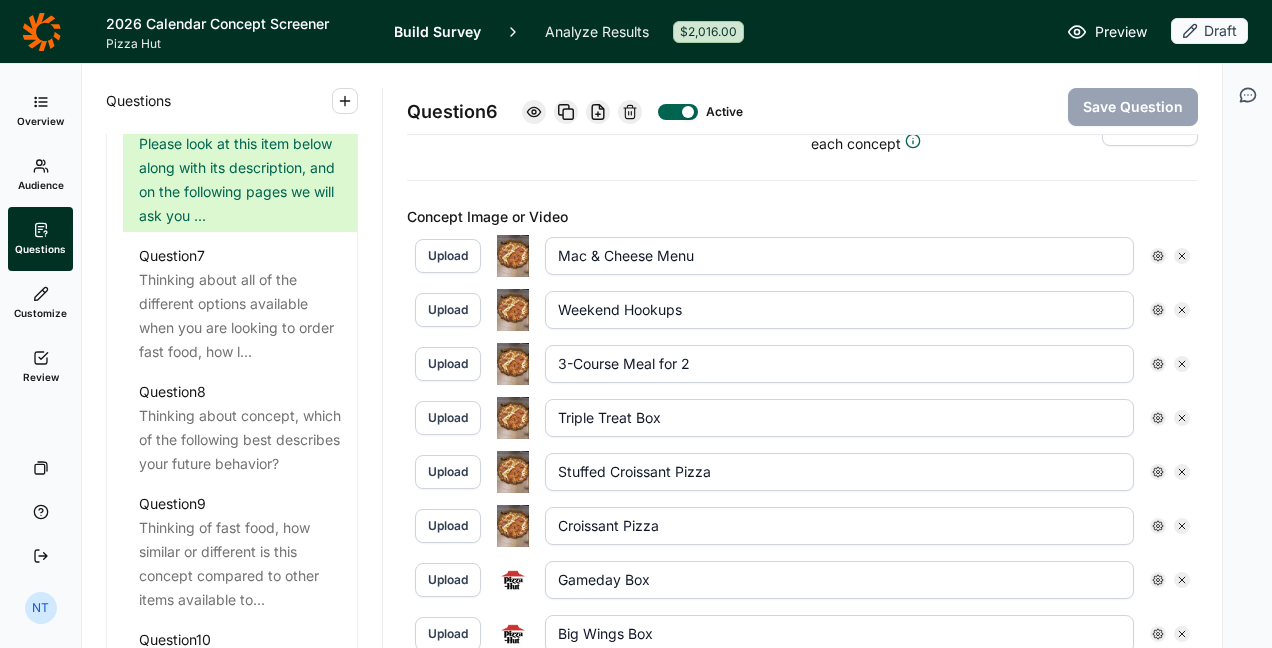 click on "Croissant Pizza" at bounding box center [839, 526] 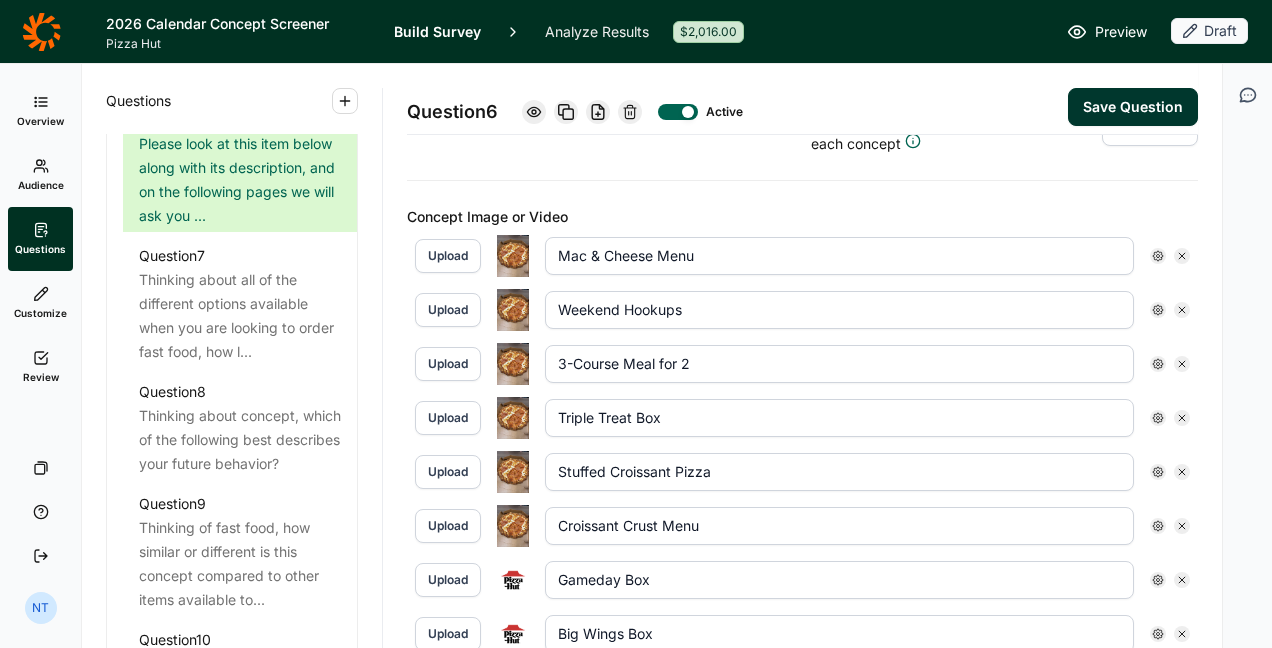 type on "Croissant Crust Menu" 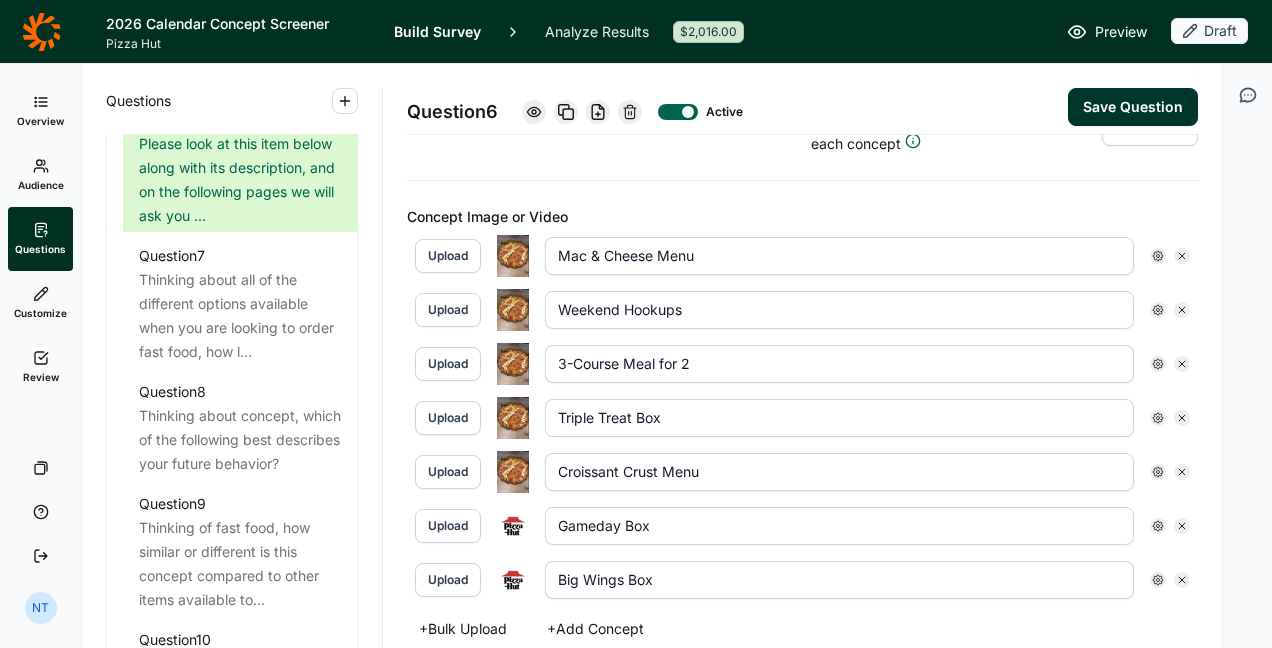 click on "Triple Treat Box" at bounding box center (839, 418) 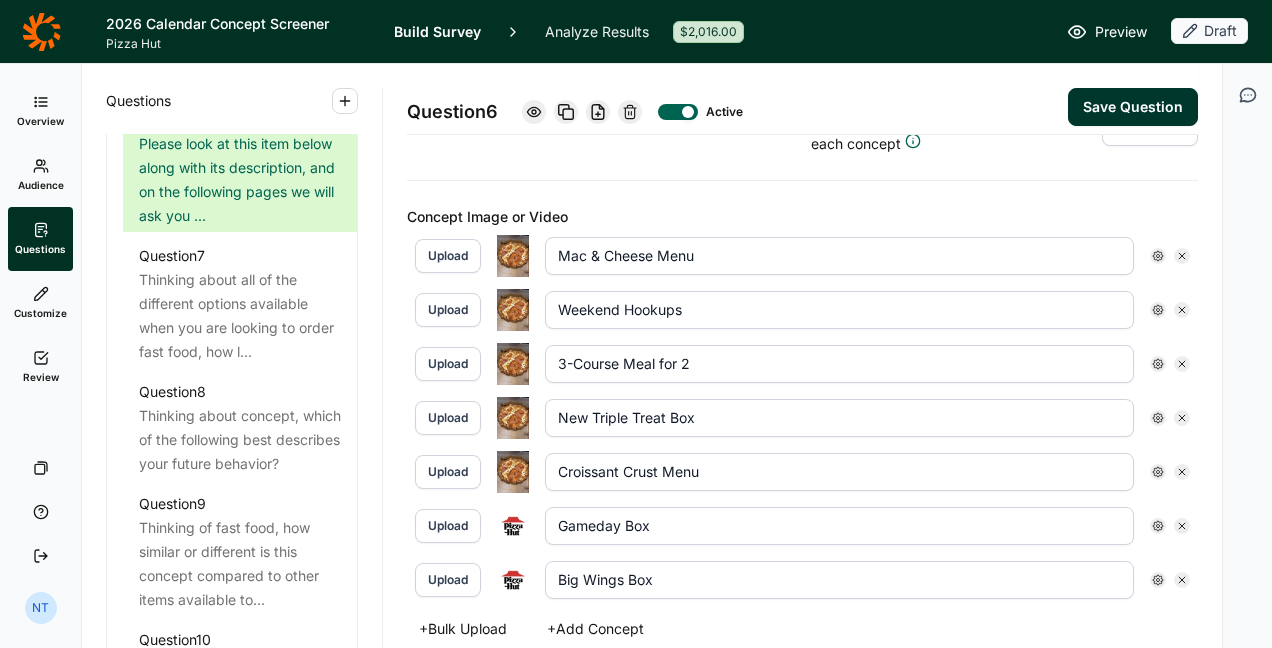 type on "New Triple Treat Box" 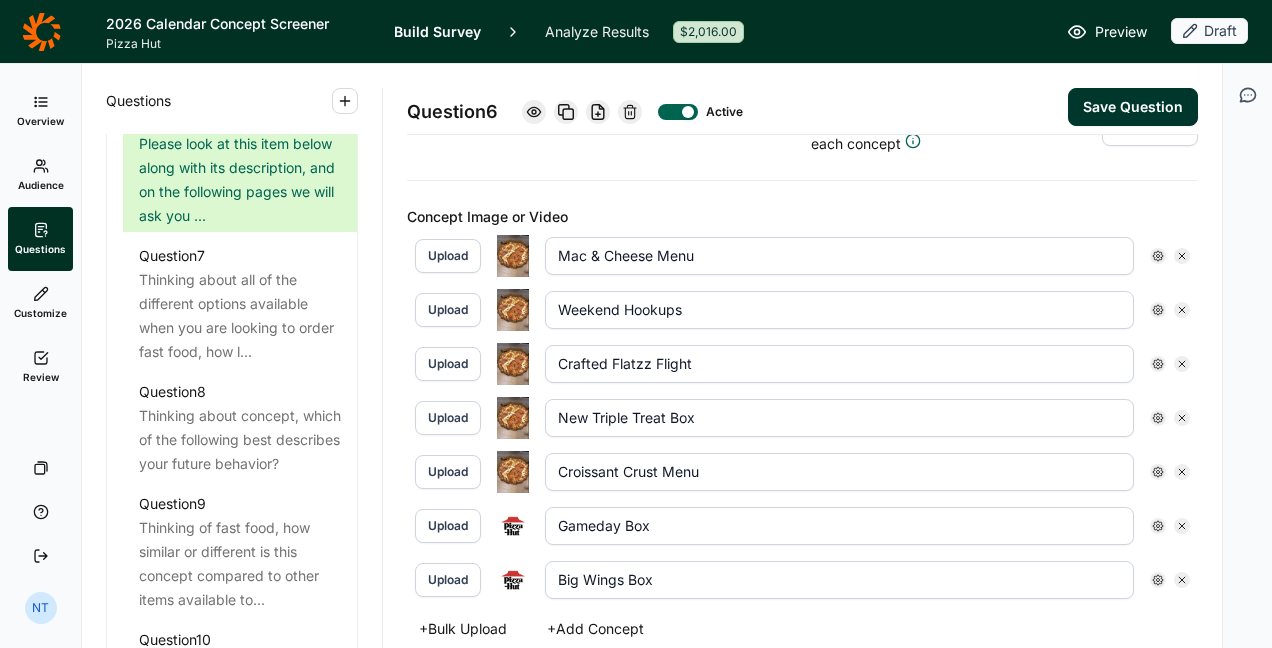 type on "Crafted Flatzz Flight" 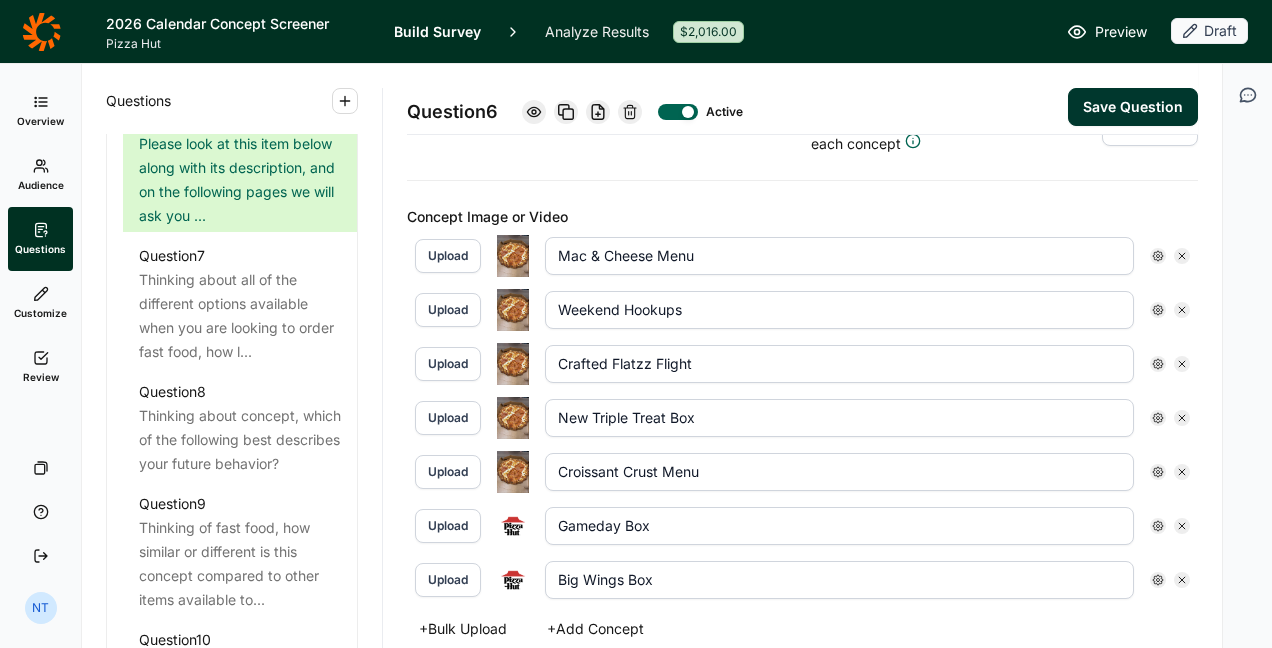 click on "Weekend Hookups" at bounding box center [839, 310] 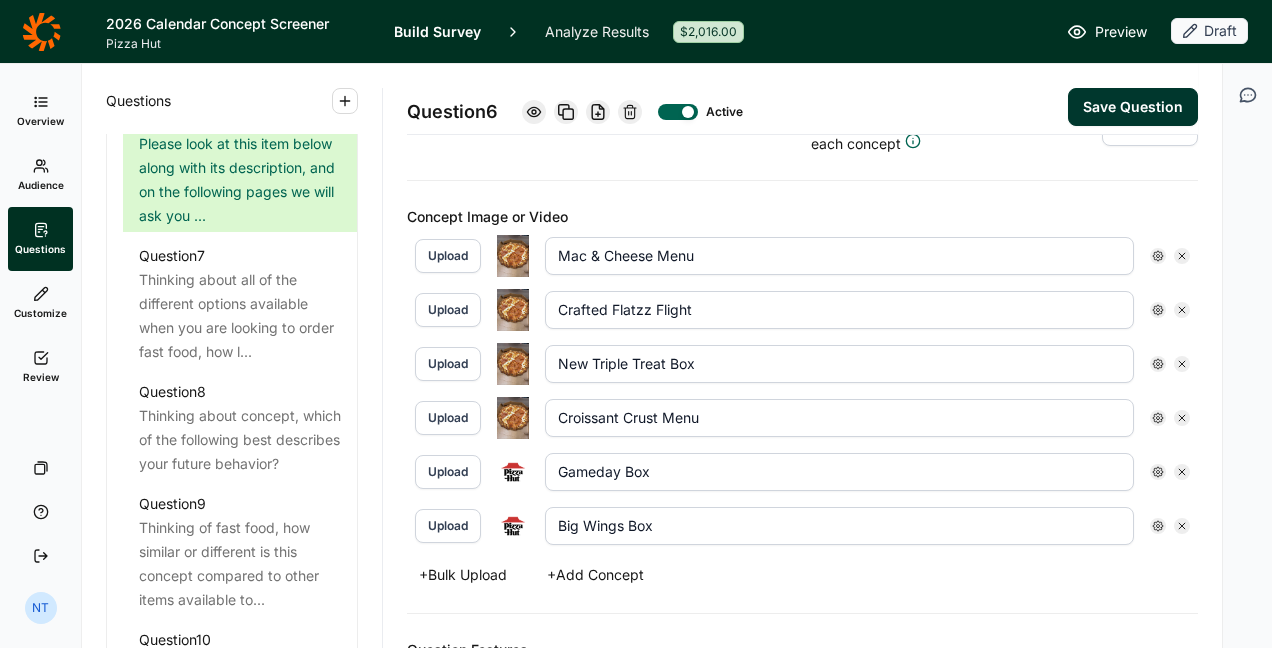 click on "Mac & Cheese Menu" at bounding box center (839, 256) 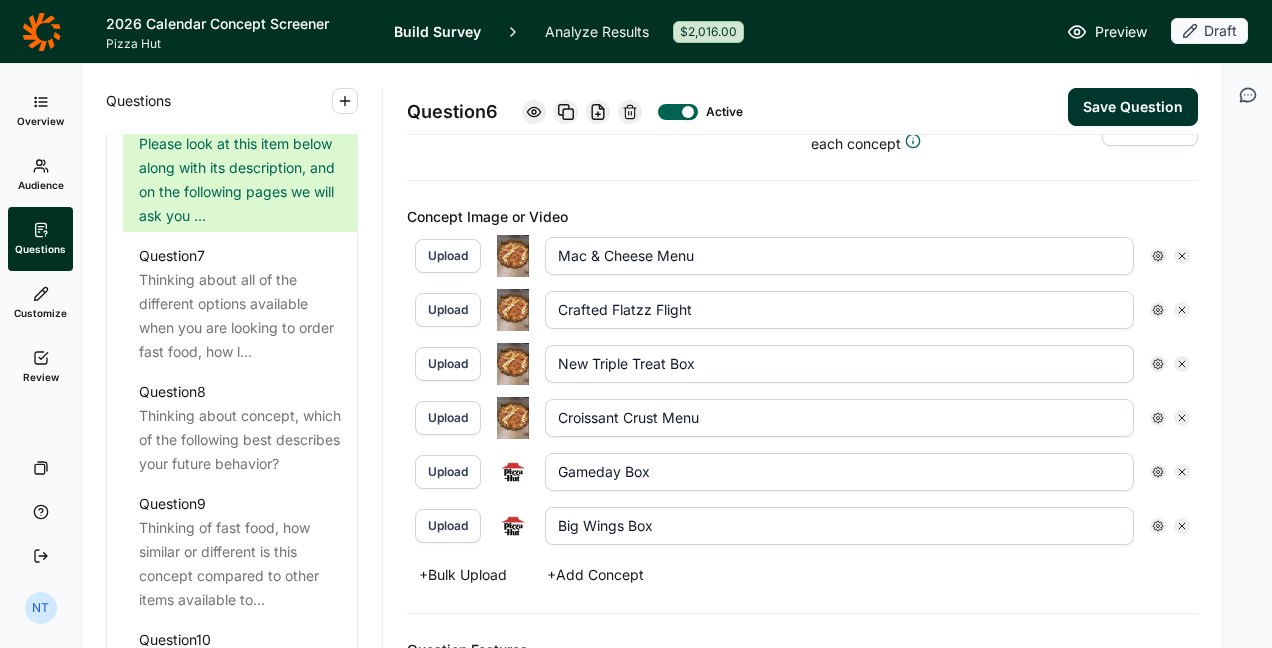 click on "Upload" at bounding box center [448, 256] 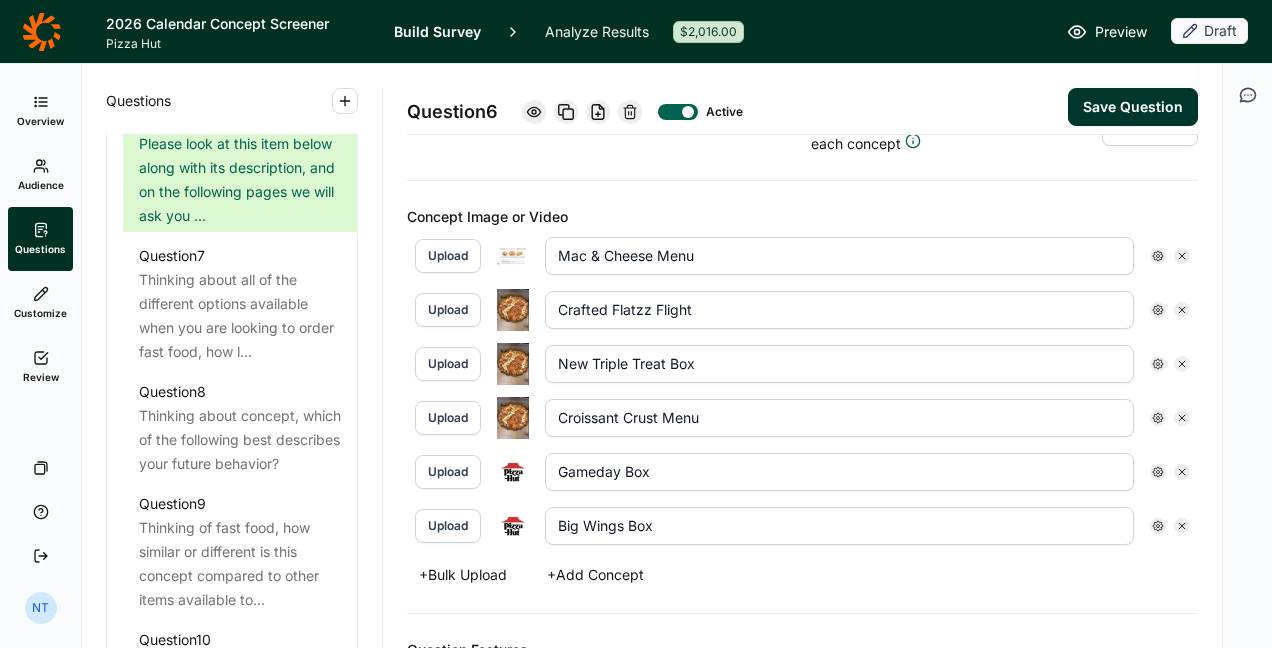 click at bounding box center [513, 472] 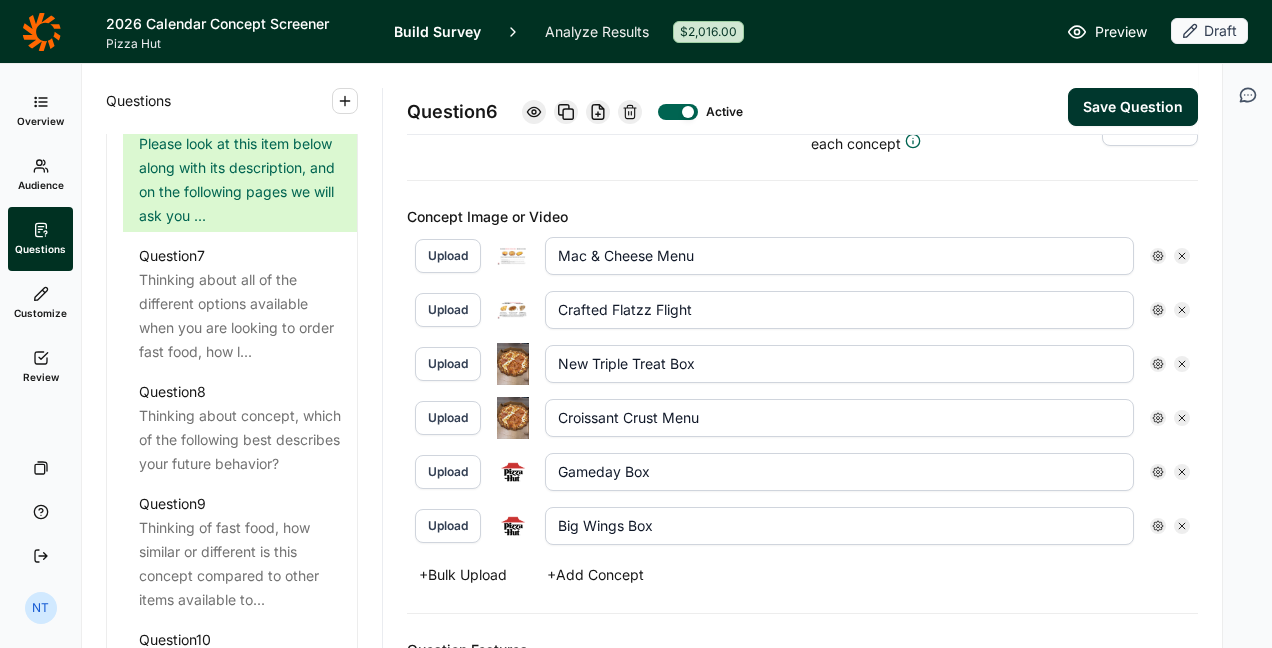 click on "Upload" at bounding box center [448, 364] 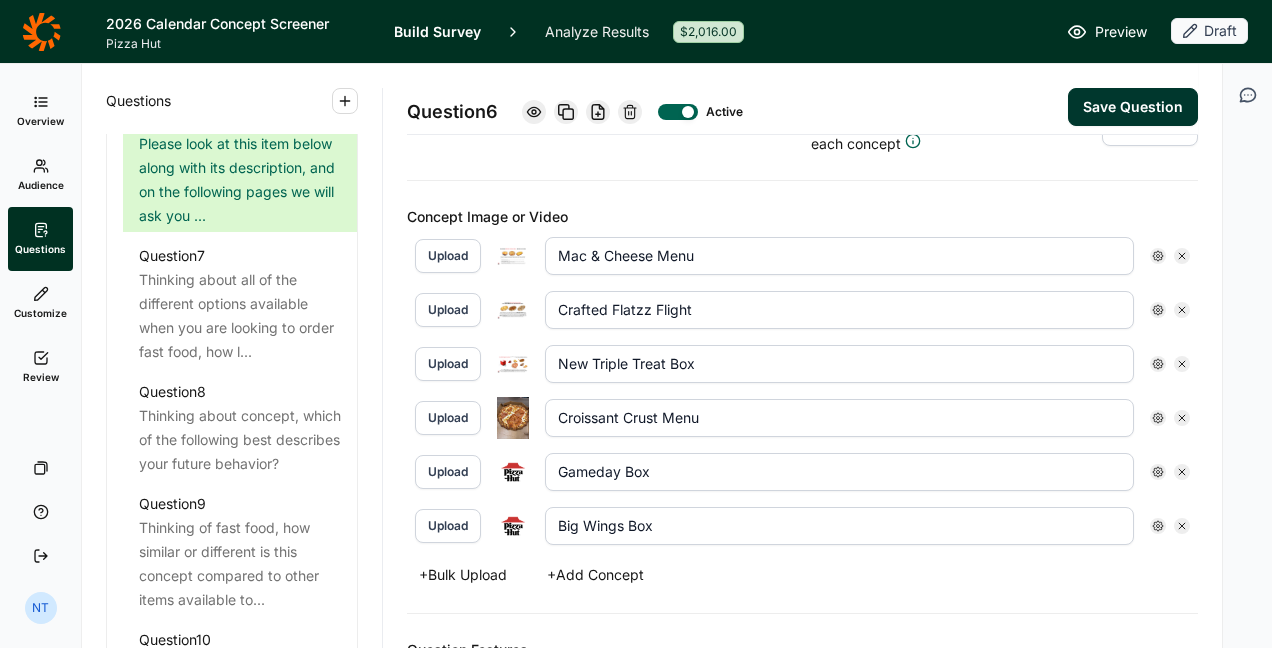 click on "Upload" at bounding box center (448, 418) 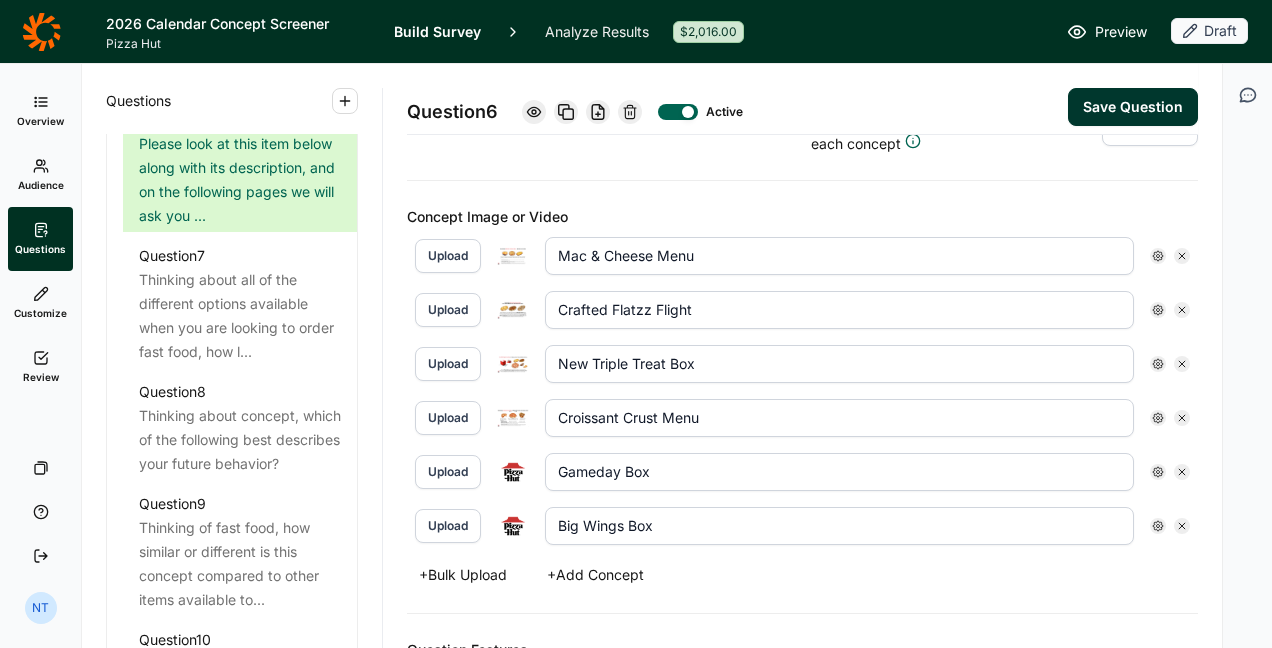 click on "Upload" at bounding box center [448, 472] 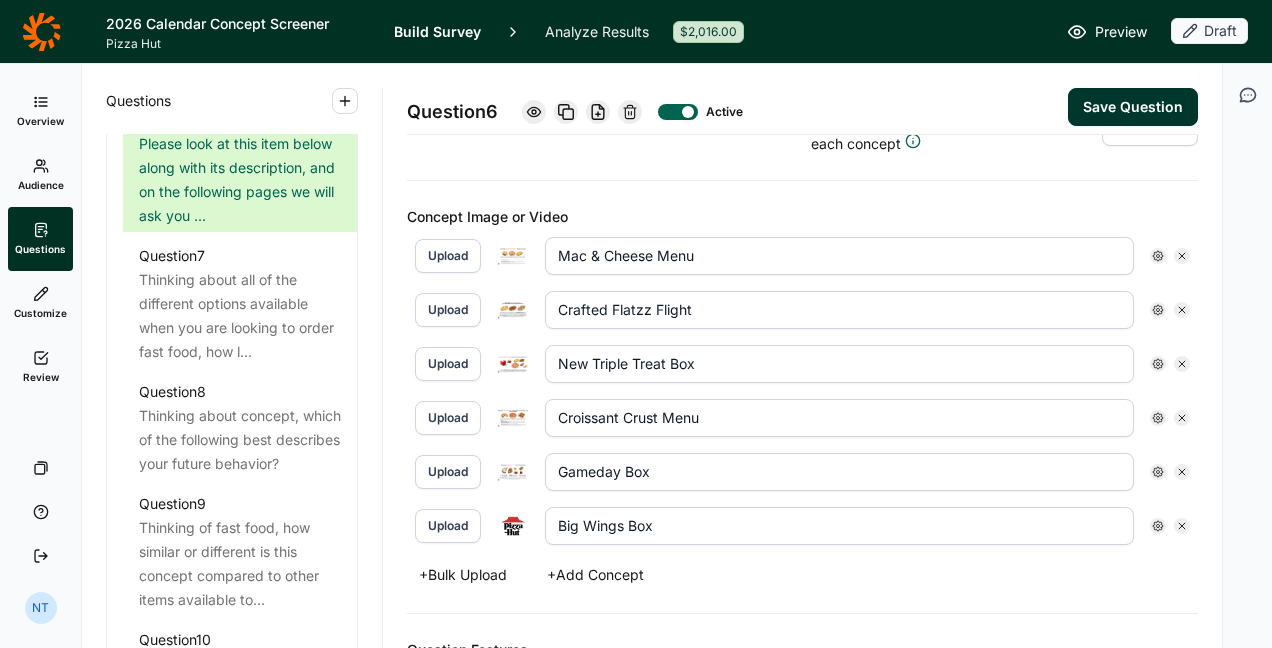click on "Upload" at bounding box center [448, 526] 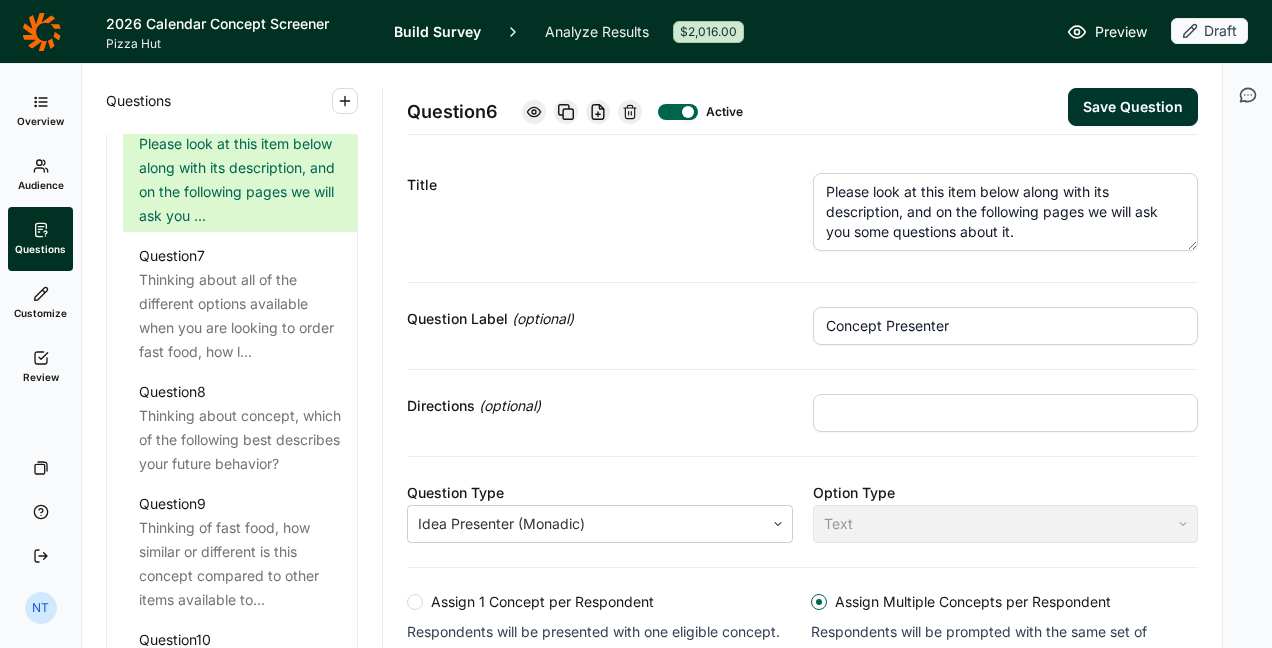 scroll, scrollTop: 0, scrollLeft: 0, axis: both 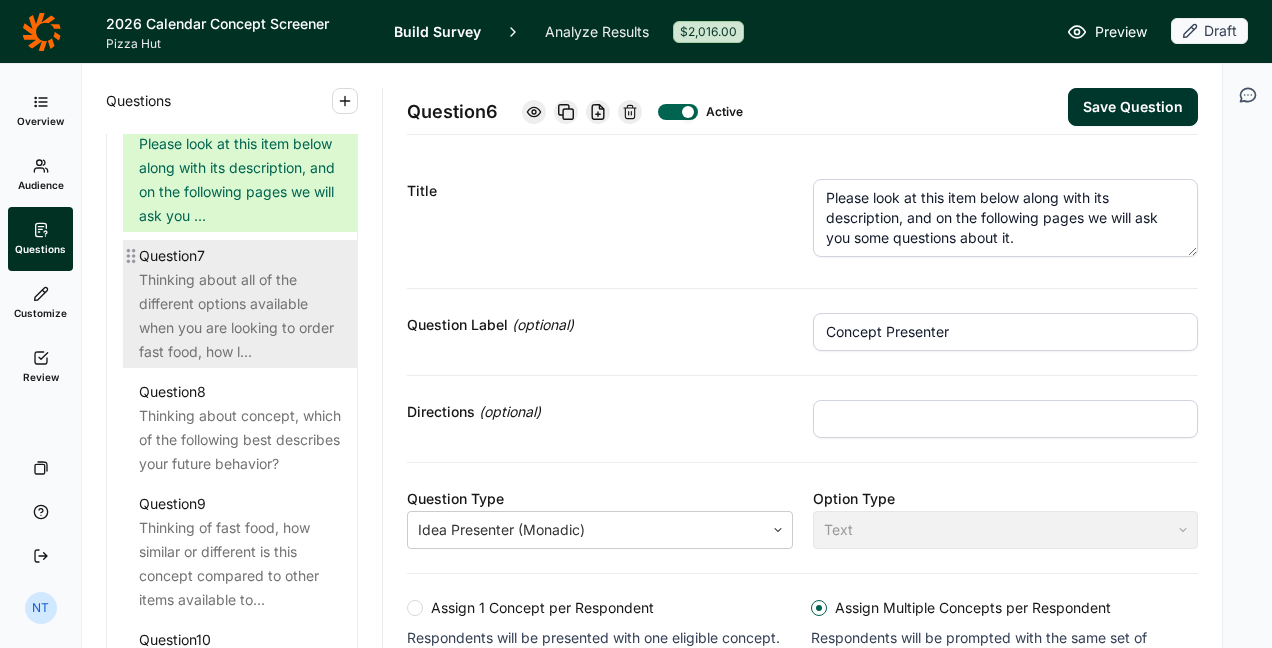 click on "Thinking about all of the different options available when you are looking to order fast food, how l..." at bounding box center [240, 316] 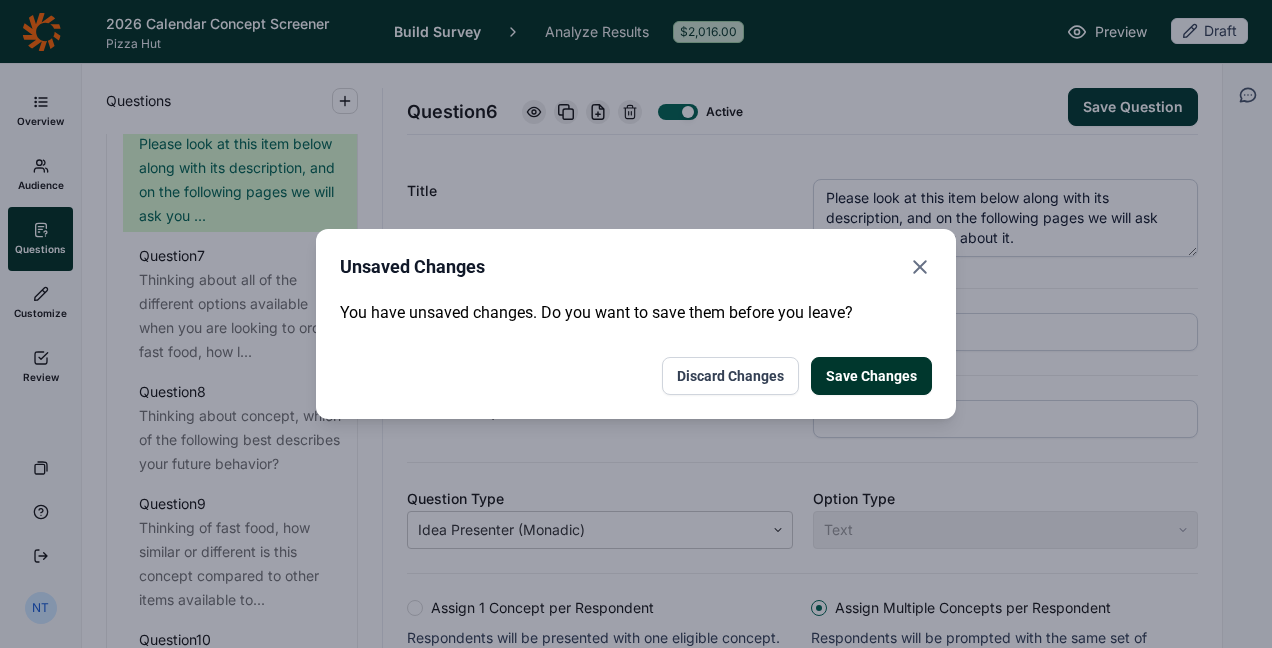 click on "Save Changes" at bounding box center [871, 376] 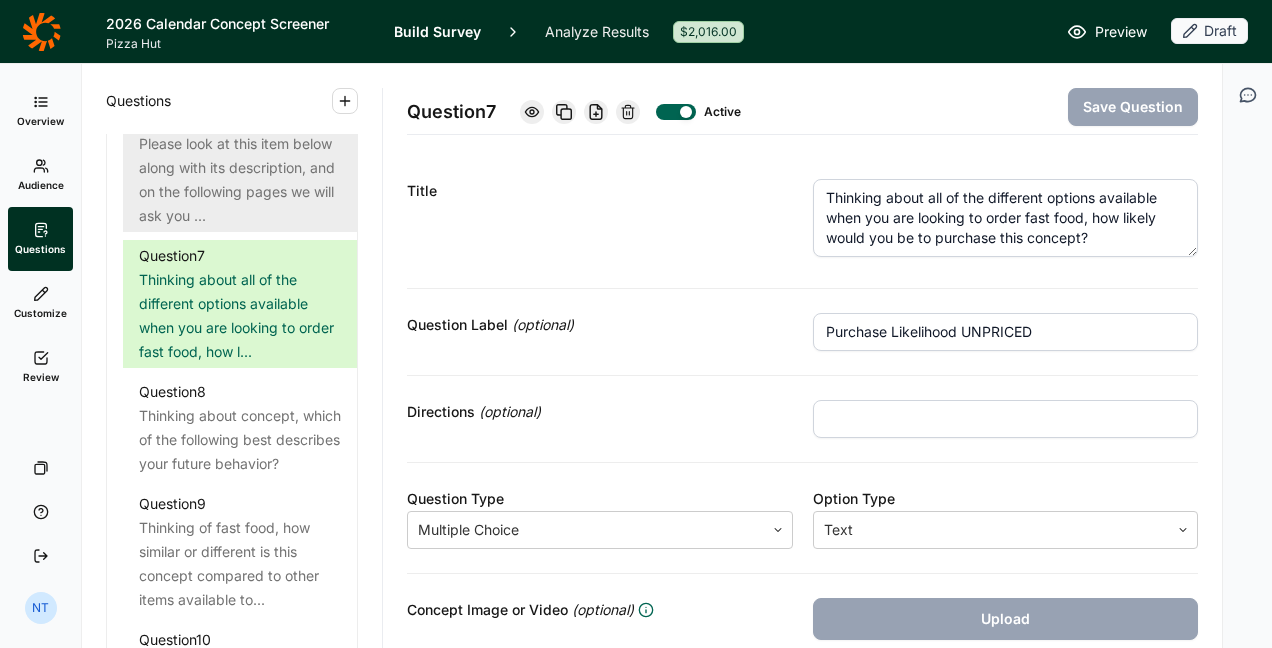 click on "Please look at this item below along with its description, and on the following pages we will ask you ..." at bounding box center (240, 180) 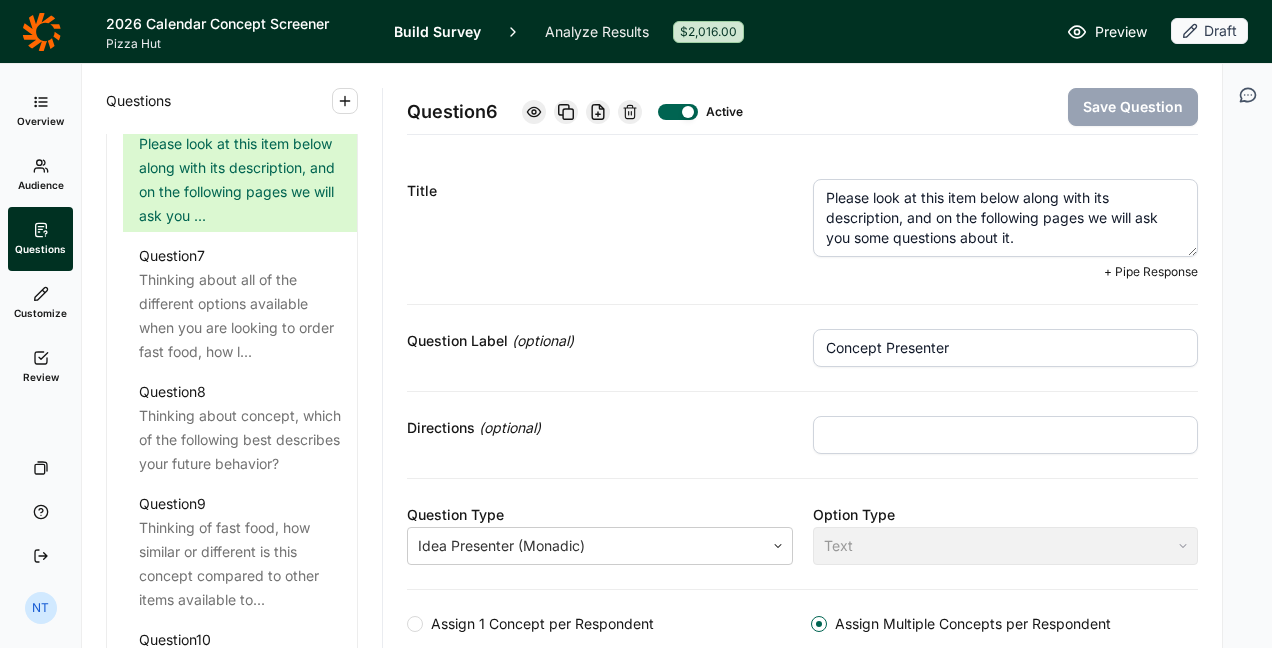 click on "Please look at this item below along with its description, and on the following pages we will ask you some questions about it." at bounding box center [1006, 218] 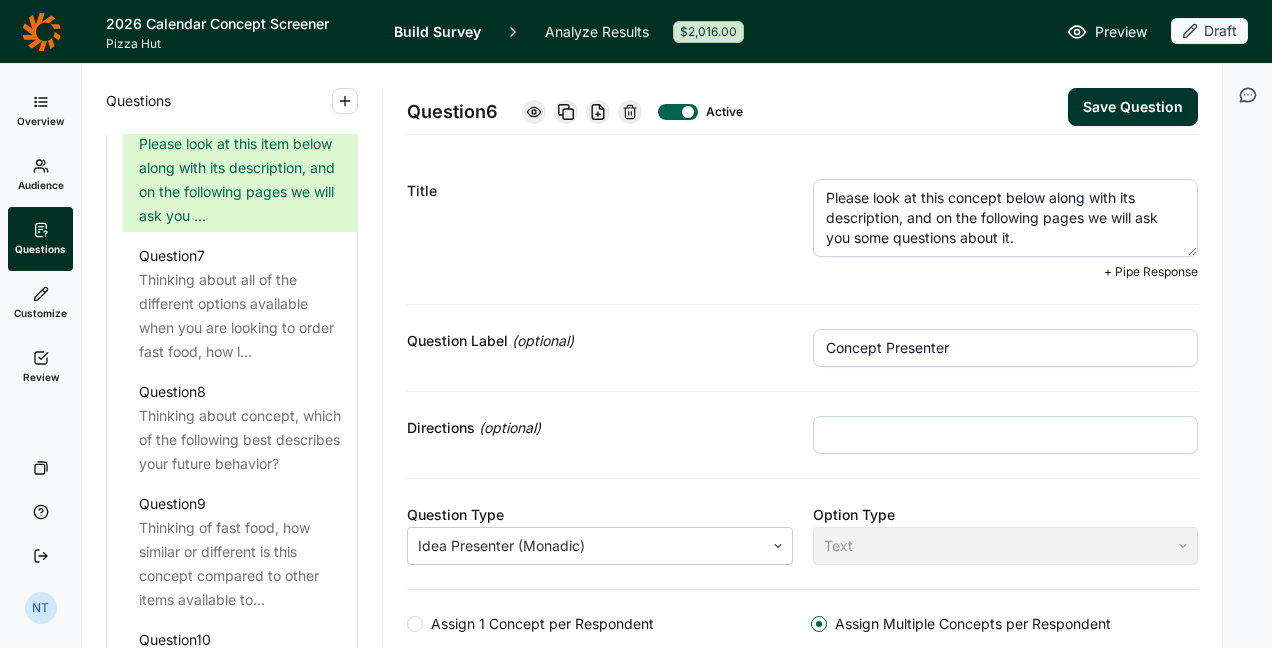 click on "Please look at this concept below along with its description, and on the following pages we will ask you some questions about it." at bounding box center [1006, 218] 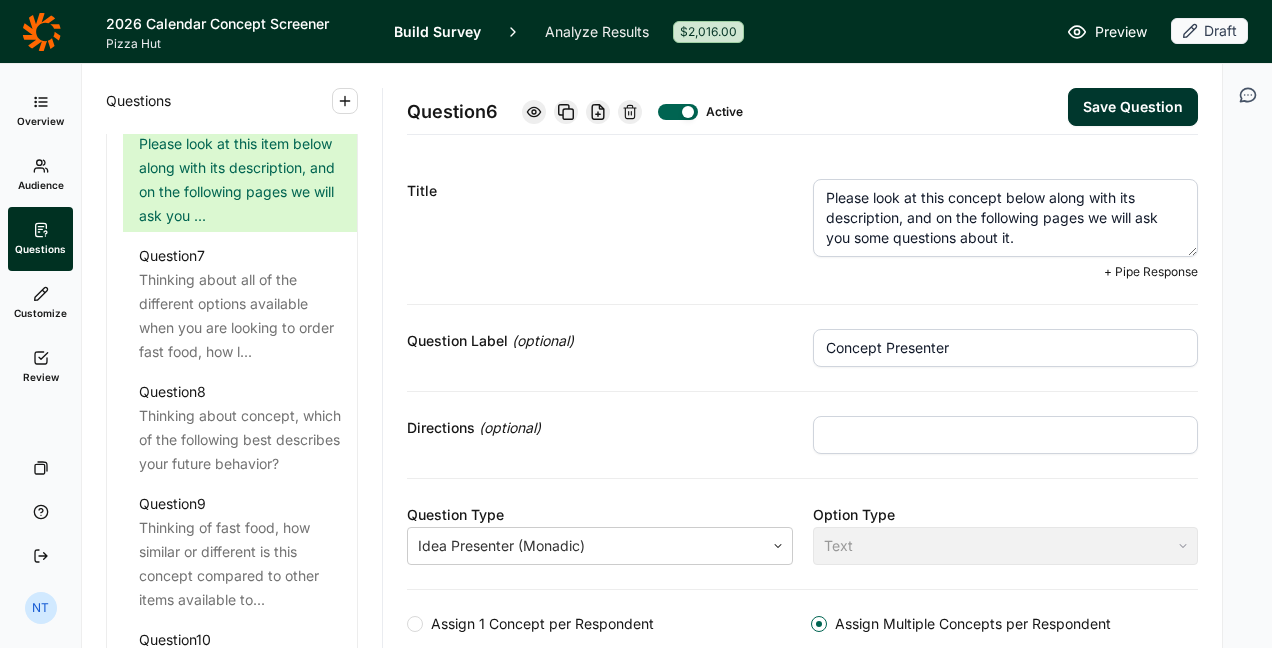 click on "Title Please look at this concept below along with its description, and on the following pages we will ask you some questions about it. + Pipe Response" at bounding box center (802, 230) 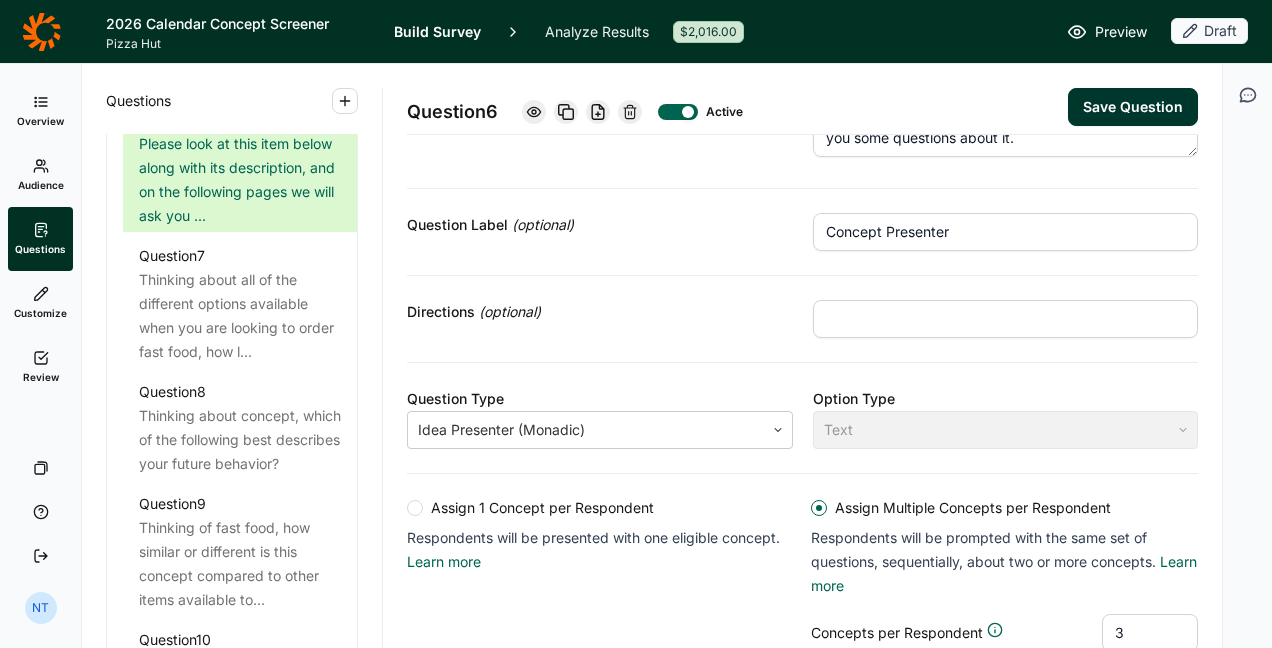 scroll, scrollTop: 0, scrollLeft: 0, axis: both 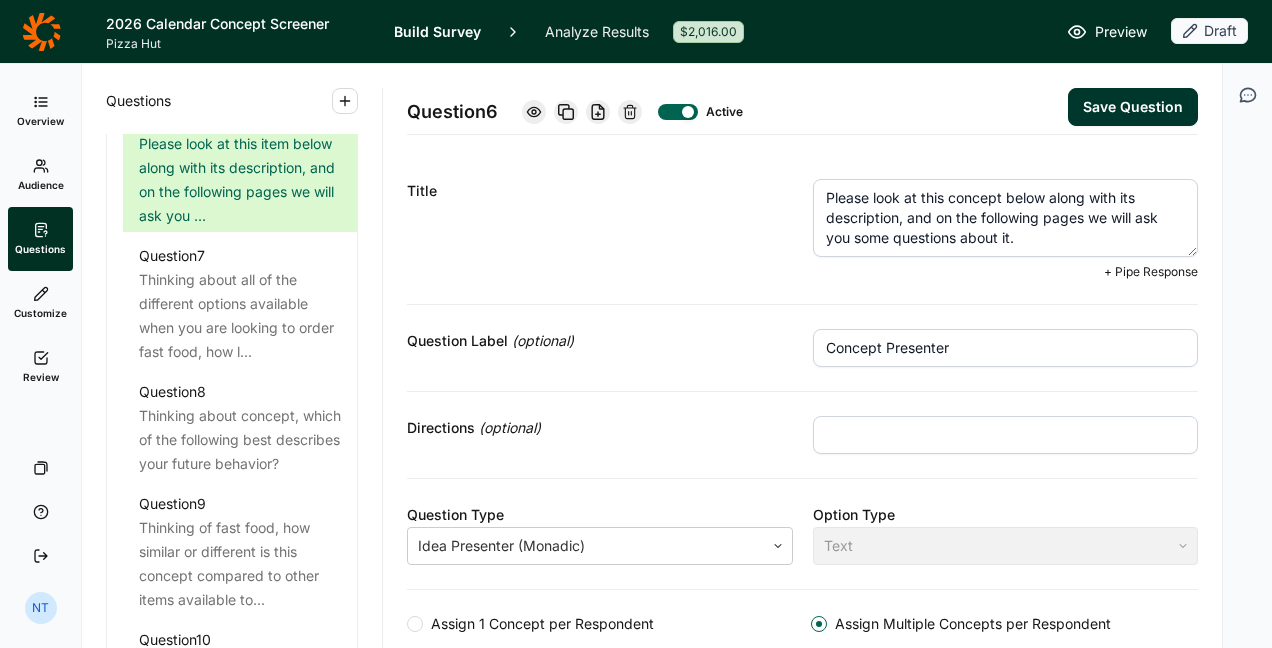 drag, startPoint x: 1042, startPoint y: 197, endPoint x: 1136, endPoint y: 198, distance: 94.00532 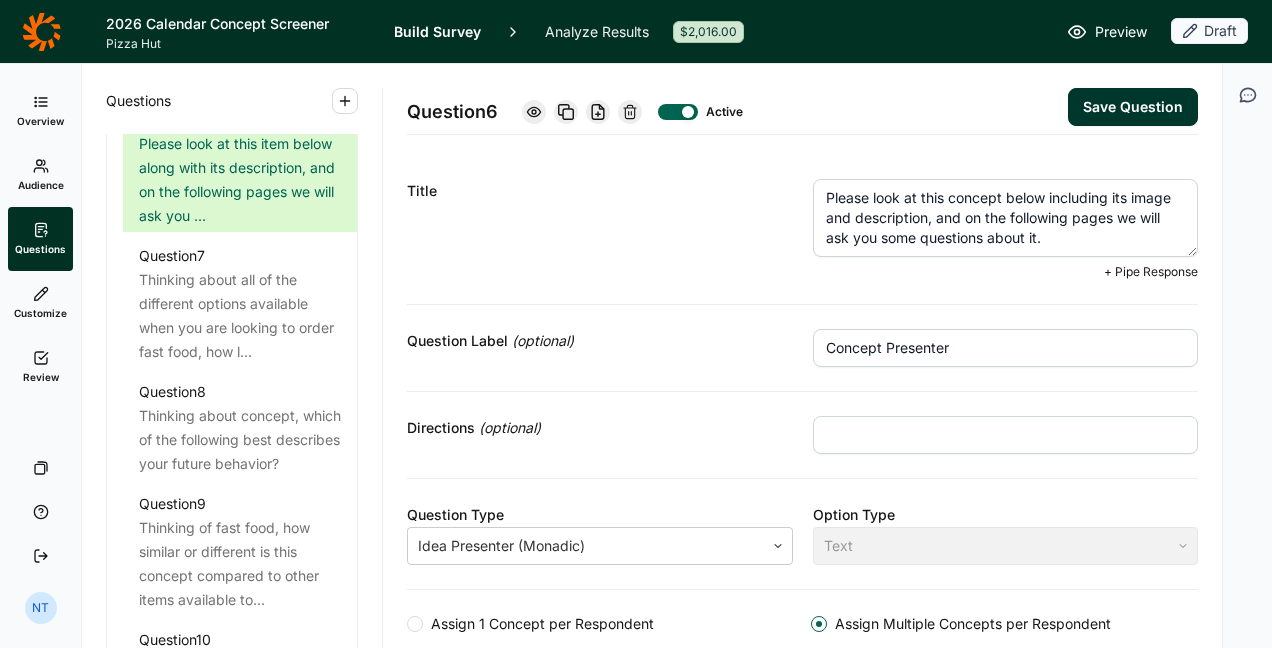 type on "Please look at this concept below including its image and description, and on the following pages we will ask you some questions about it." 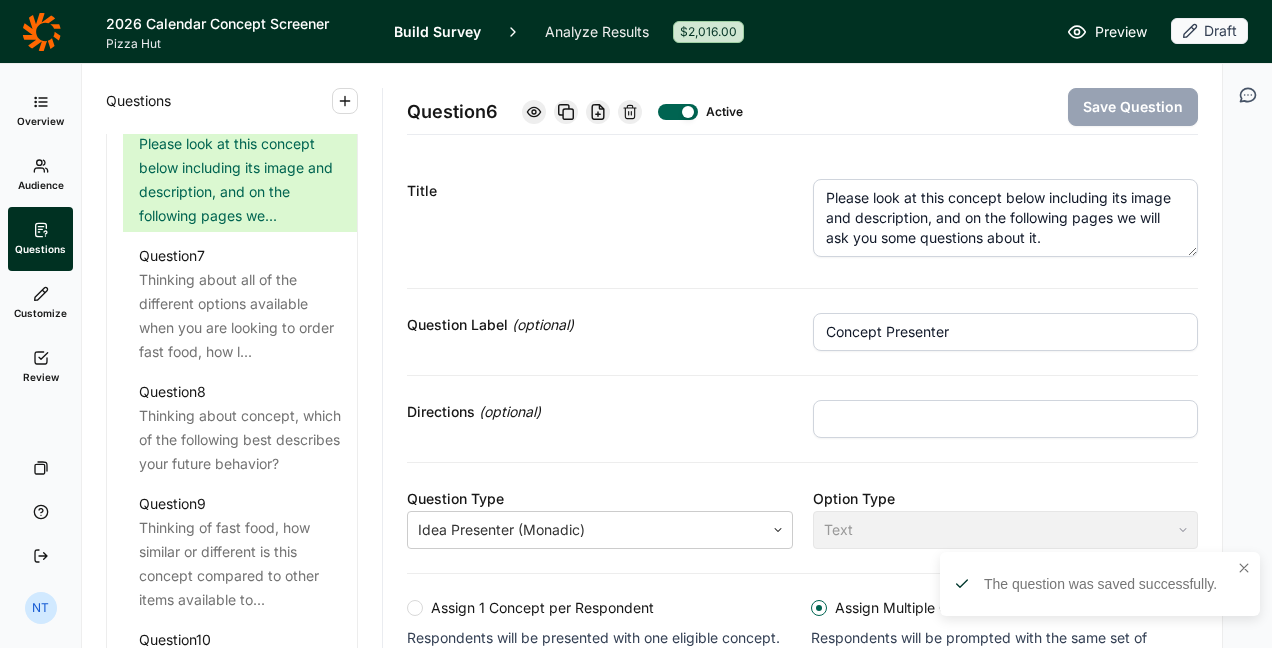 click at bounding box center [1006, 419] 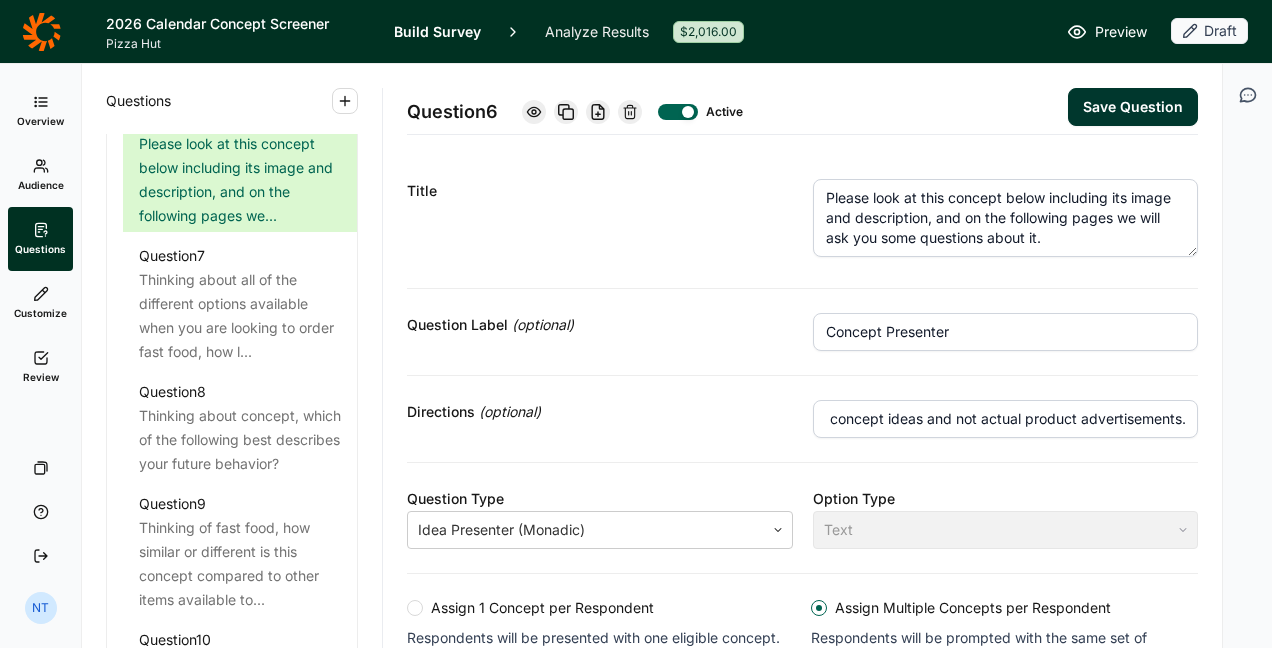 scroll, scrollTop: 0, scrollLeft: 174, axis: horizontal 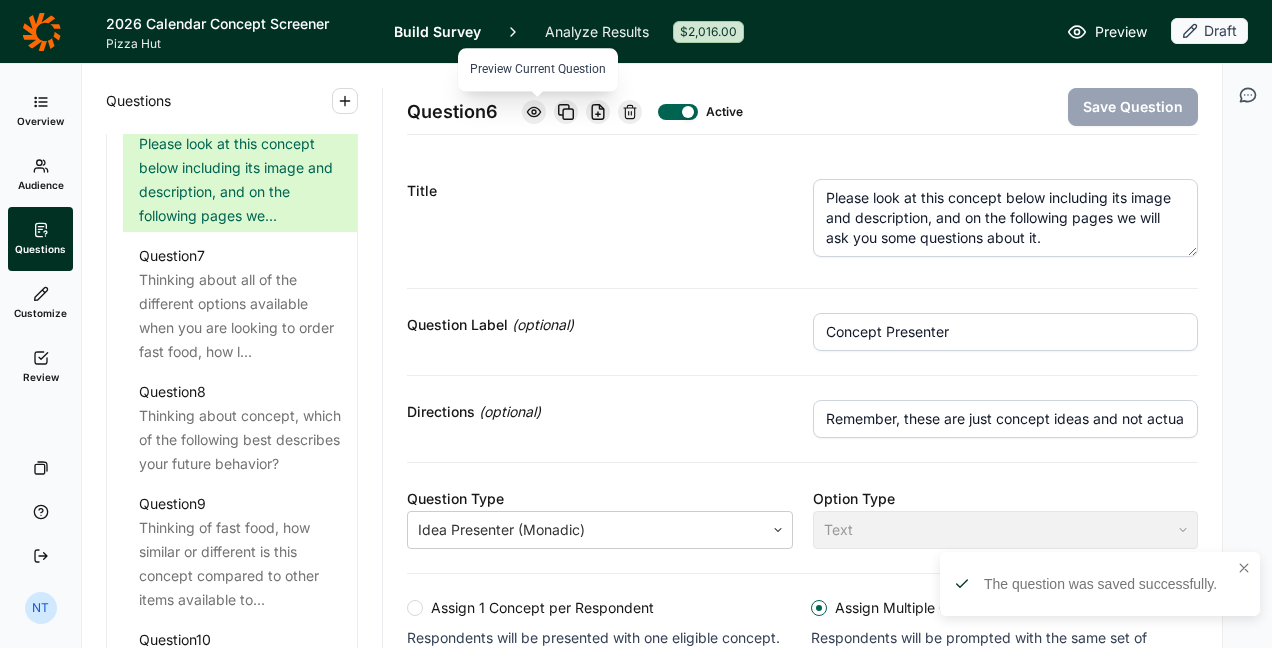 click 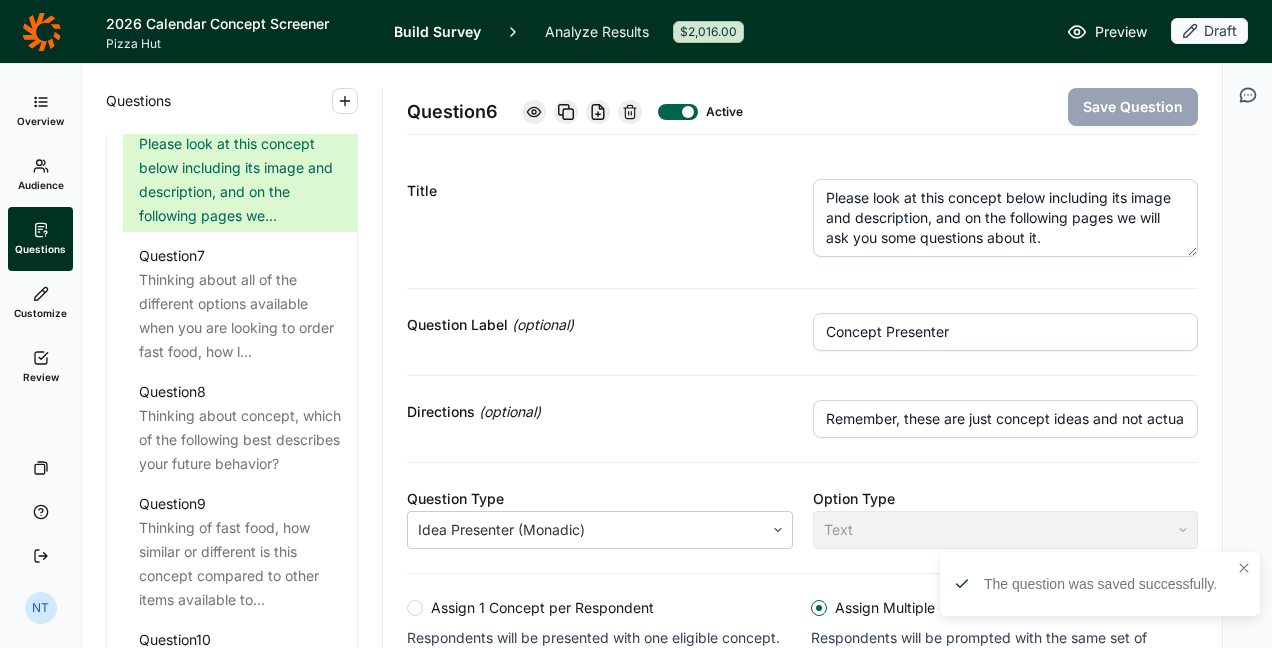 click on "Question  6 Active Save Question" at bounding box center [802, 99] 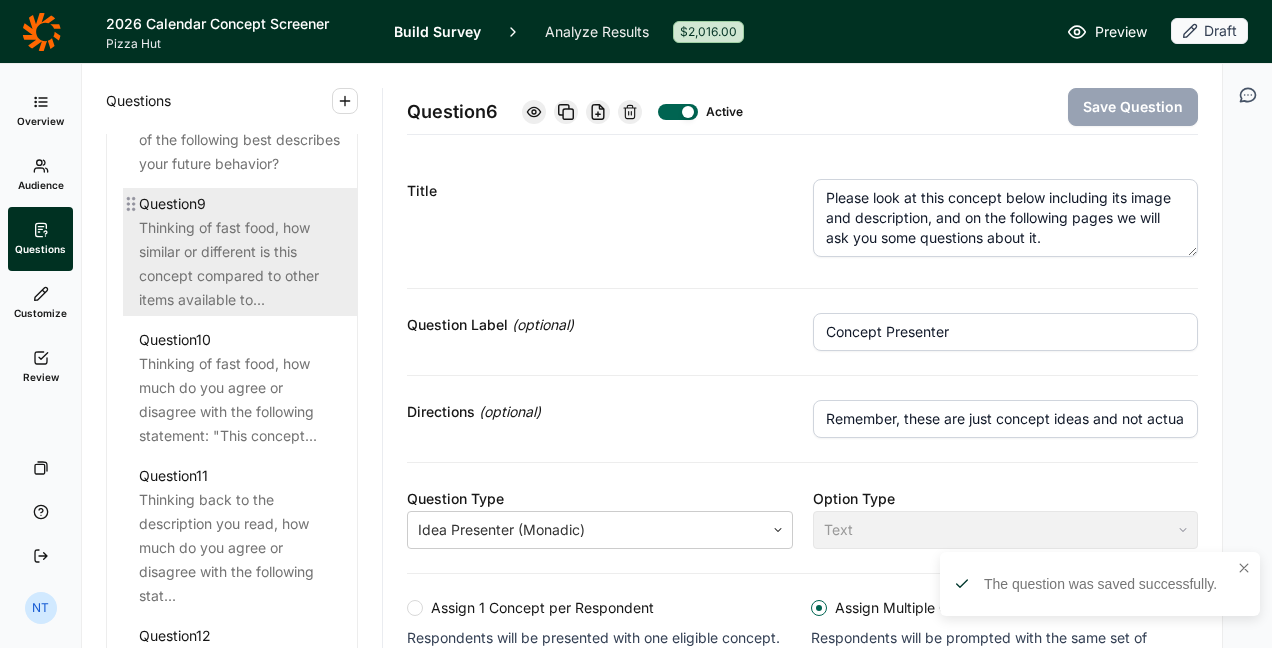 click on "Thinking of fast food, how similar or different is this concept compared to other items available to..." at bounding box center (240, 264) 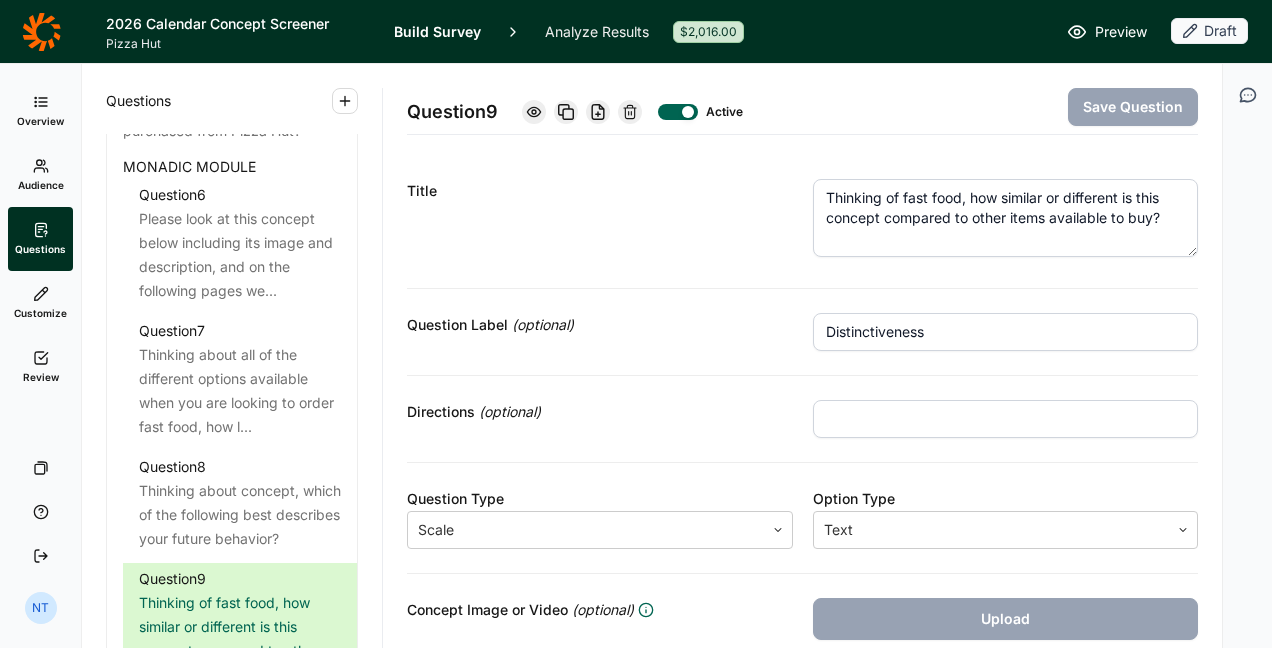 scroll, scrollTop: 1405, scrollLeft: 0, axis: vertical 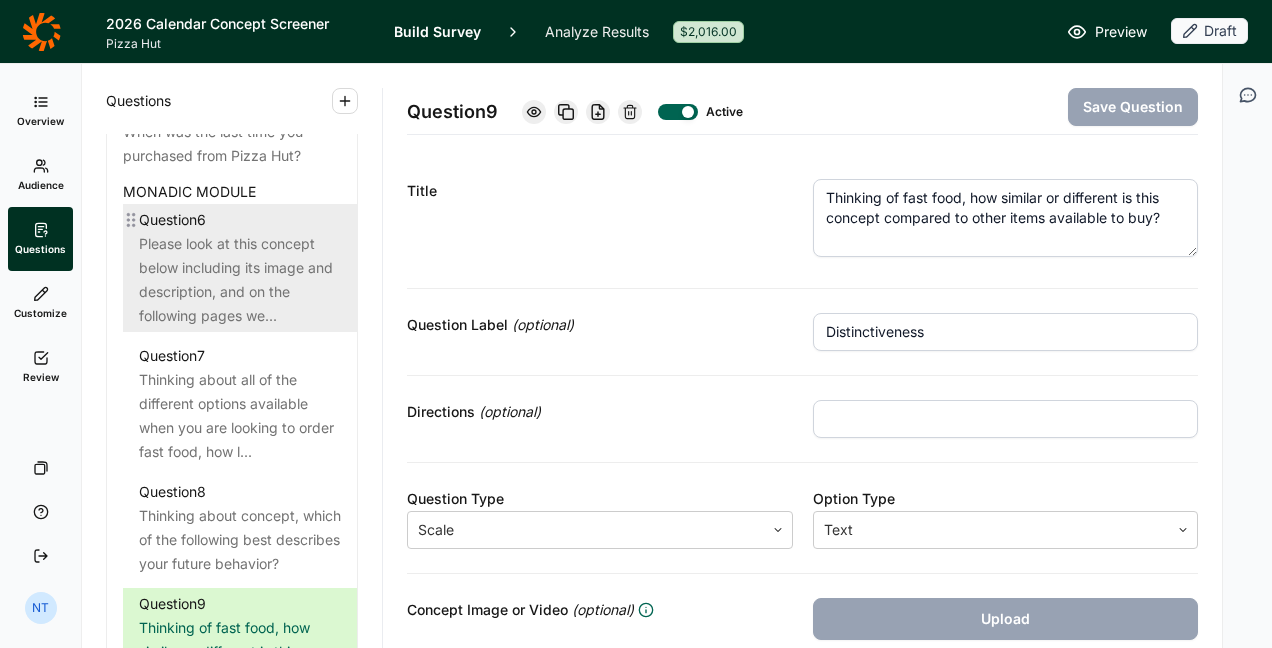 click on "Please look at this concept below including its image and description, and on the following pages we..." at bounding box center [240, 280] 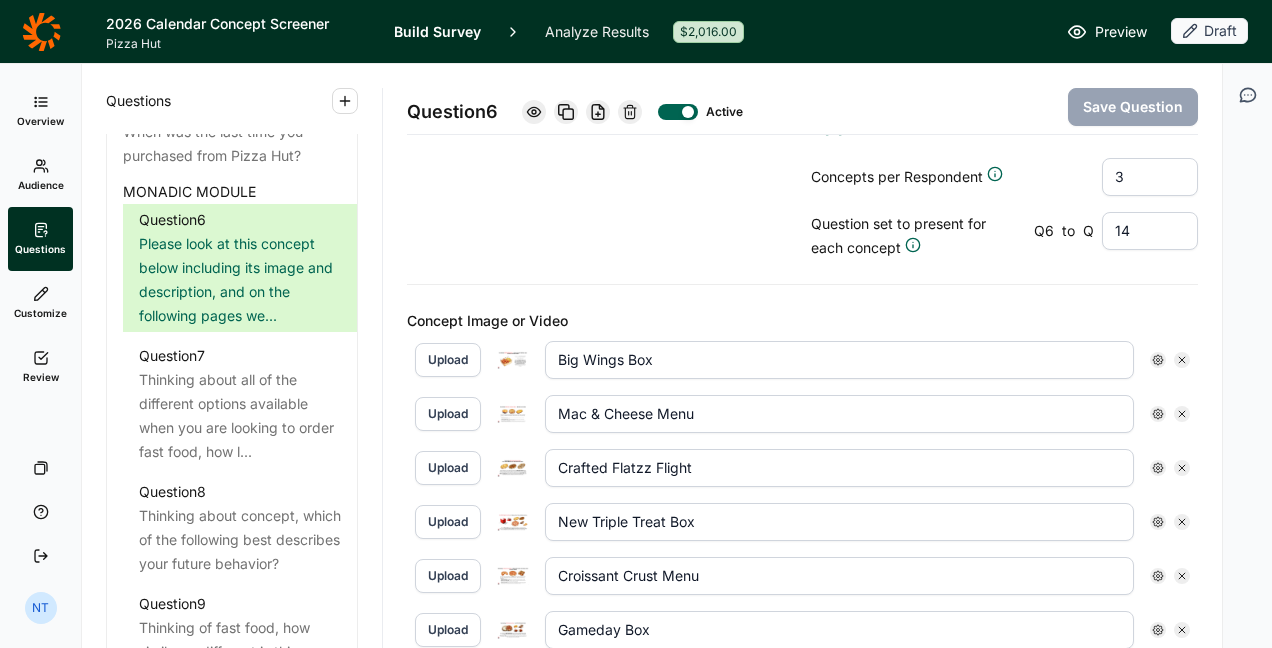scroll, scrollTop: 600, scrollLeft: 0, axis: vertical 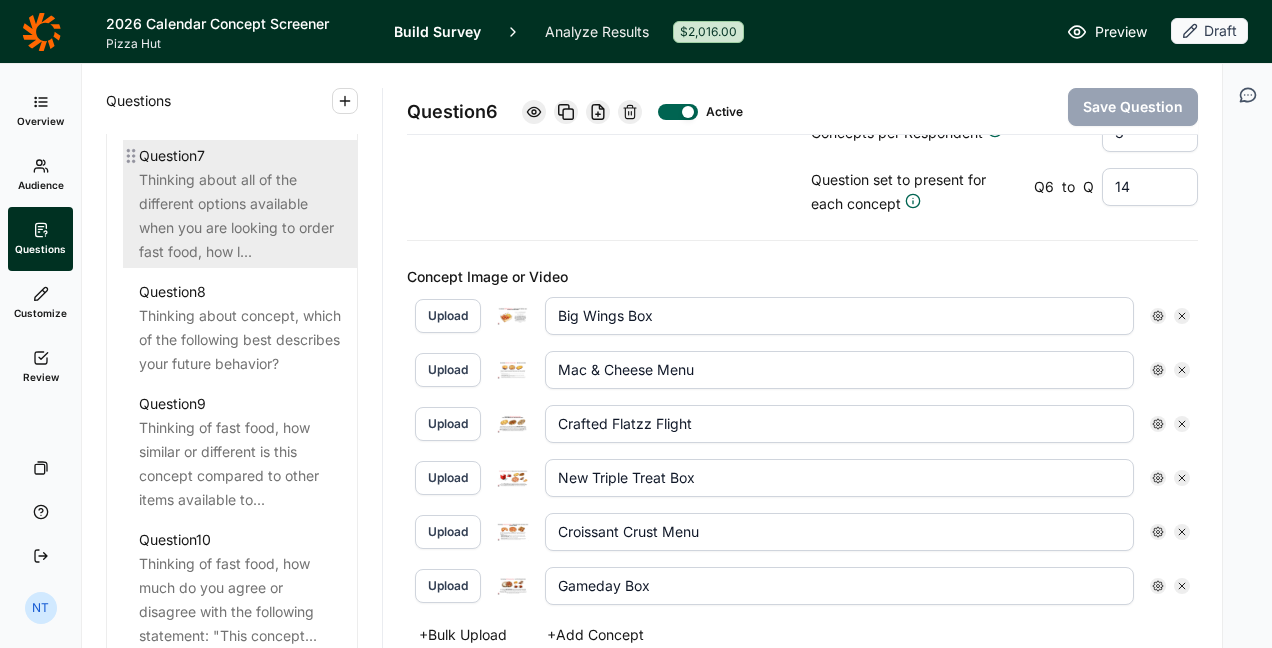click on "Thinking about all of the different options available when you are looking to order fast food, how l..." at bounding box center (240, 216) 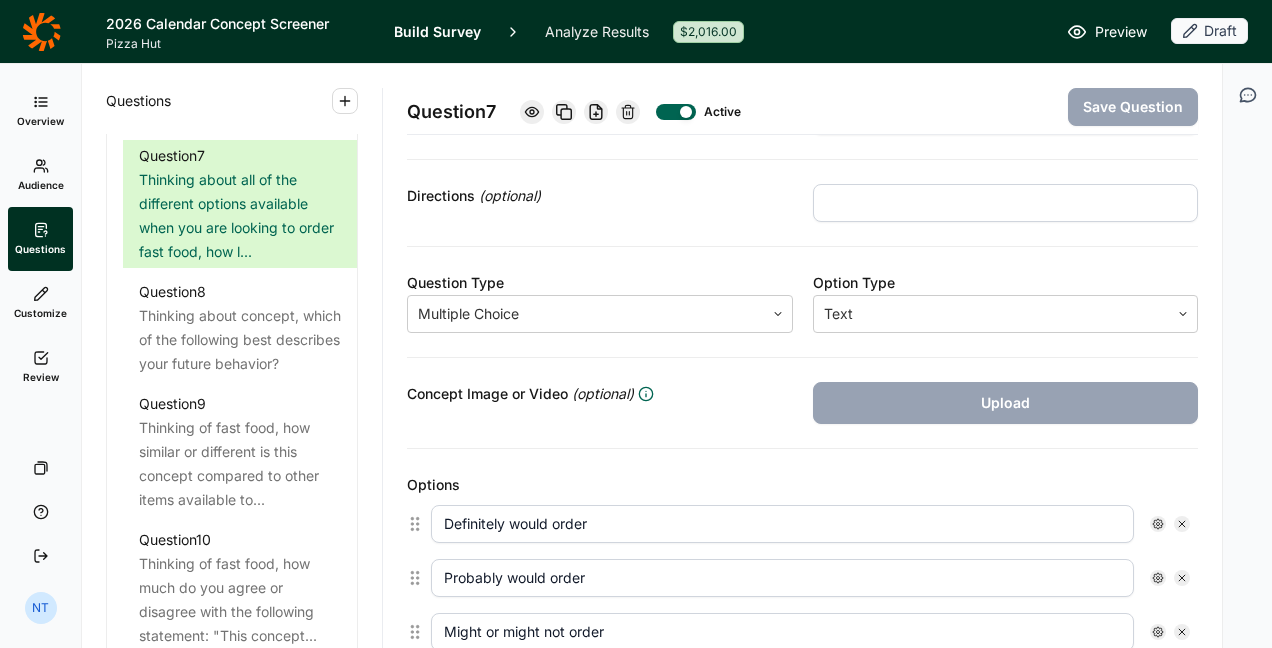 scroll, scrollTop: 500, scrollLeft: 0, axis: vertical 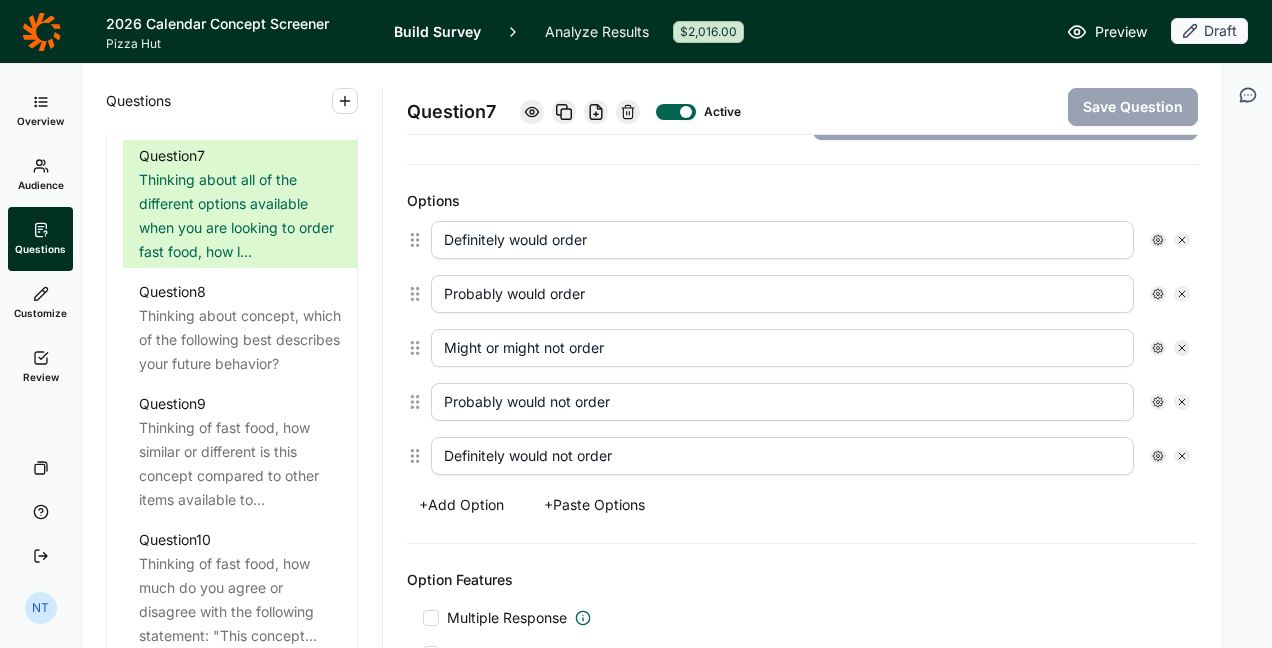 click on "Definitely would order" at bounding box center [782, 240] 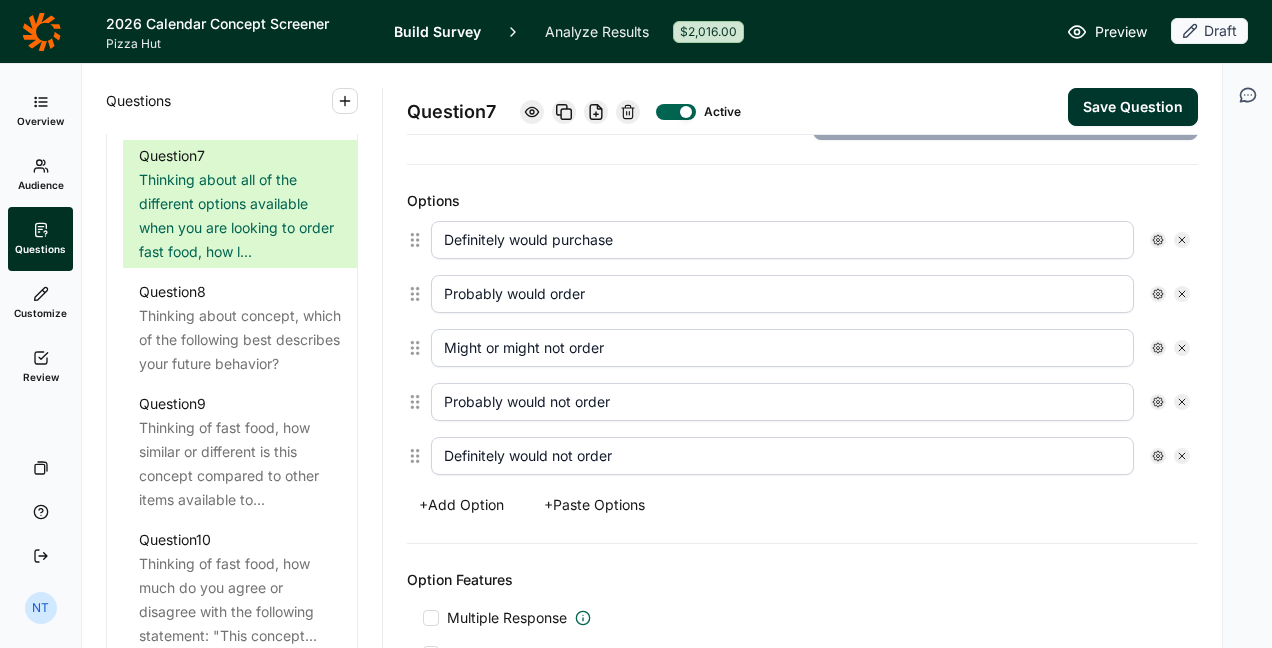click on "Definitely would purchase" at bounding box center [782, 240] 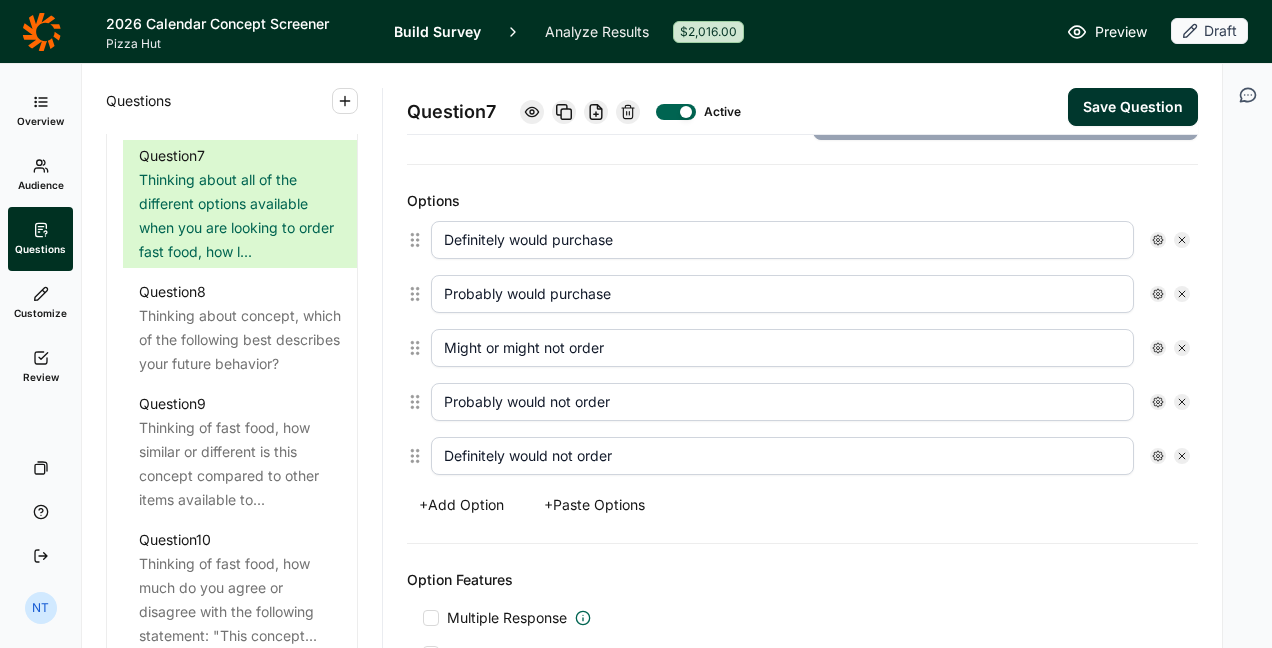 type on "Probably would purchase" 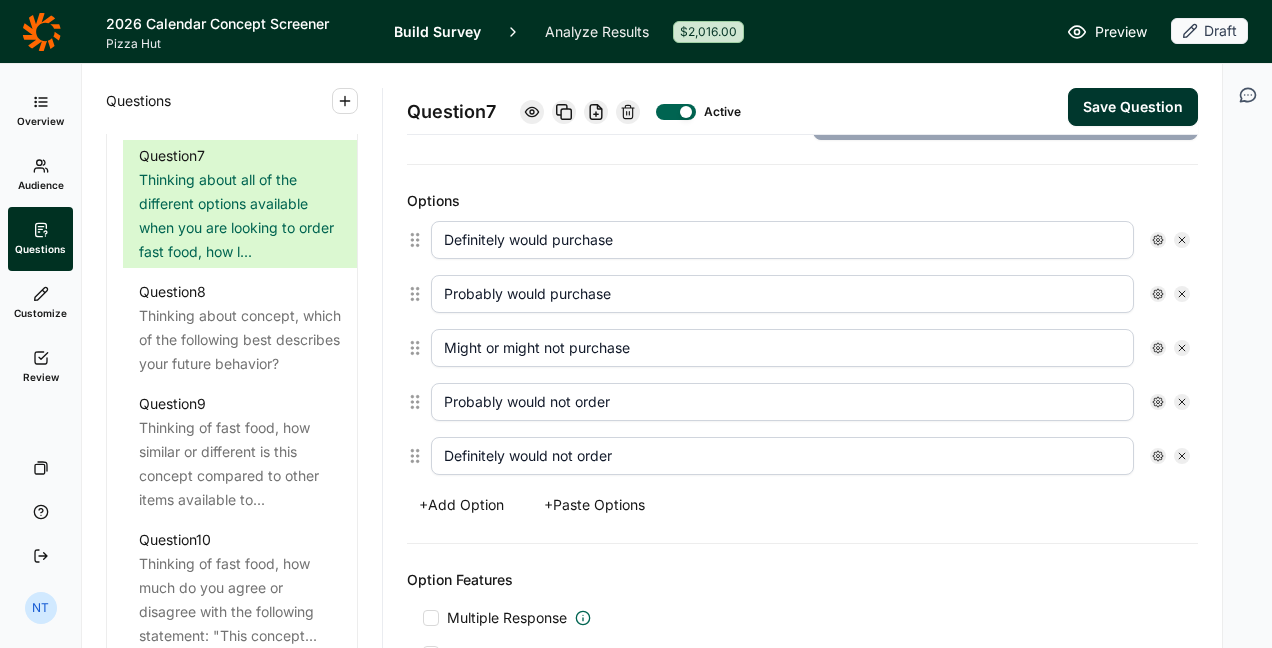 type on "Might or might not purchase" 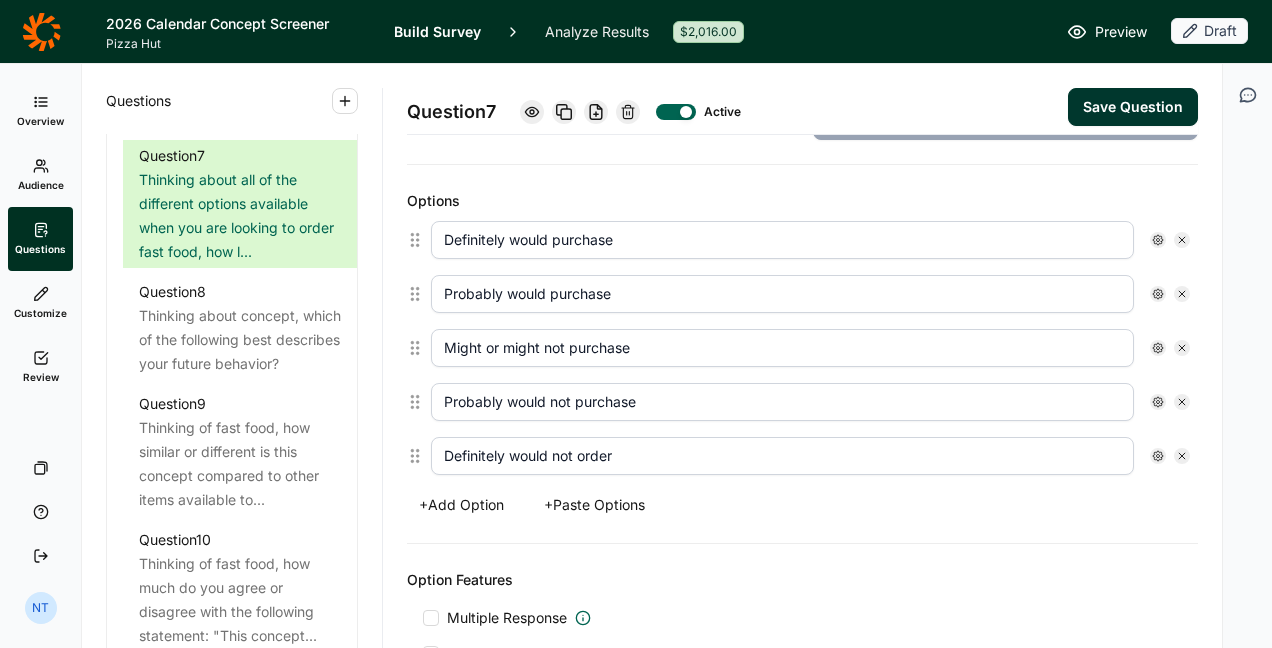 type on "Probably would not purchase" 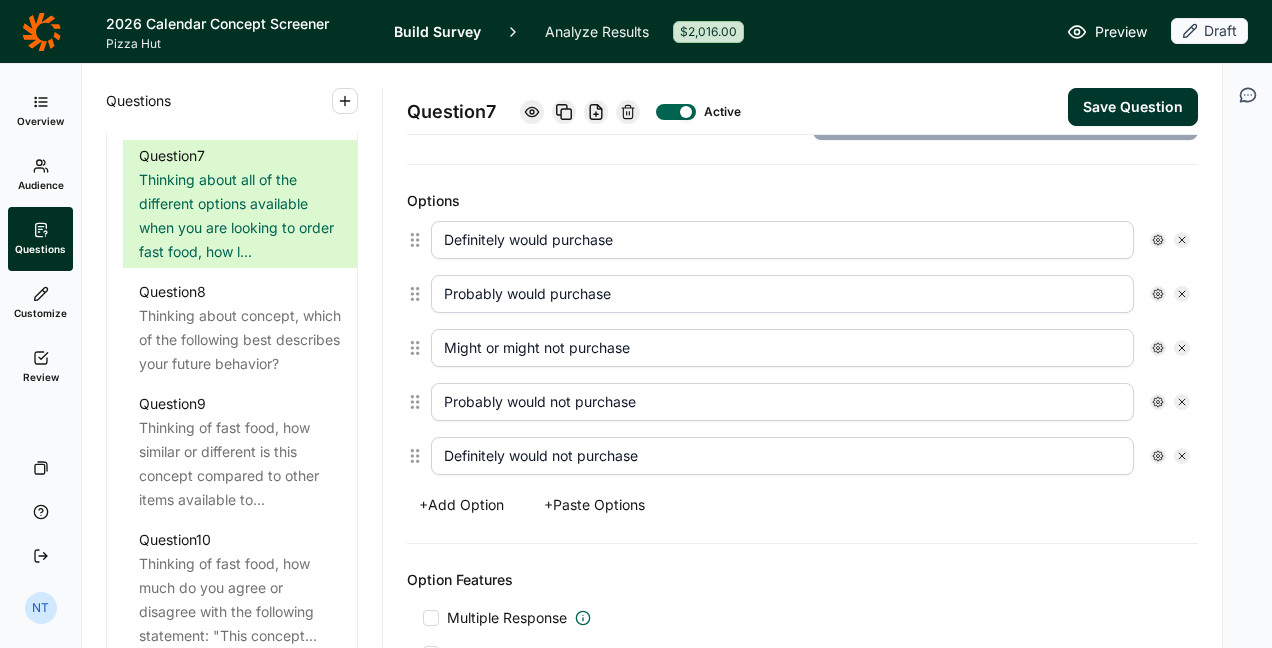 type on "Definitely would not purchase" 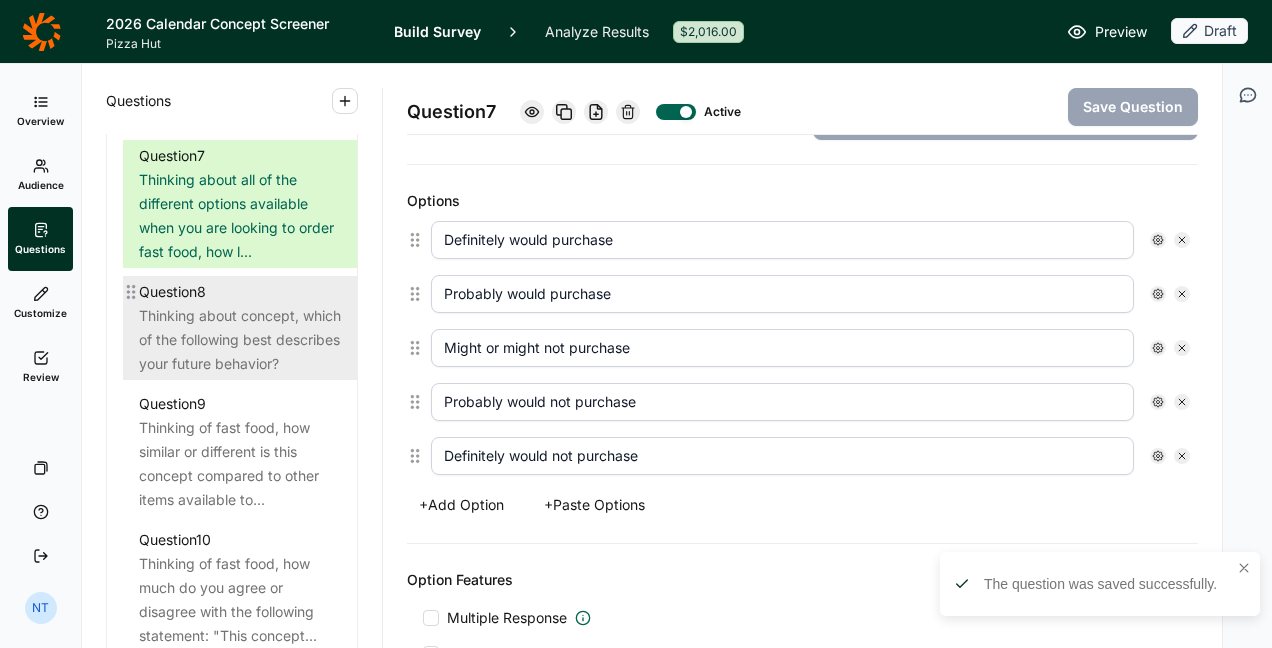 click on "Thinking about concept, which of the following best describes your future behavior?" at bounding box center (240, 340) 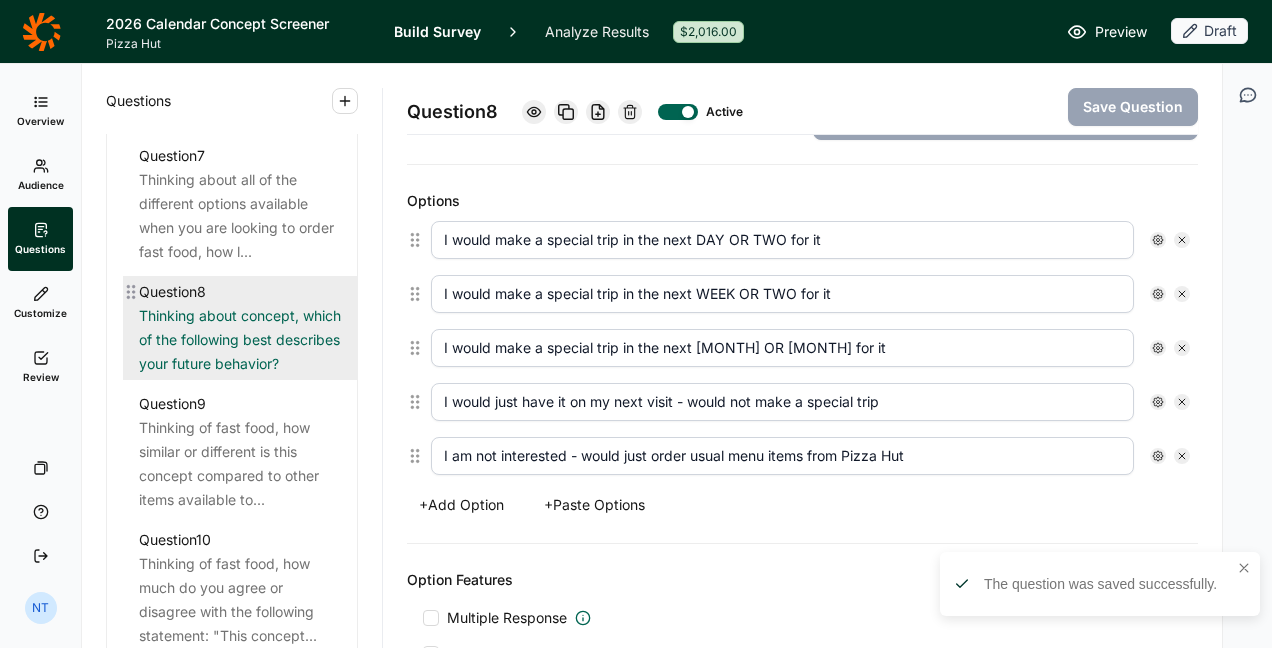 scroll, scrollTop: 1805, scrollLeft: 0, axis: vertical 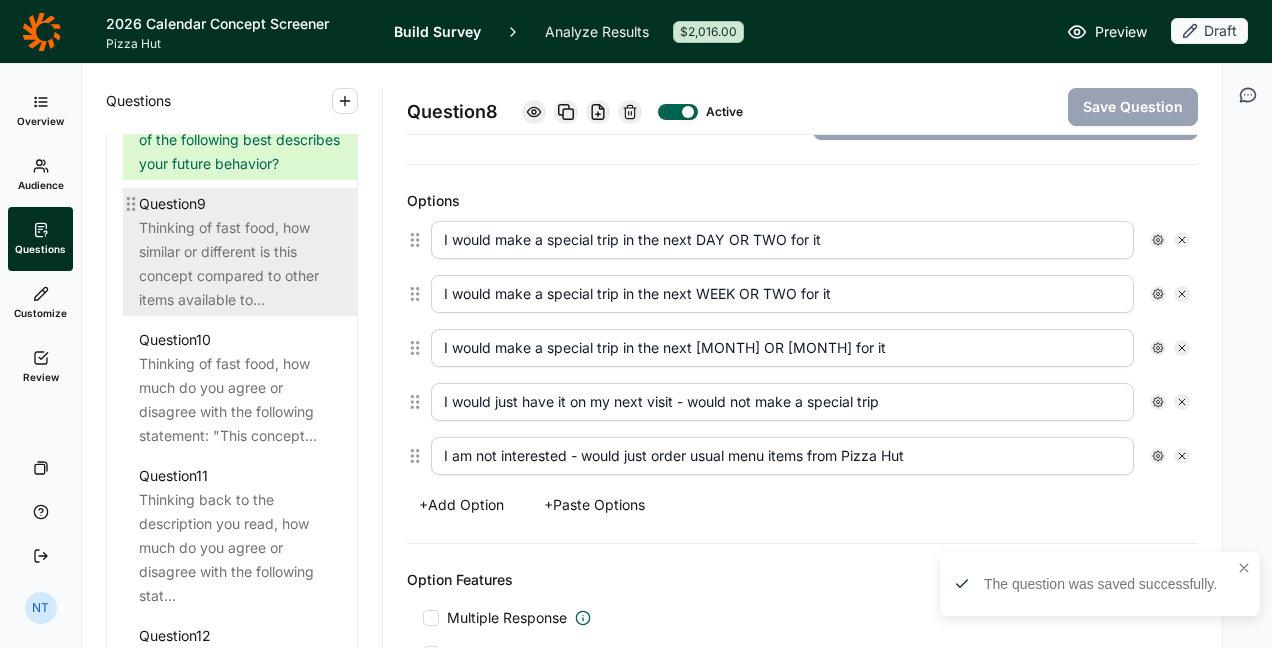 click on "Thinking of fast food, how similar or different is this concept compared to other items available to..." at bounding box center (240, 264) 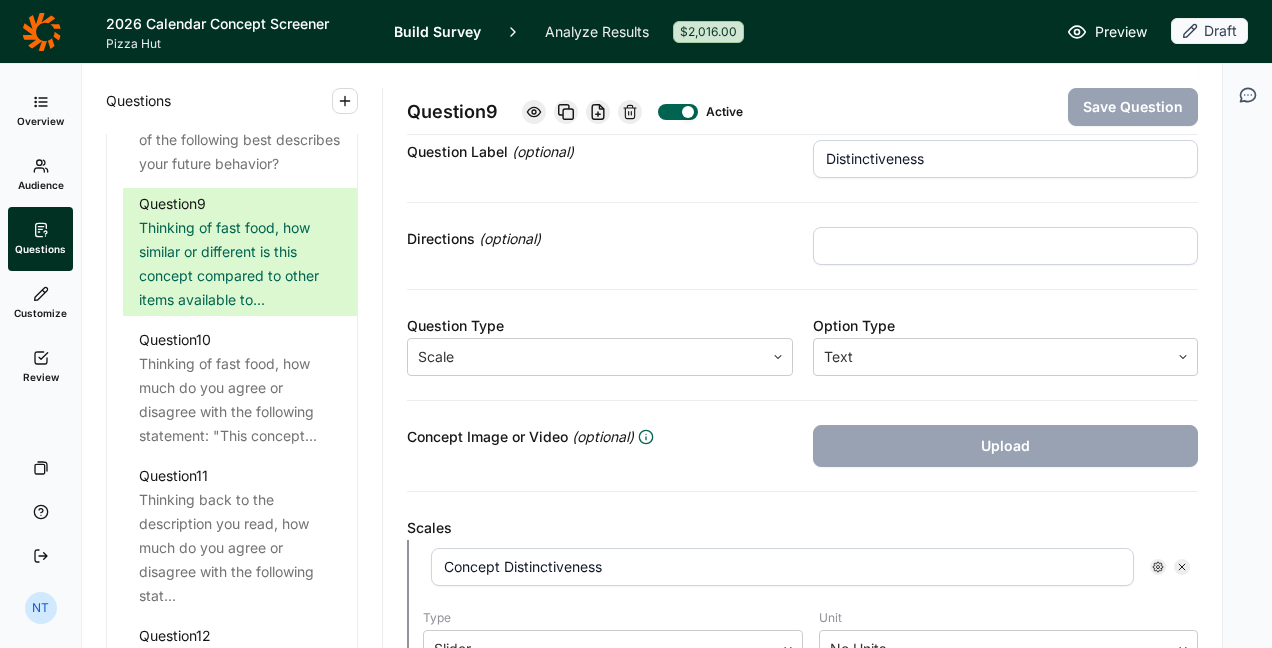 scroll, scrollTop: 200, scrollLeft: 0, axis: vertical 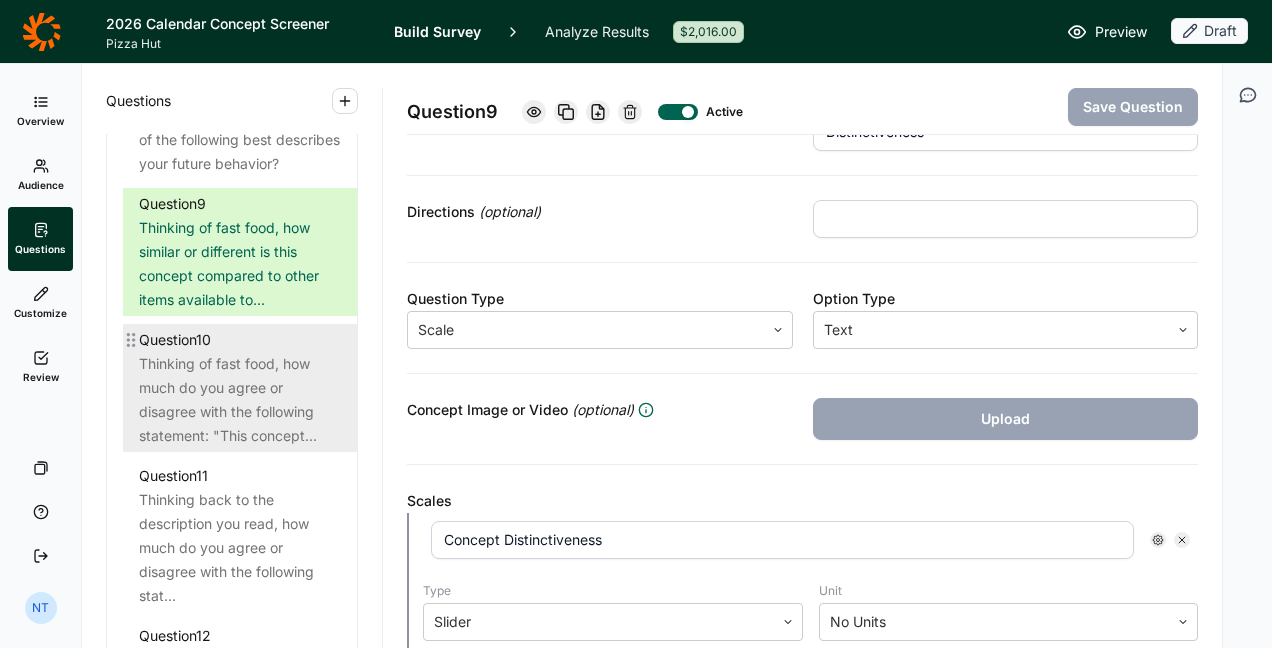 click on "Question 10" at bounding box center (175, 340) 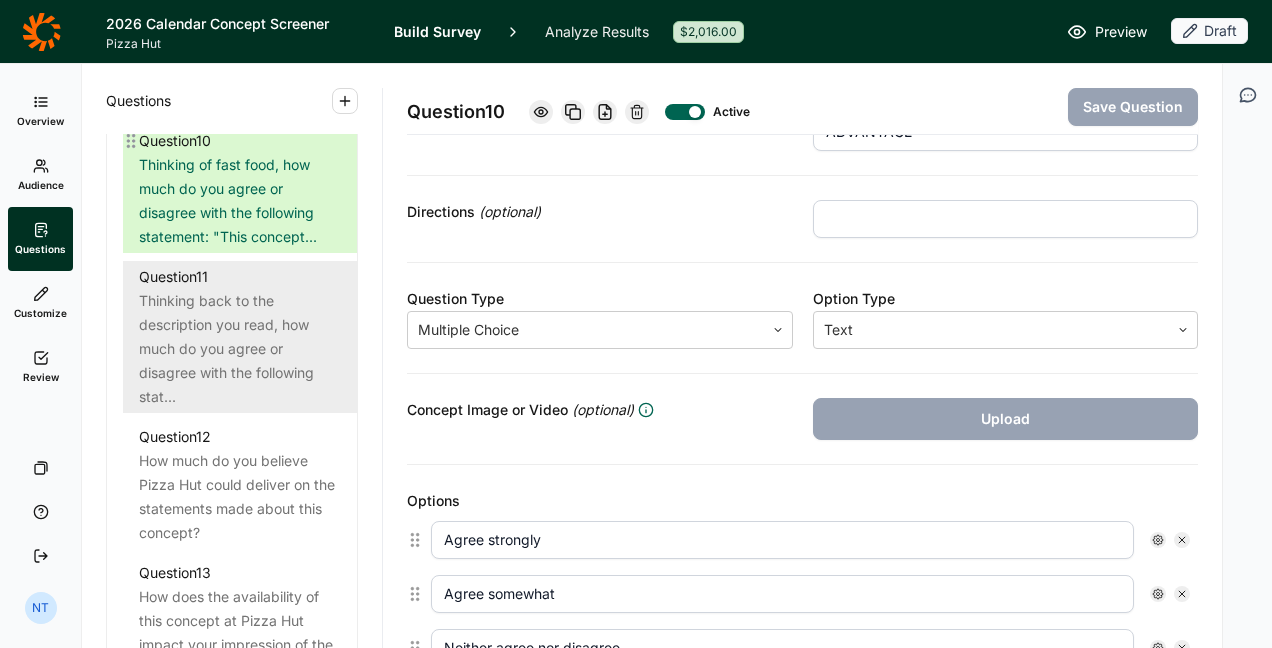 scroll, scrollTop: 2005, scrollLeft: 0, axis: vertical 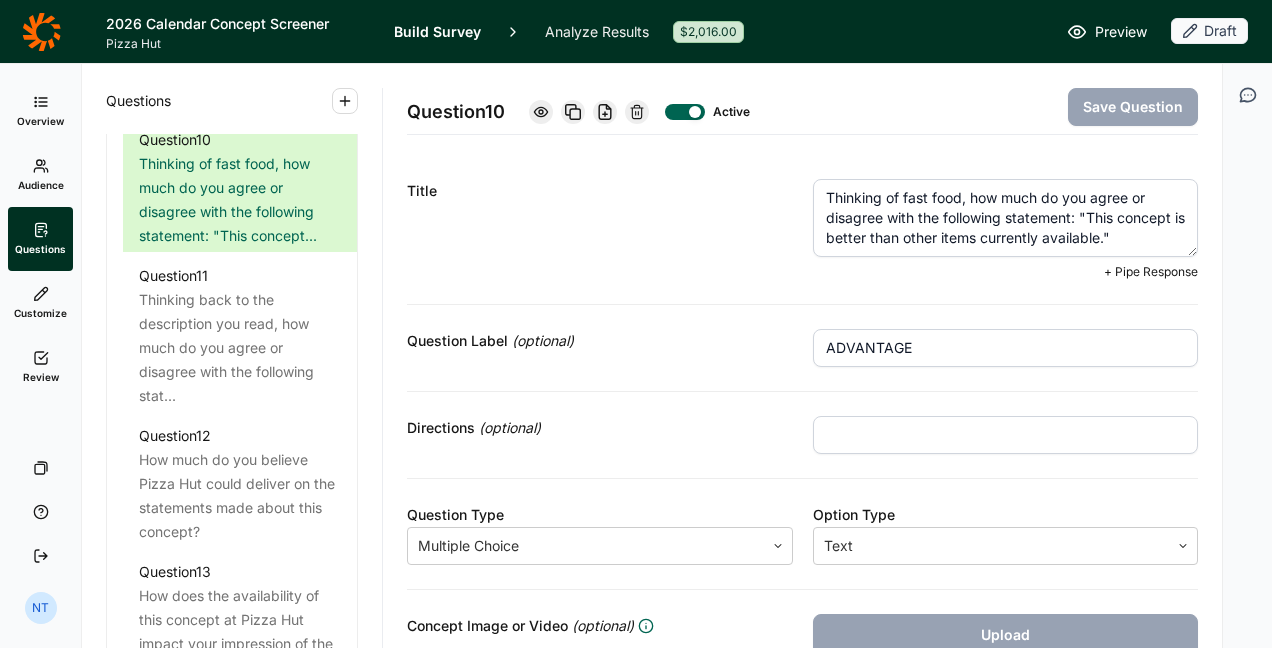click on "Thinking of fast food, how much do you agree or disagree with the following statement: "This concept is better than other items currently available."" at bounding box center [1006, 218] 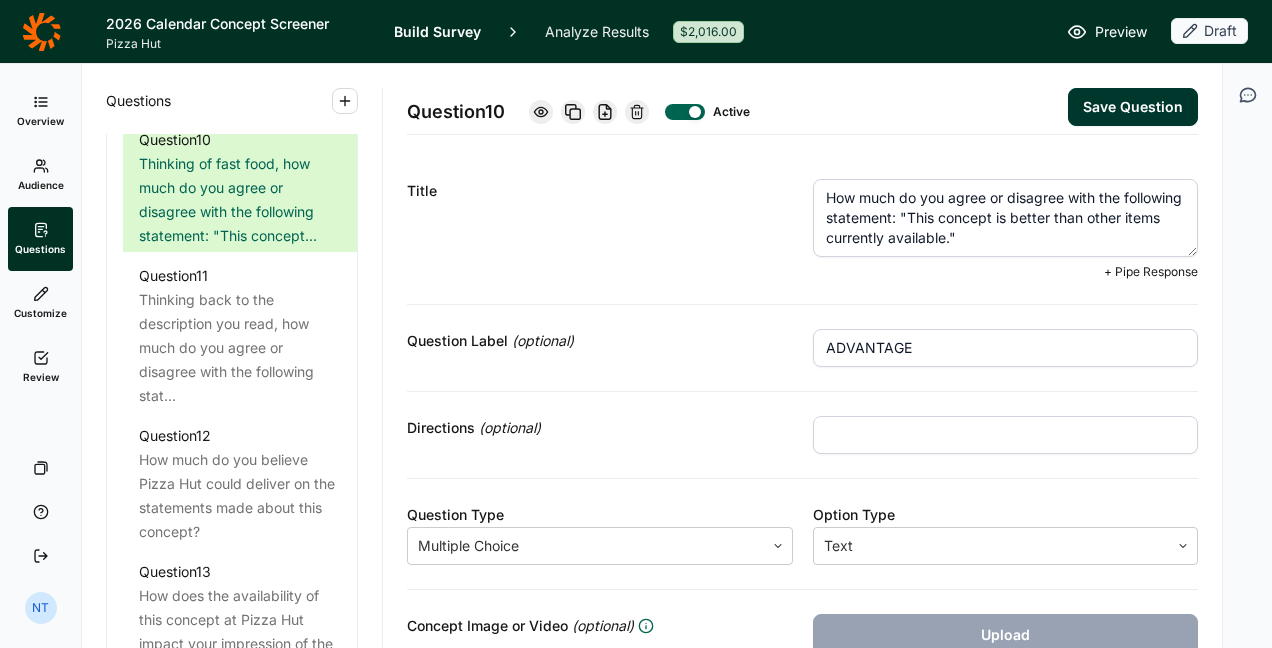 click on "How much do you agree or disagree with the following statement: "This concept is better than other items currently available."" at bounding box center [1006, 218] 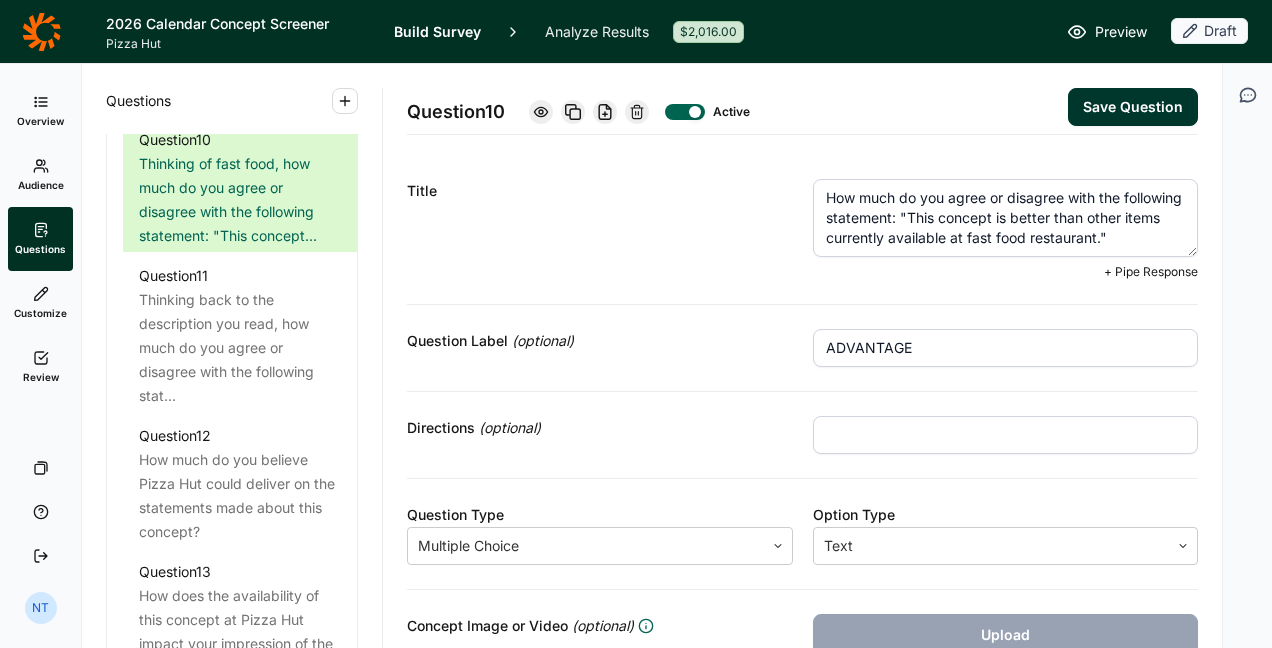 scroll, scrollTop: 10, scrollLeft: 0, axis: vertical 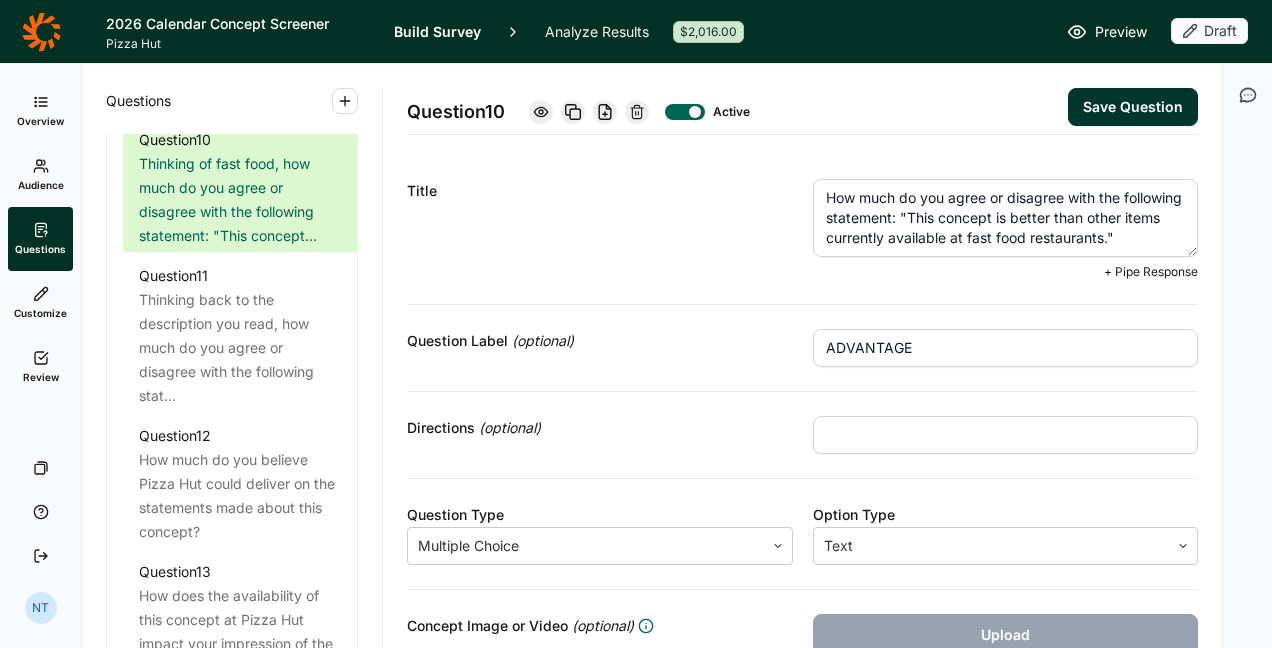 type on "How much do you agree or disagree with the following statement: "This concept is better than other items currently available at fast food restaurants."" 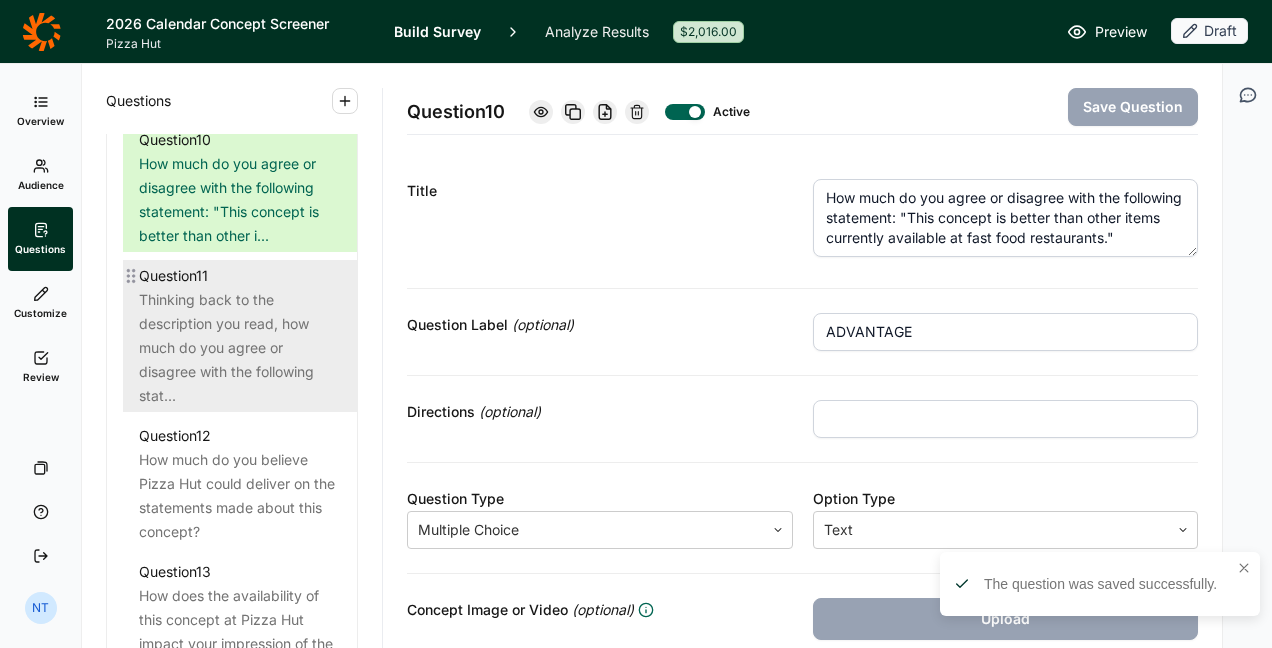 click on "Thinking back to the description you read, how much do you agree or disagree with the following stat..." at bounding box center (240, 348) 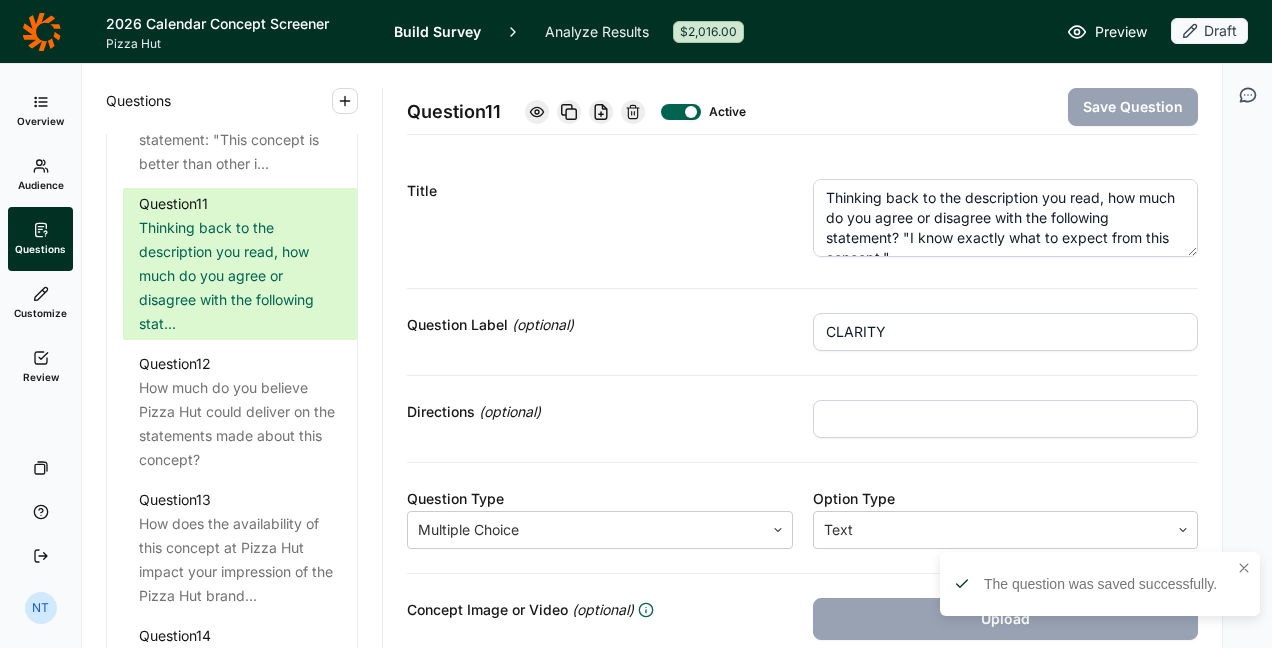 scroll, scrollTop: 2105, scrollLeft: 0, axis: vertical 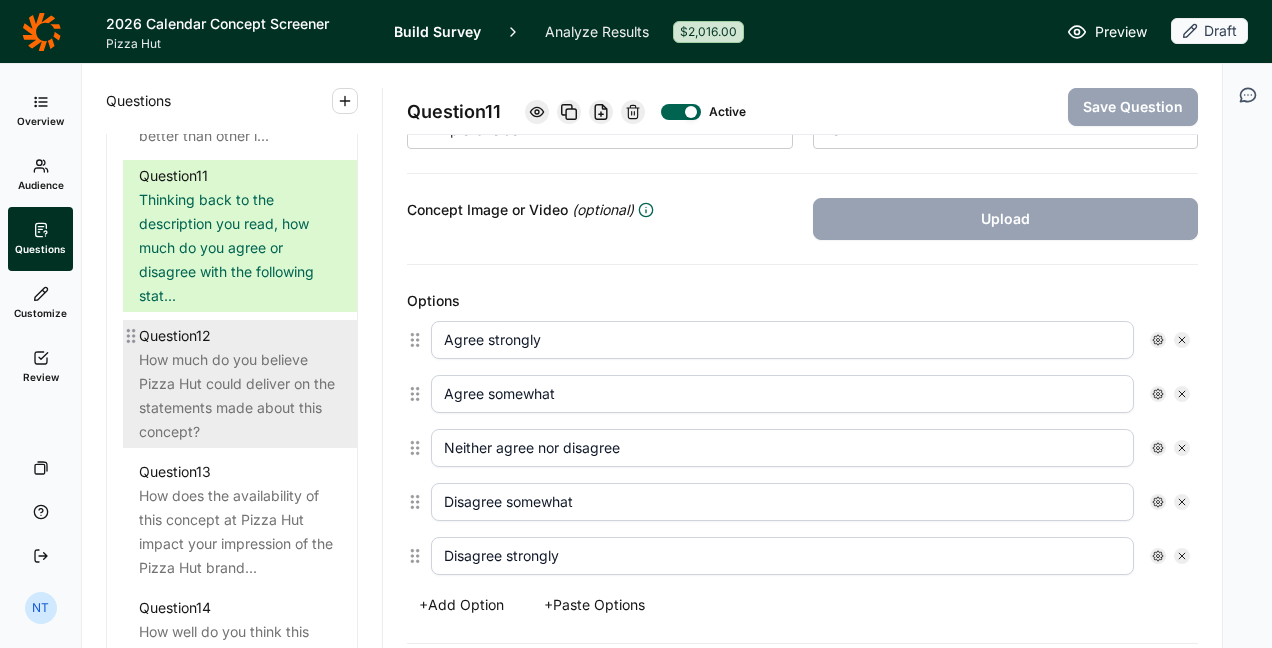 click on "How much do you believe Pizza Hut could deliver on the statements made about this concept?" at bounding box center (240, 396) 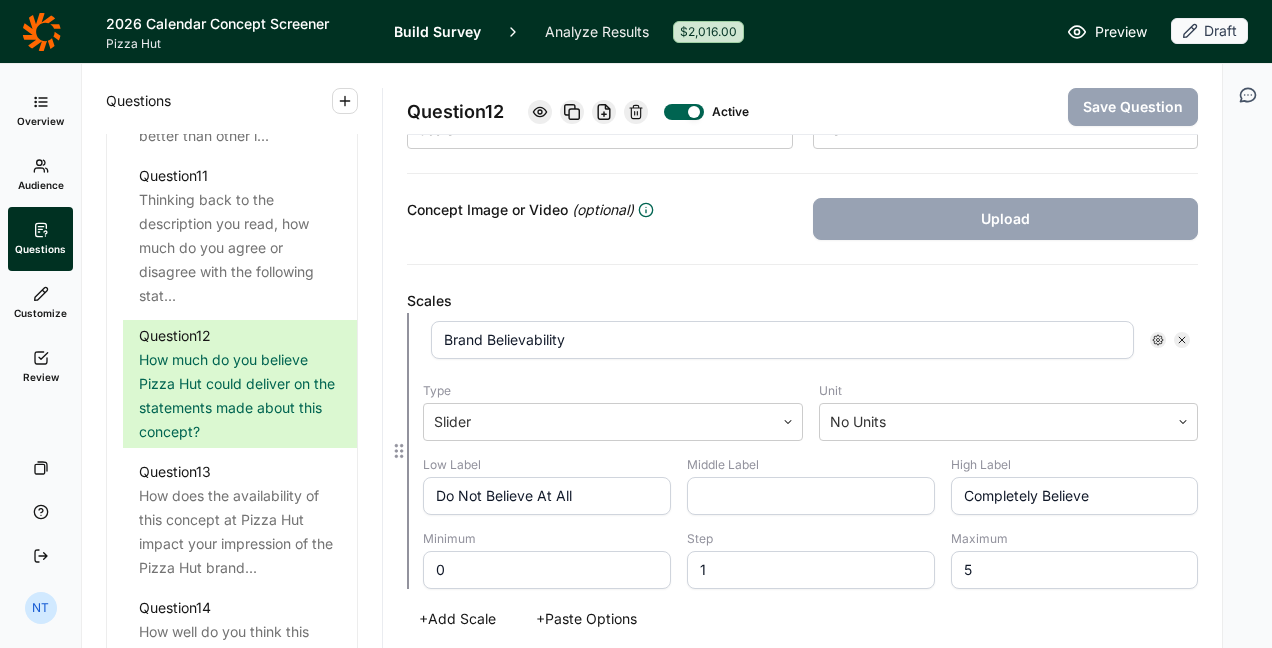 click on "Brand Believability" at bounding box center [782, 340] 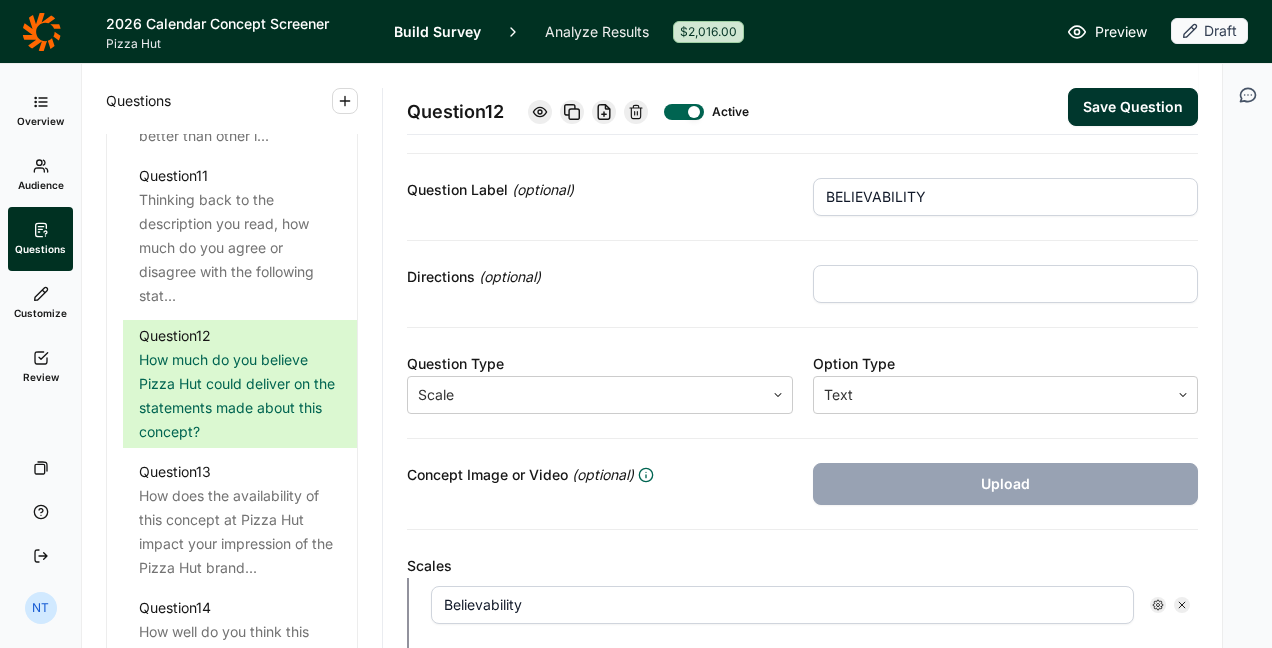 scroll, scrollTop: 0, scrollLeft: 0, axis: both 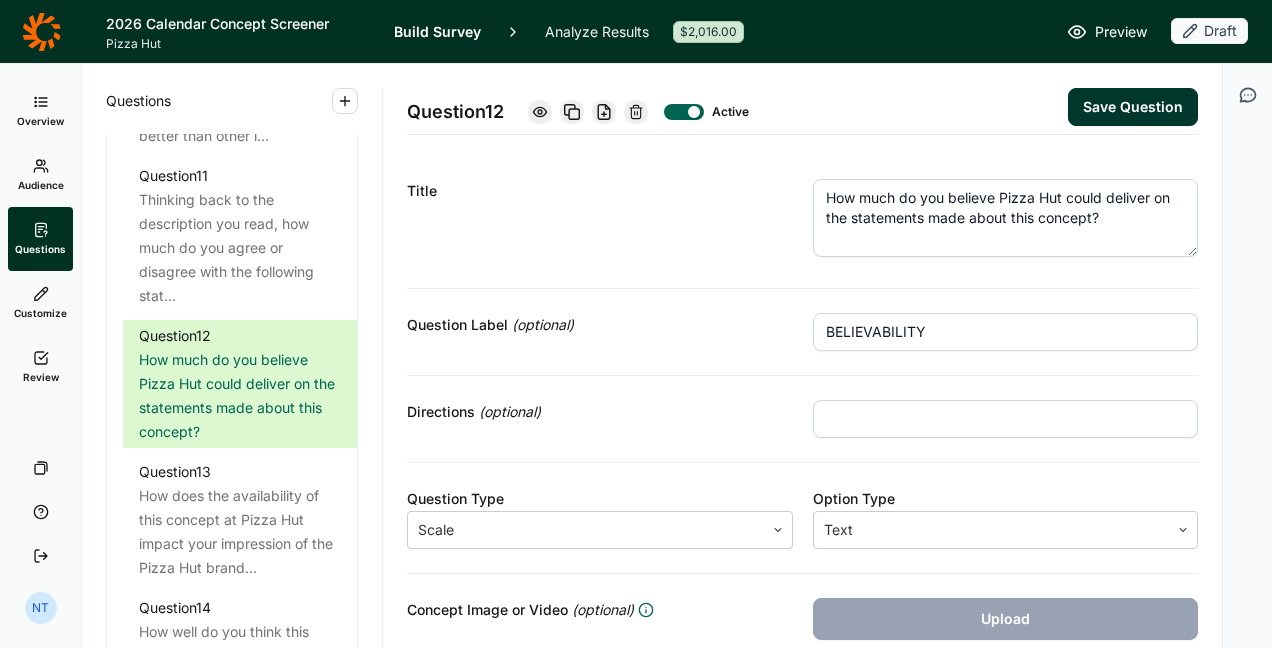 type on "Believability" 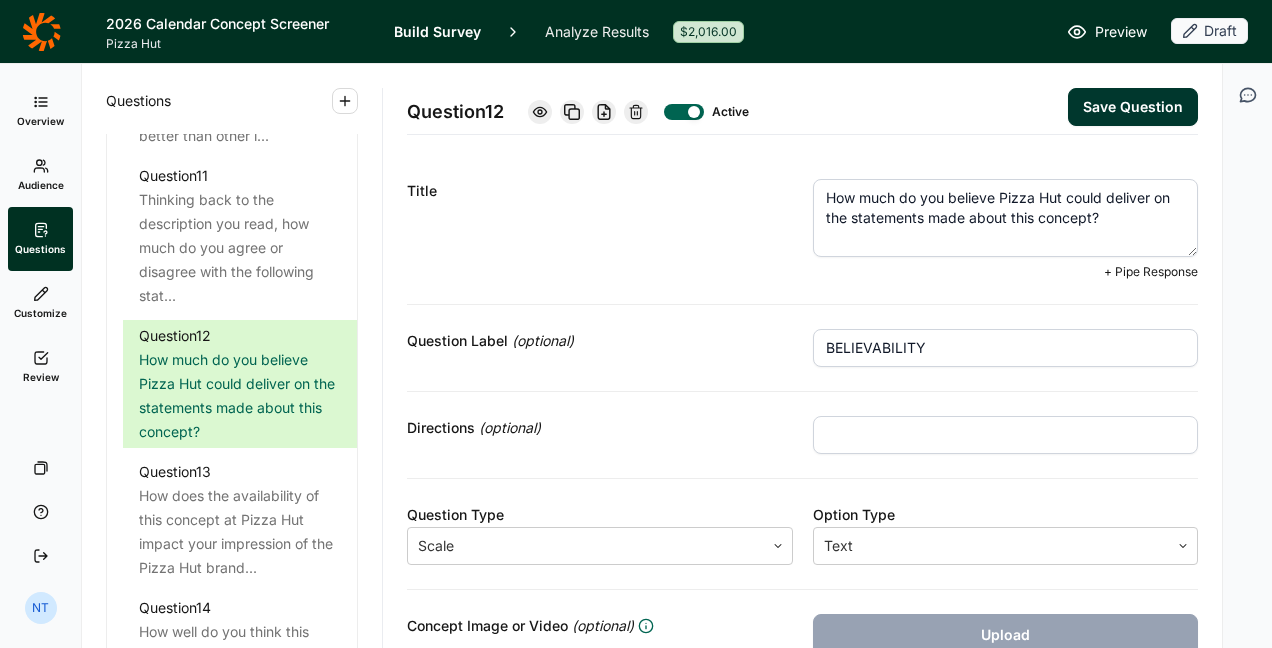 click on "Save Question" at bounding box center (1133, 107) 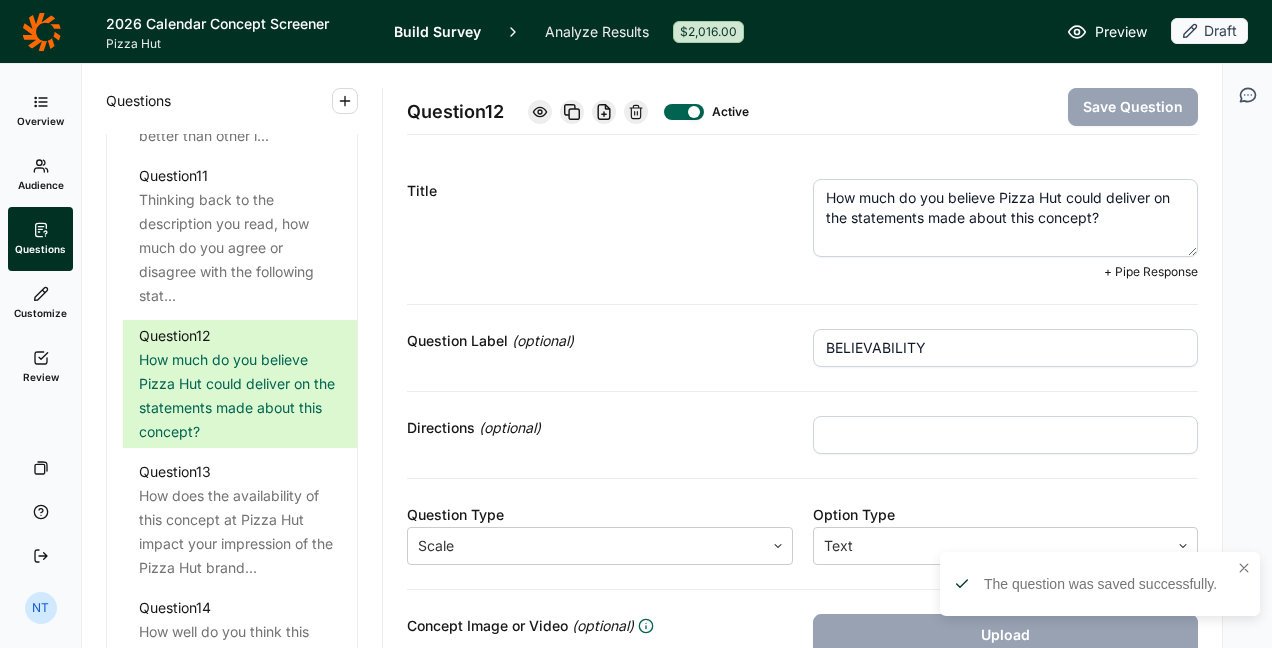 click on "How much do you believe Pizza Hut could deliver on the statements made about this concept?" at bounding box center [1006, 218] 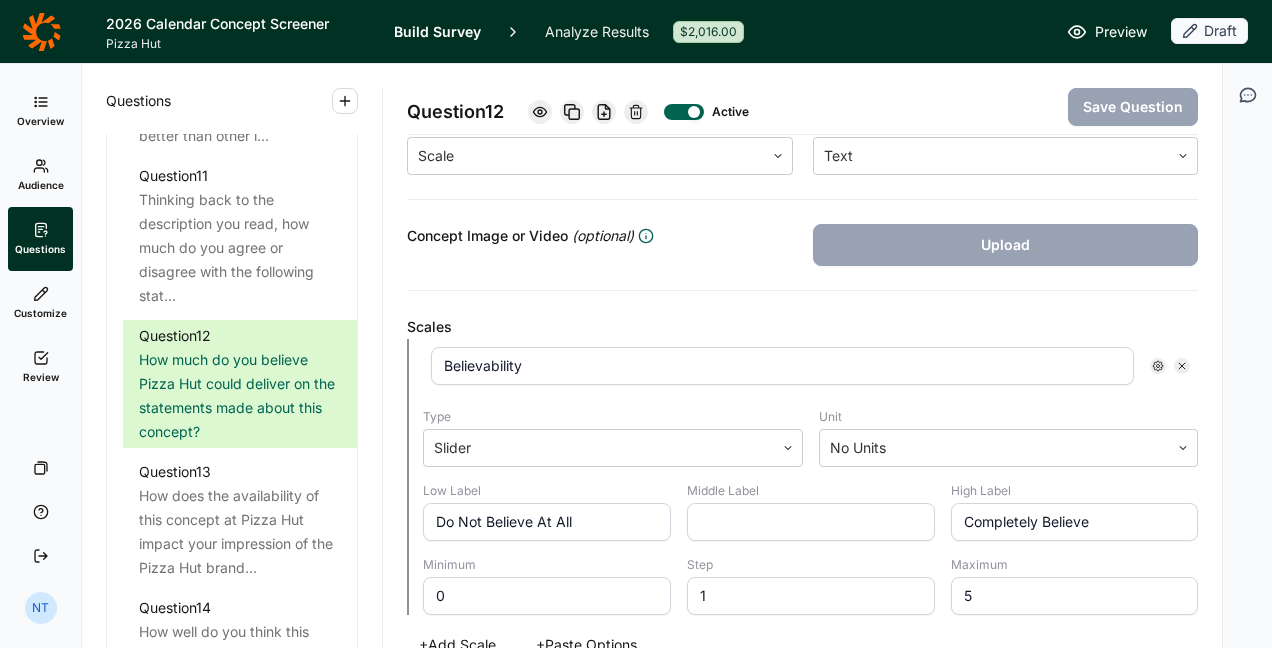 scroll, scrollTop: 700, scrollLeft: 0, axis: vertical 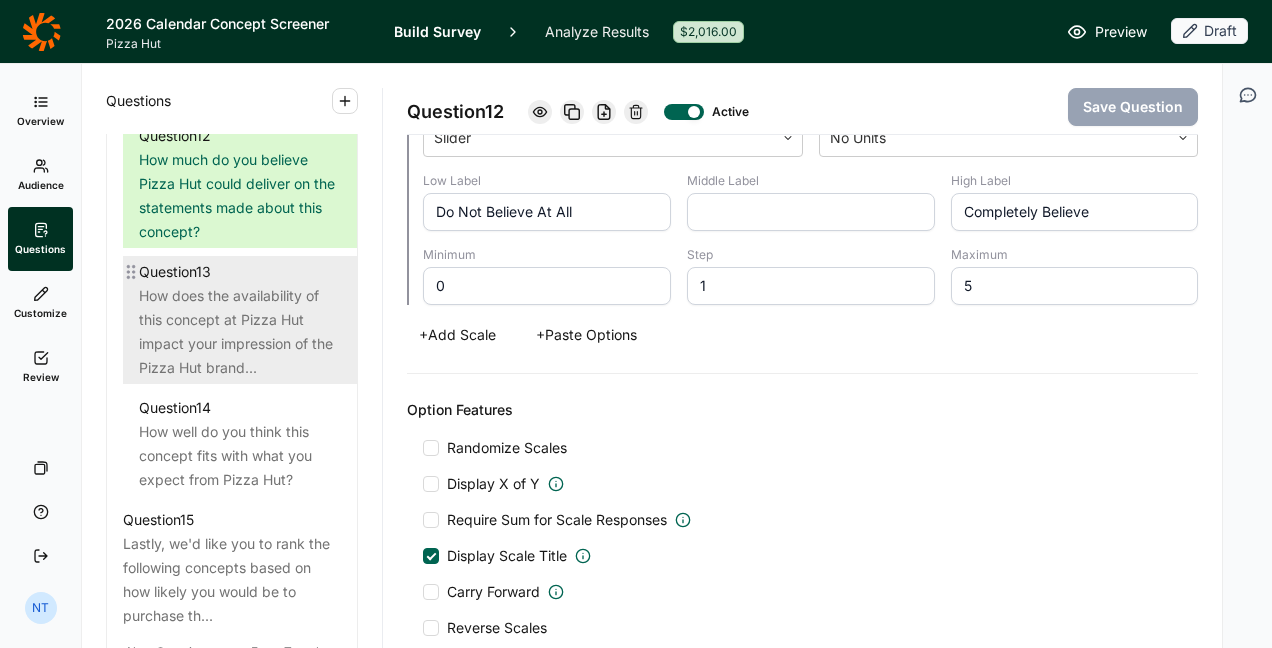 click on "How does the availability of this concept at Pizza Hut impact your impression of the Pizza Hut brand..." at bounding box center [240, 332] 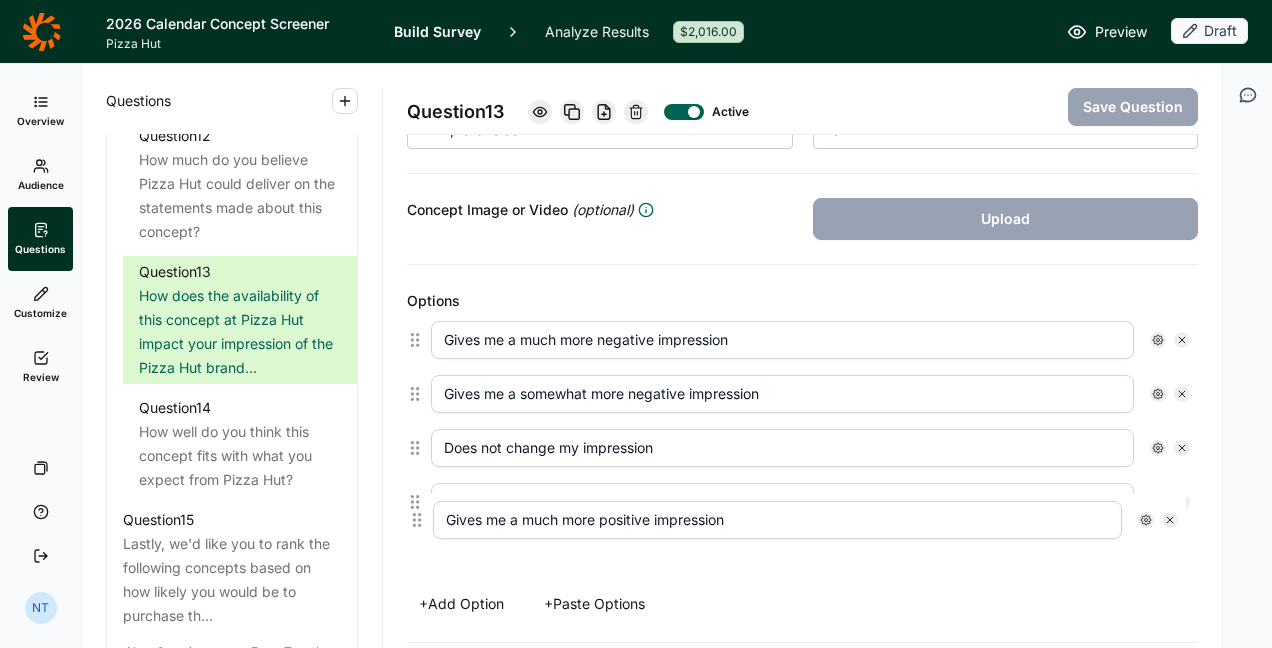 scroll, scrollTop: 402, scrollLeft: 0, axis: vertical 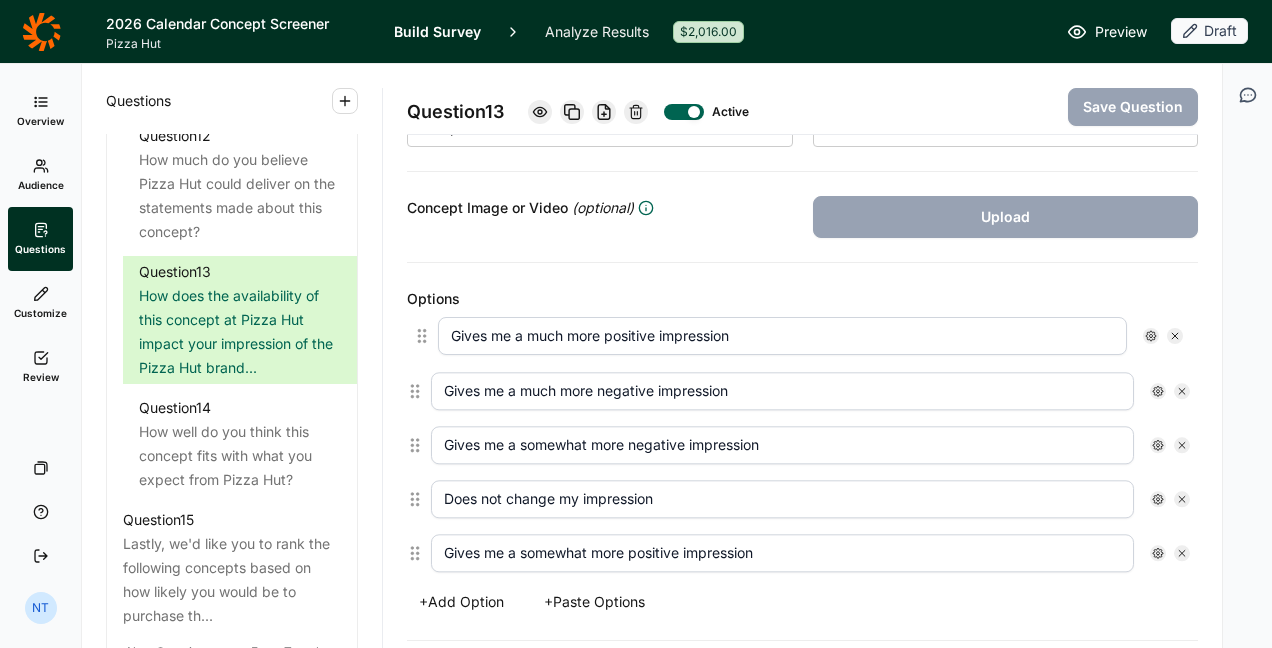 drag, startPoint x: 416, startPoint y: 545, endPoint x: 423, endPoint y: 328, distance: 217.11287 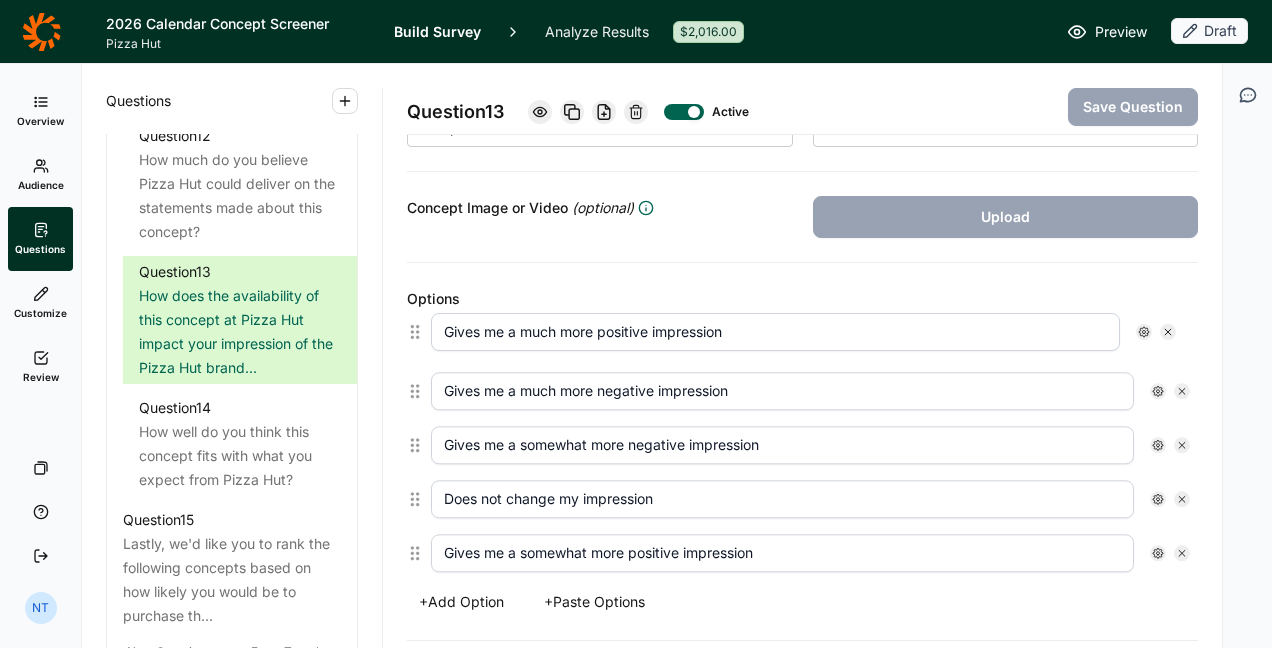type on "Gives me a much more positive impression" 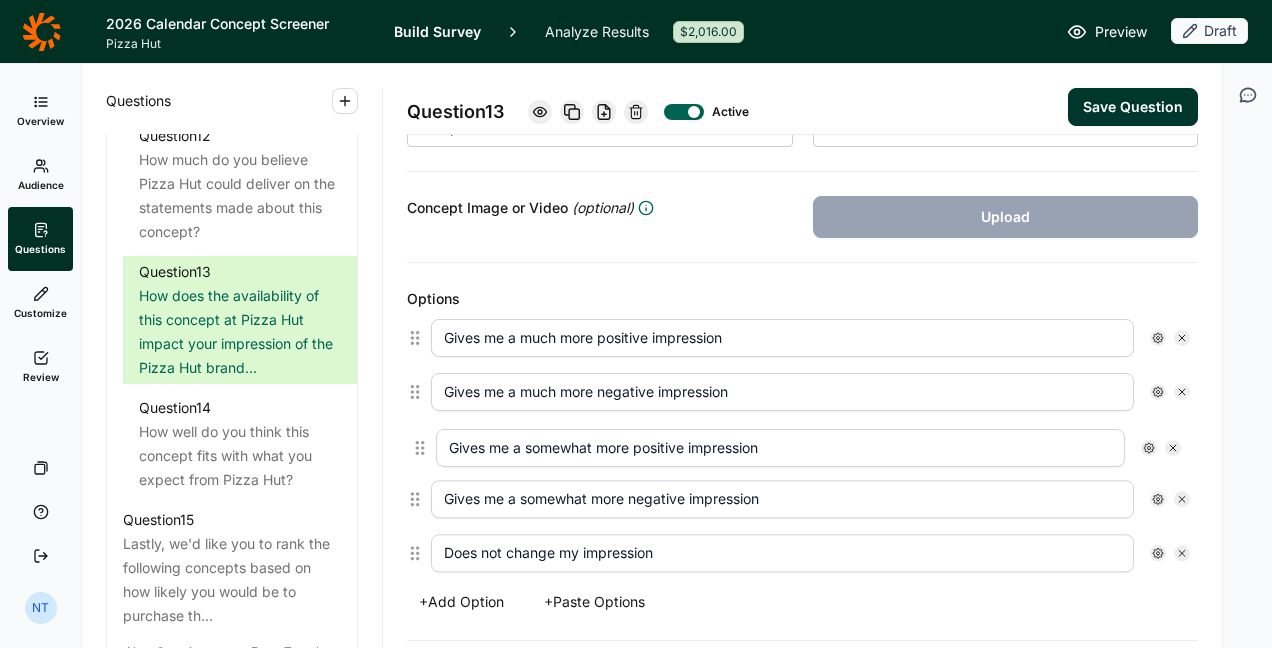 scroll, scrollTop: 405, scrollLeft: 0, axis: vertical 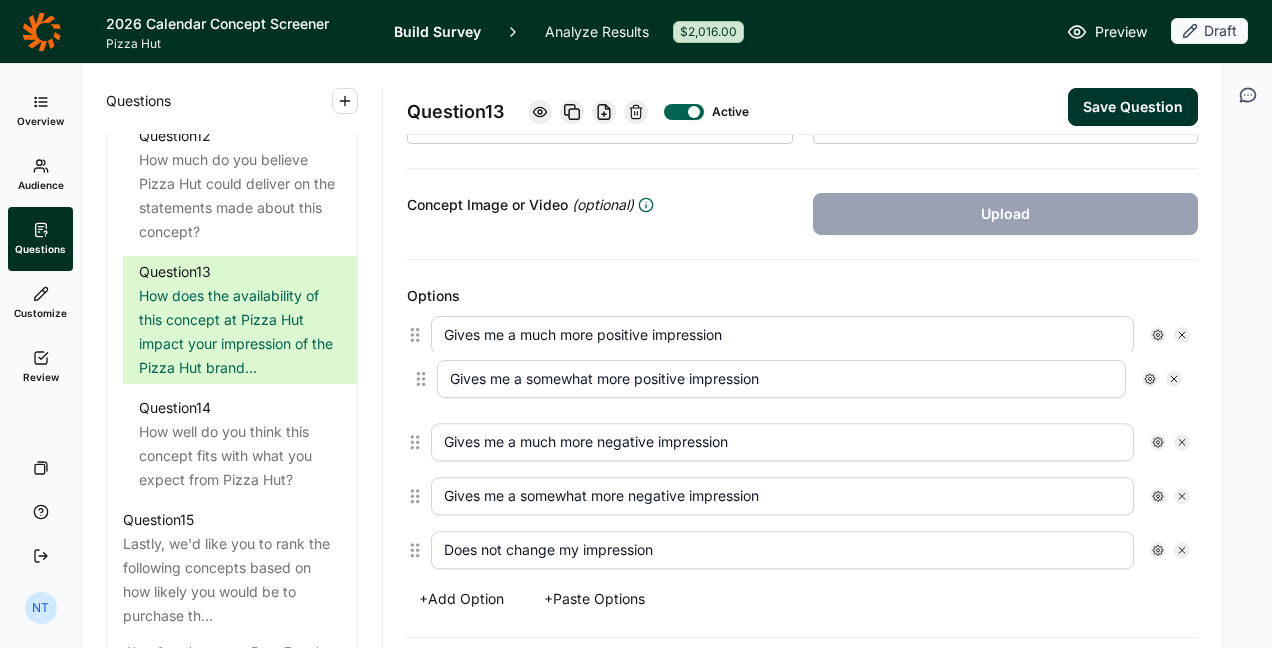 drag, startPoint x: 413, startPoint y: 545, endPoint x: 419, endPoint y: 364, distance: 181.09943 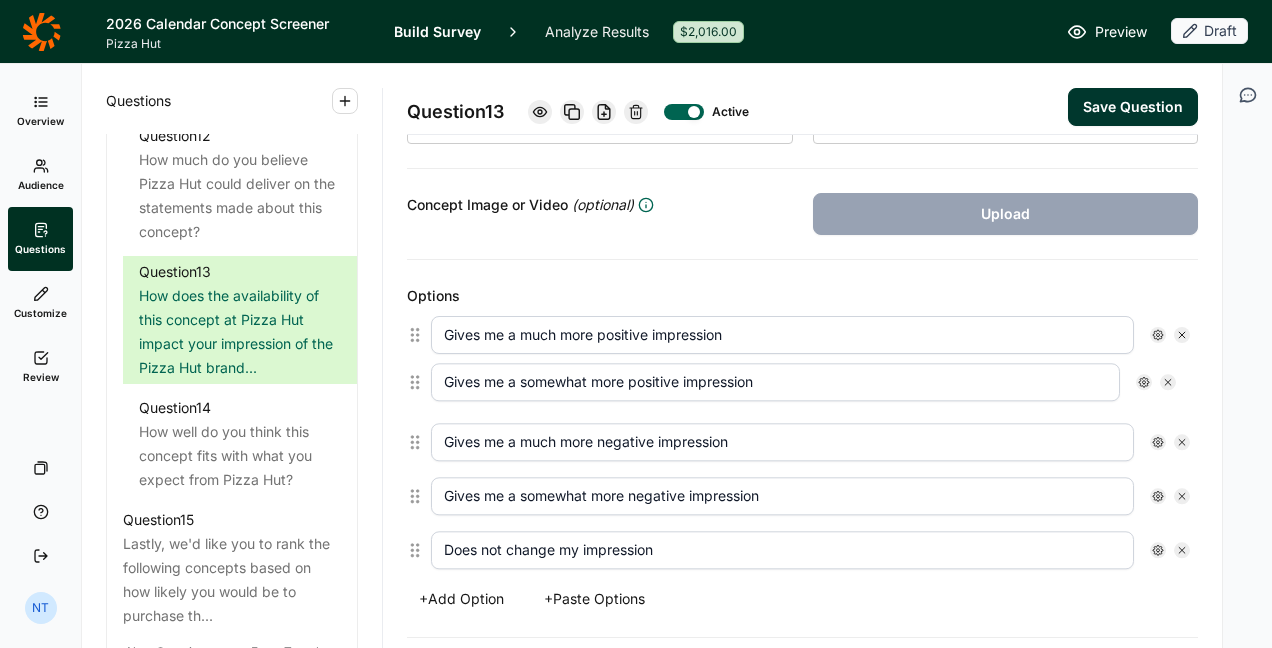 type on "Gives me a somewhat more positive impression" 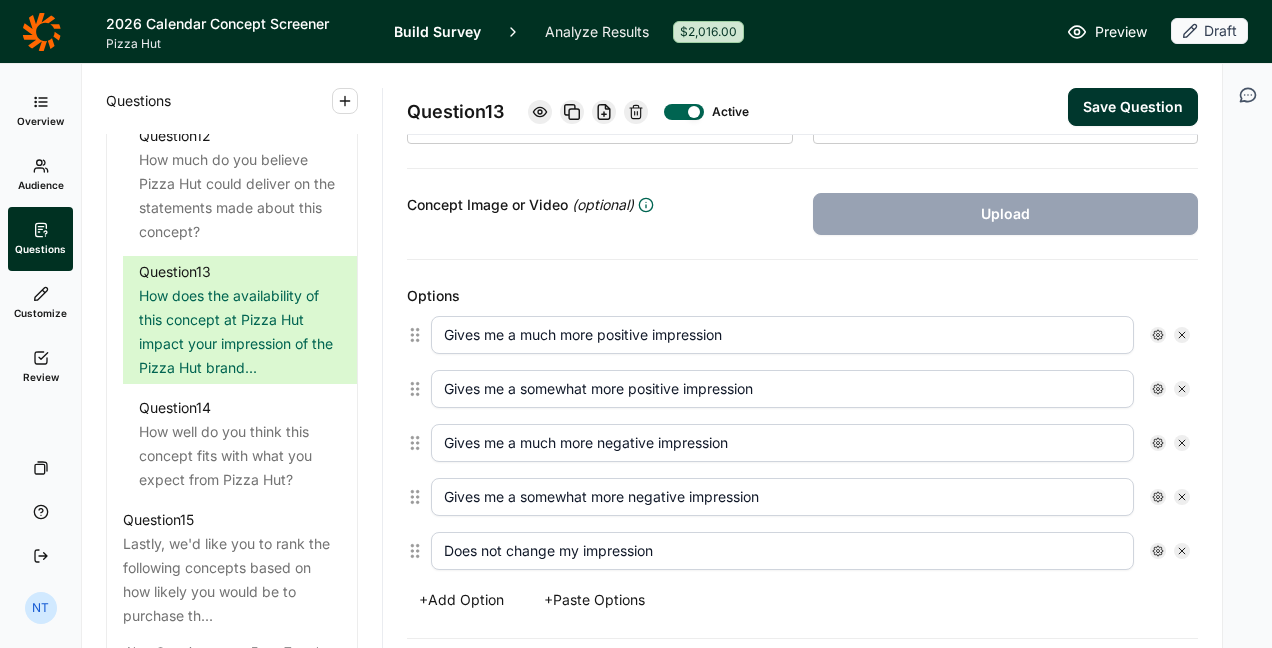 click on "Question  13 Active Save Question Title How does the availability of this concept at Pizza Hut impact your impression of the Pizza Hut brand? Question Label (optional) IMPACT ON BRAND PERCEPTION Directions (optional) Select one. Question Type Multiple Choice Option Type Text Concept Image or Video (optional) Upload Options Gives me a much more positive impression Gives me a somewhat more positive impression Gives me a much more negative impression Gives me a somewhat more negative impression Does not change my impression +  Add Option +  Paste Options Option Features Multiple Response Randomize Options Display X of Y Carry Forward Question Features Pipe Concept View concept seen from 6) Please look at this concept below including its image and description, and on the following pages we will ask you some questions about it. Quotas Display Logic" at bounding box center (802, 356) 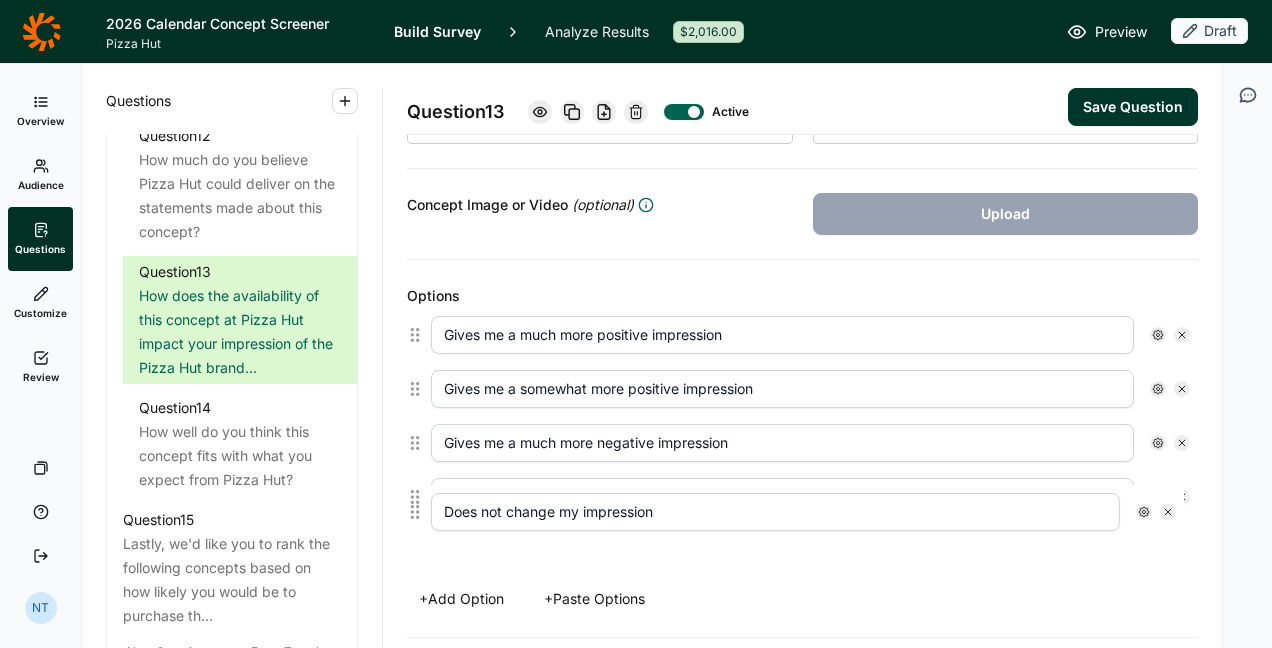 scroll, scrollTop: 417, scrollLeft: 0, axis: vertical 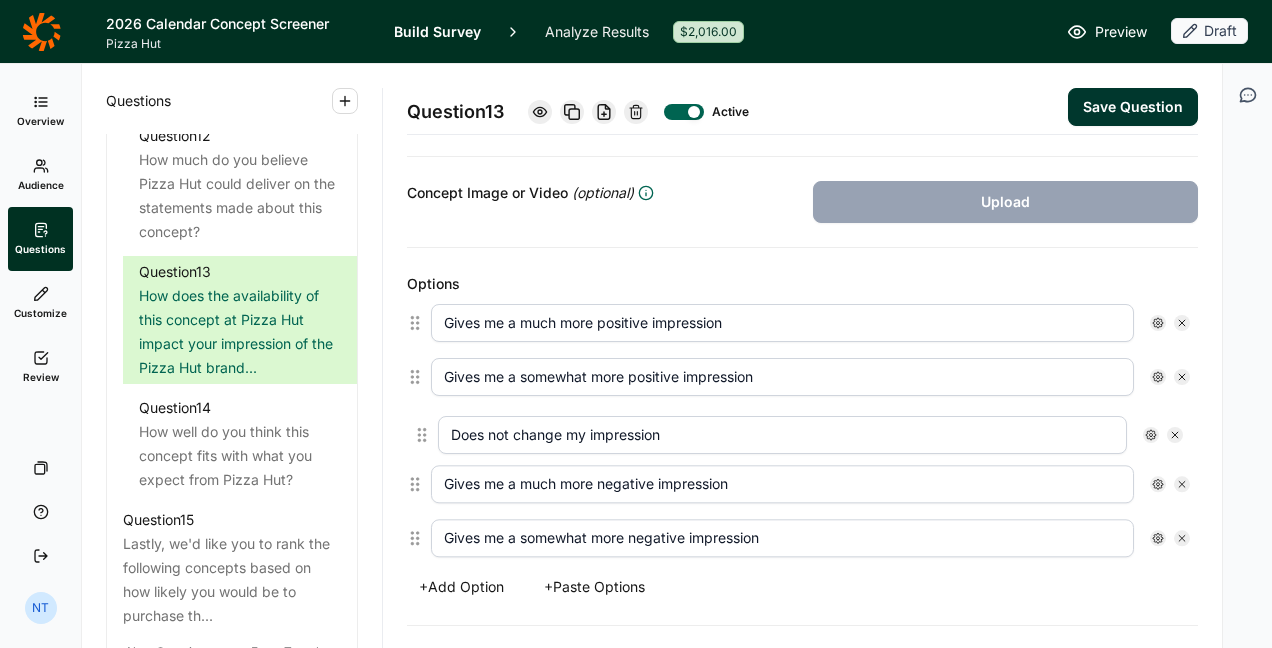 drag, startPoint x: 411, startPoint y: 537, endPoint x: 418, endPoint y: 414, distance: 123.19903 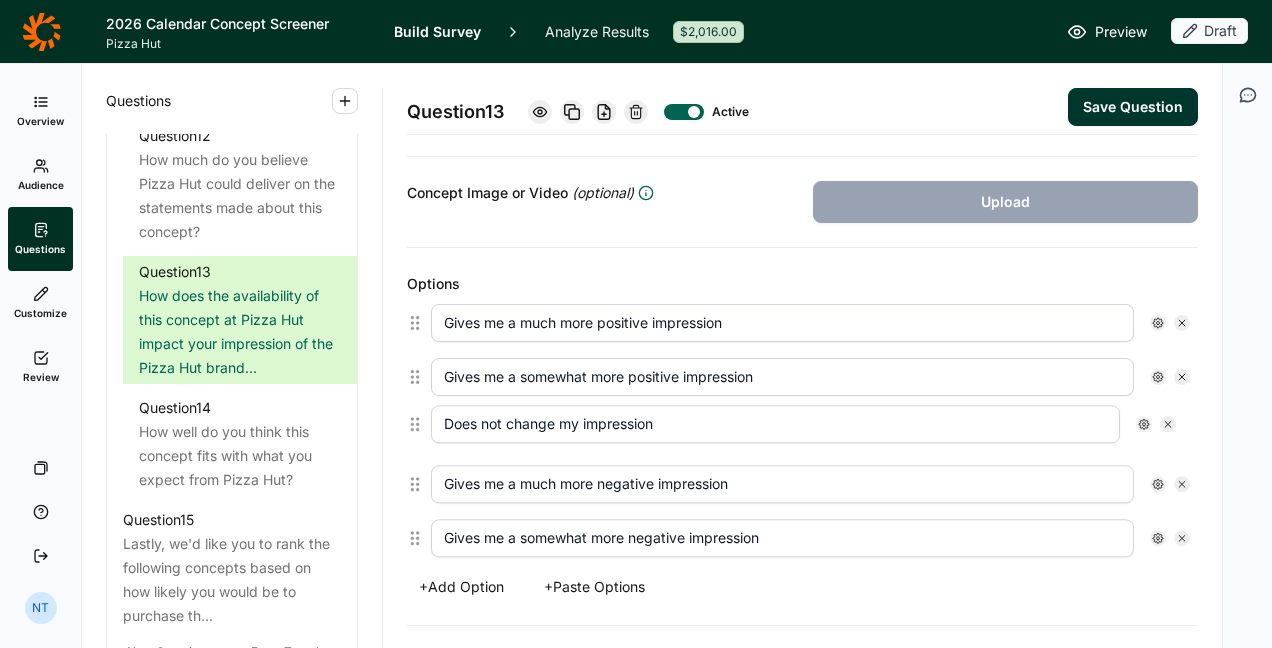 type on "Does not change my impression" 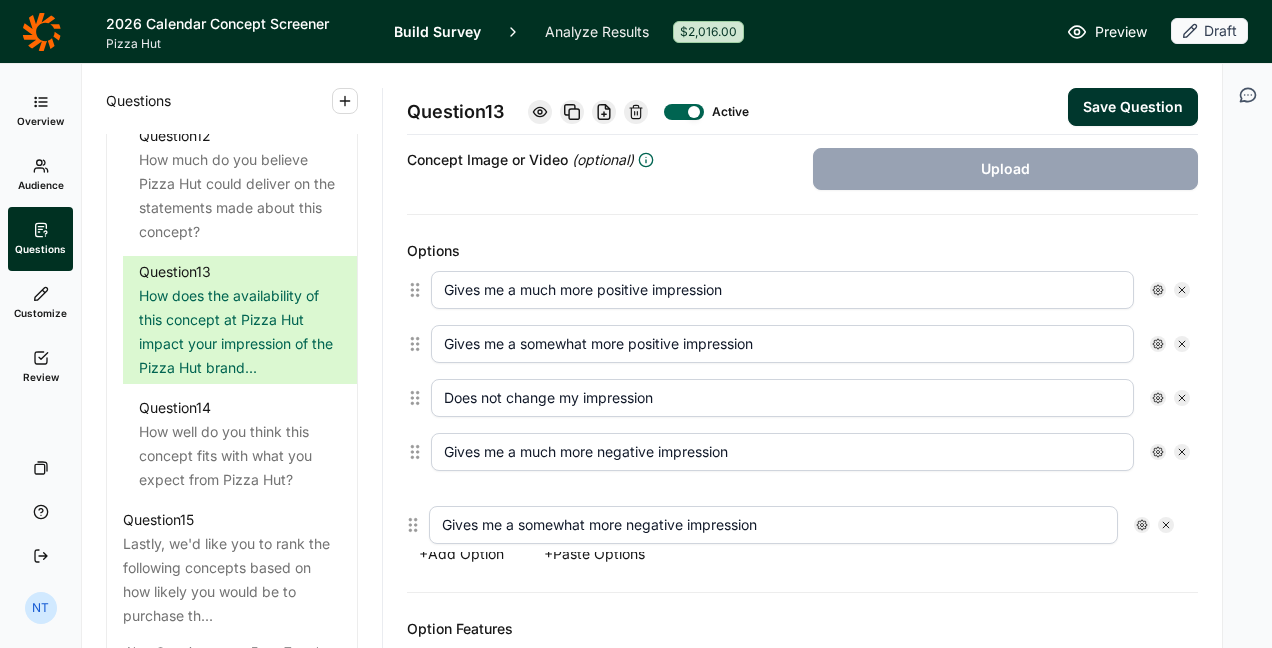 scroll, scrollTop: 465, scrollLeft: 0, axis: vertical 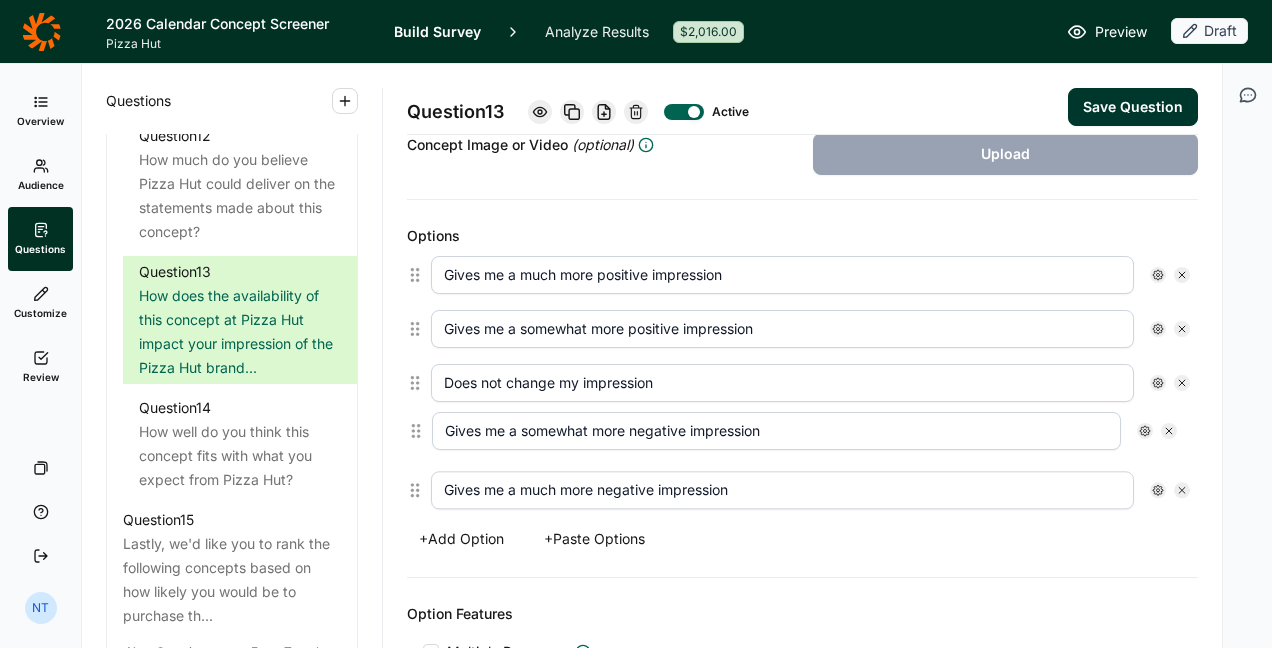 drag, startPoint x: 414, startPoint y: 530, endPoint x: 415, endPoint y: 421, distance: 109.004585 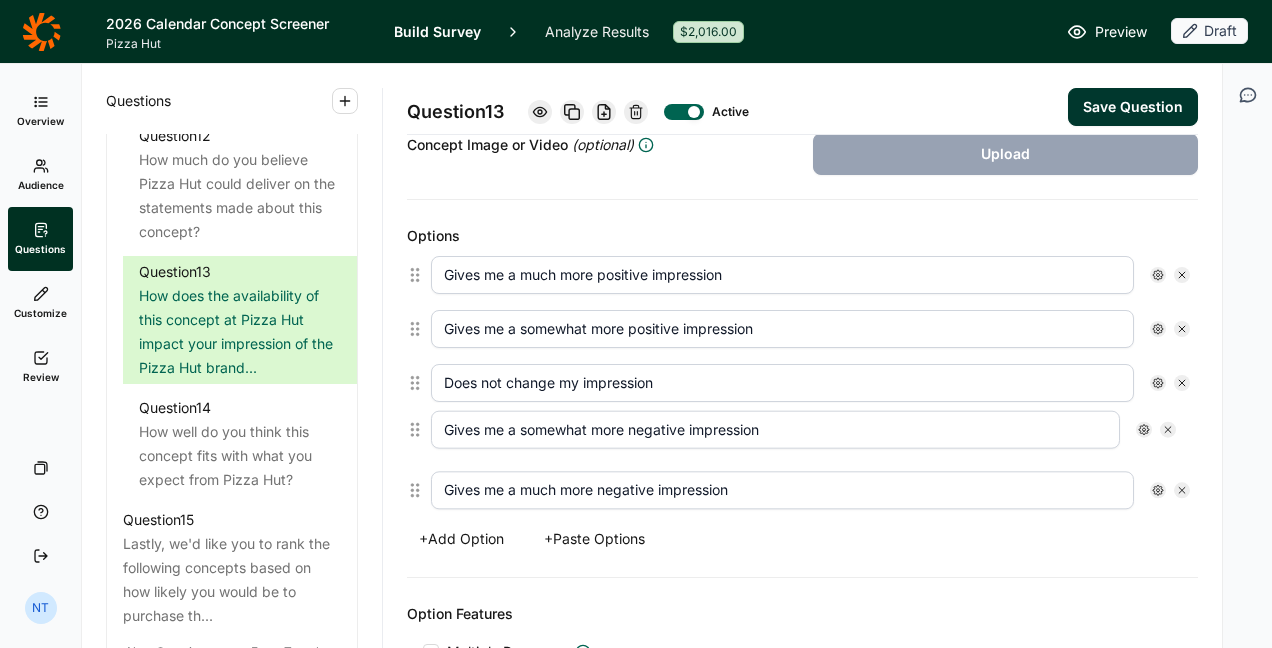 type on "Gives me a somewhat more negative impression" 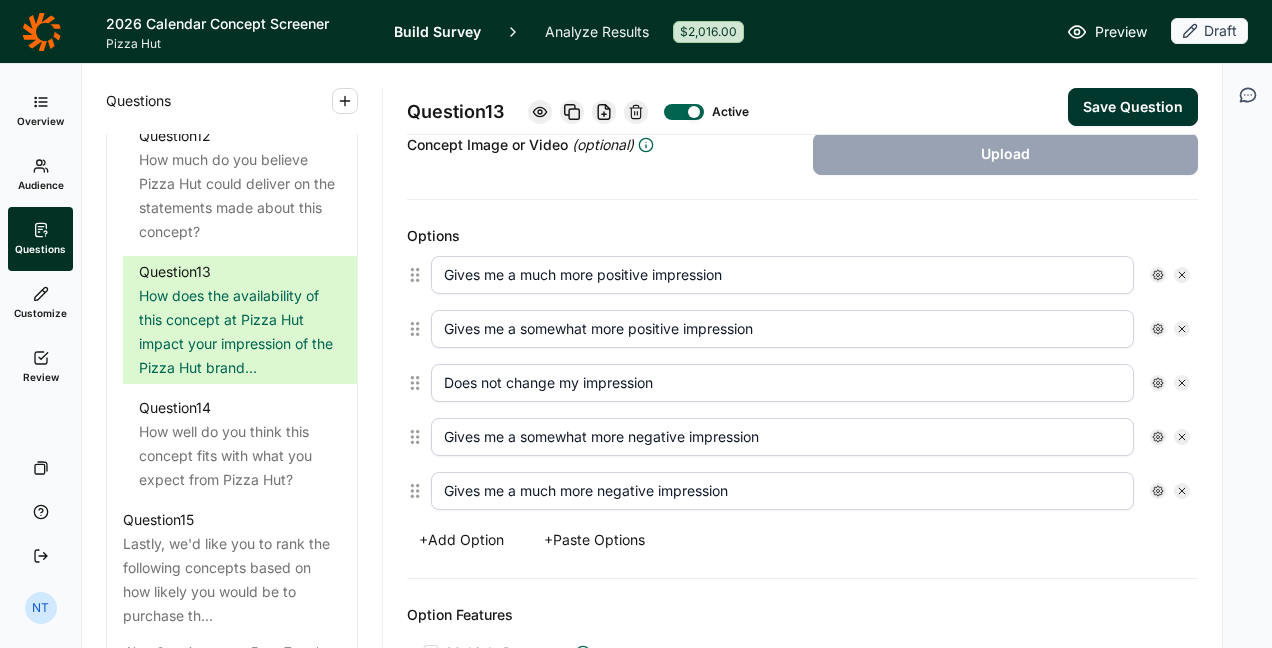 click on "Save Question" at bounding box center (1133, 107) 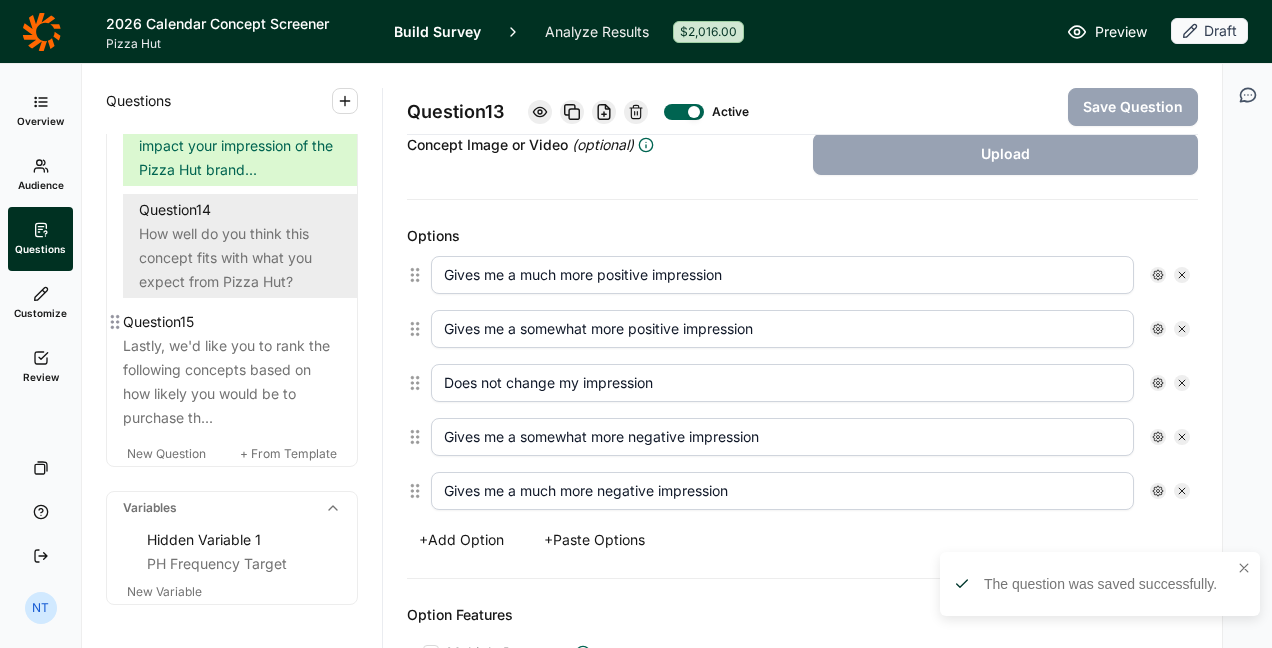 scroll, scrollTop: 2505, scrollLeft: 0, axis: vertical 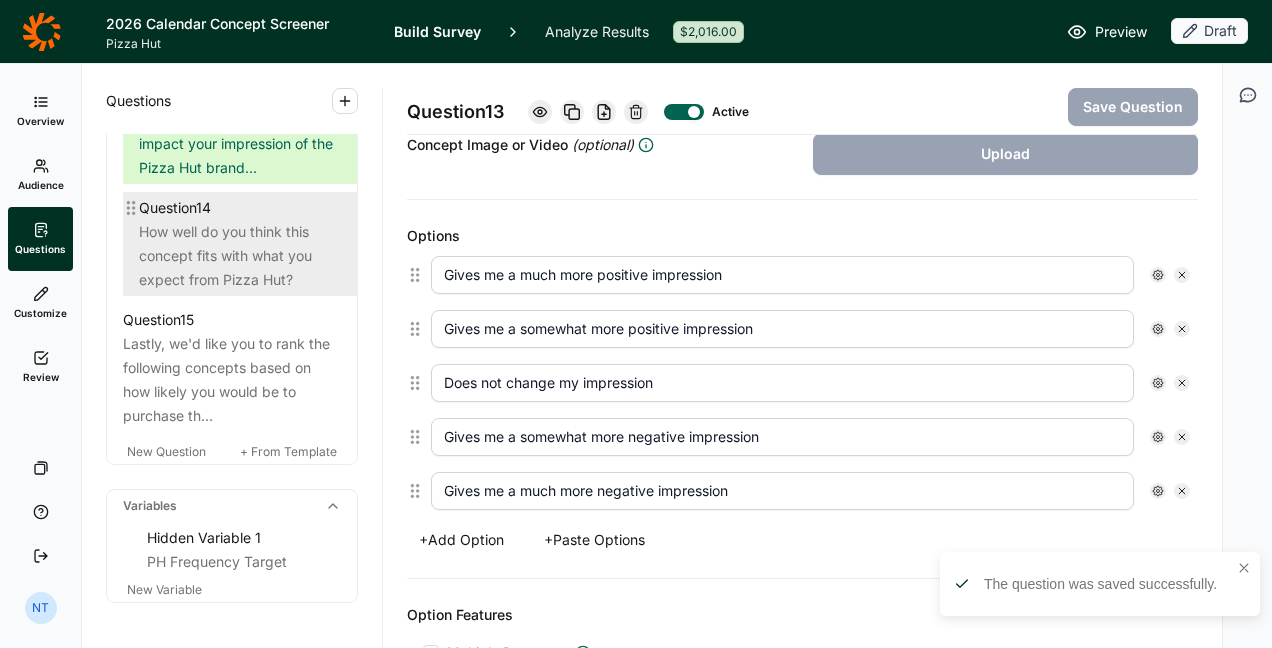 click on "How well do you think this concept fits with what you expect from Pizza Hut?" at bounding box center (240, 256) 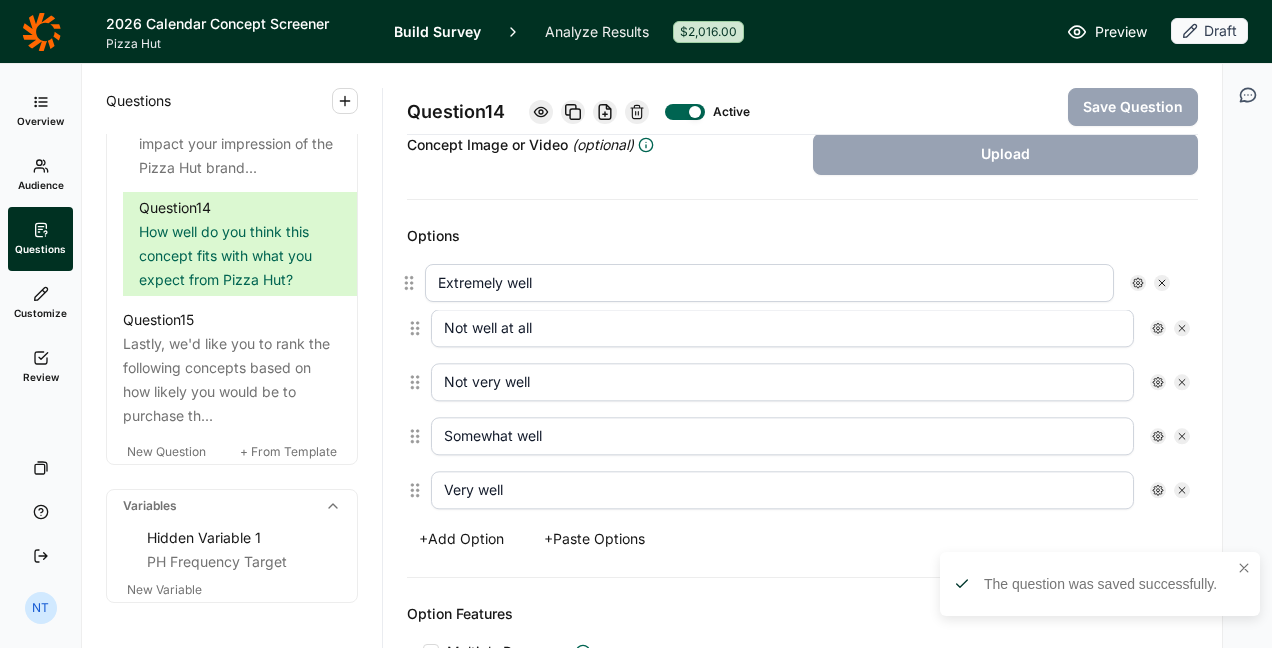 drag, startPoint x: 410, startPoint y: 480, endPoint x: 405, endPoint y: 270, distance: 210.05951 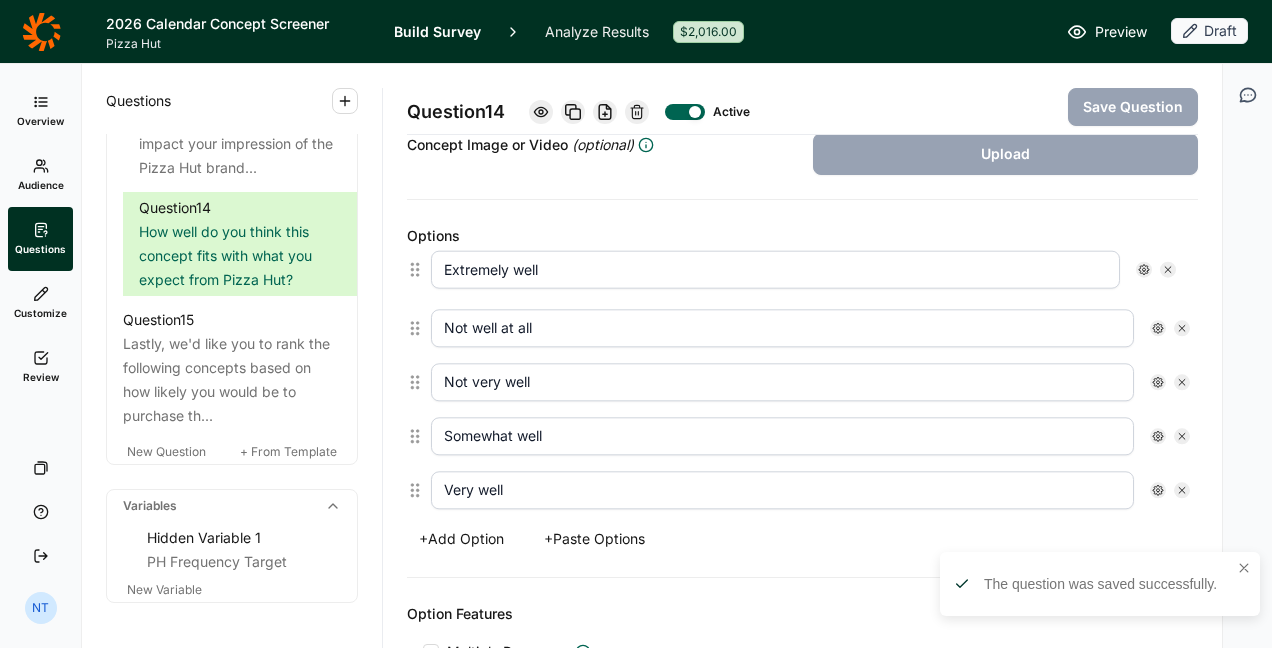 type on "Extremely well" 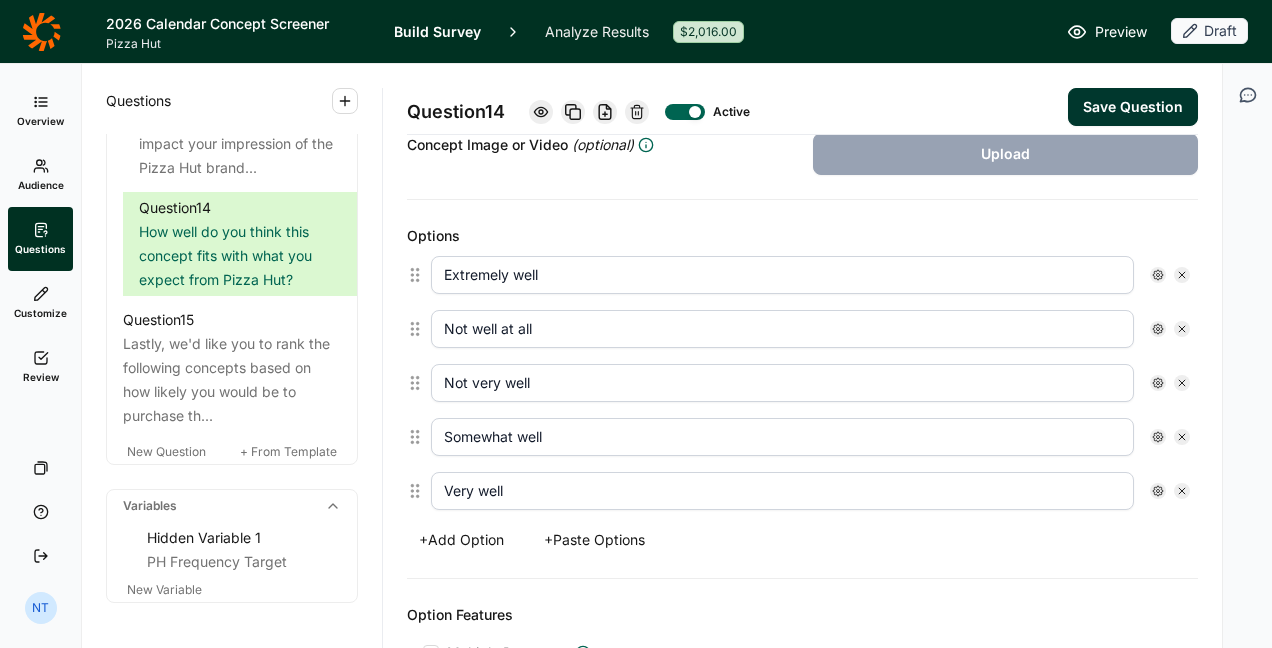 click 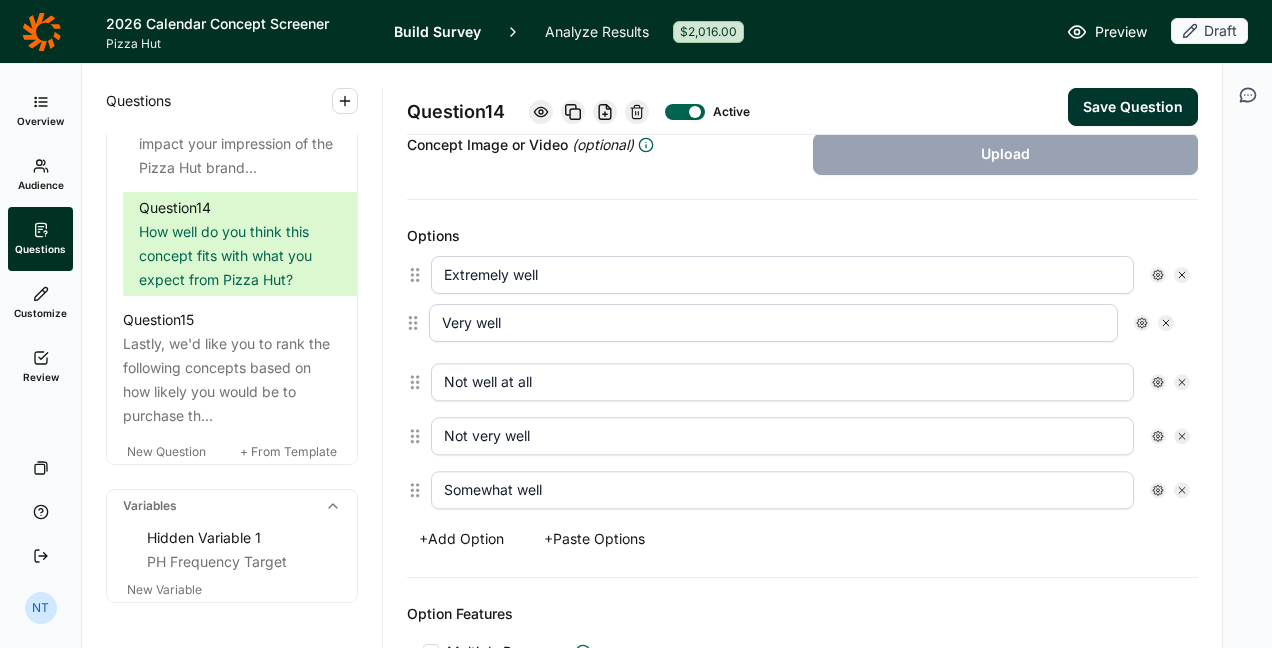 drag, startPoint x: 414, startPoint y: 458, endPoint x: 412, endPoint y: 314, distance: 144.01389 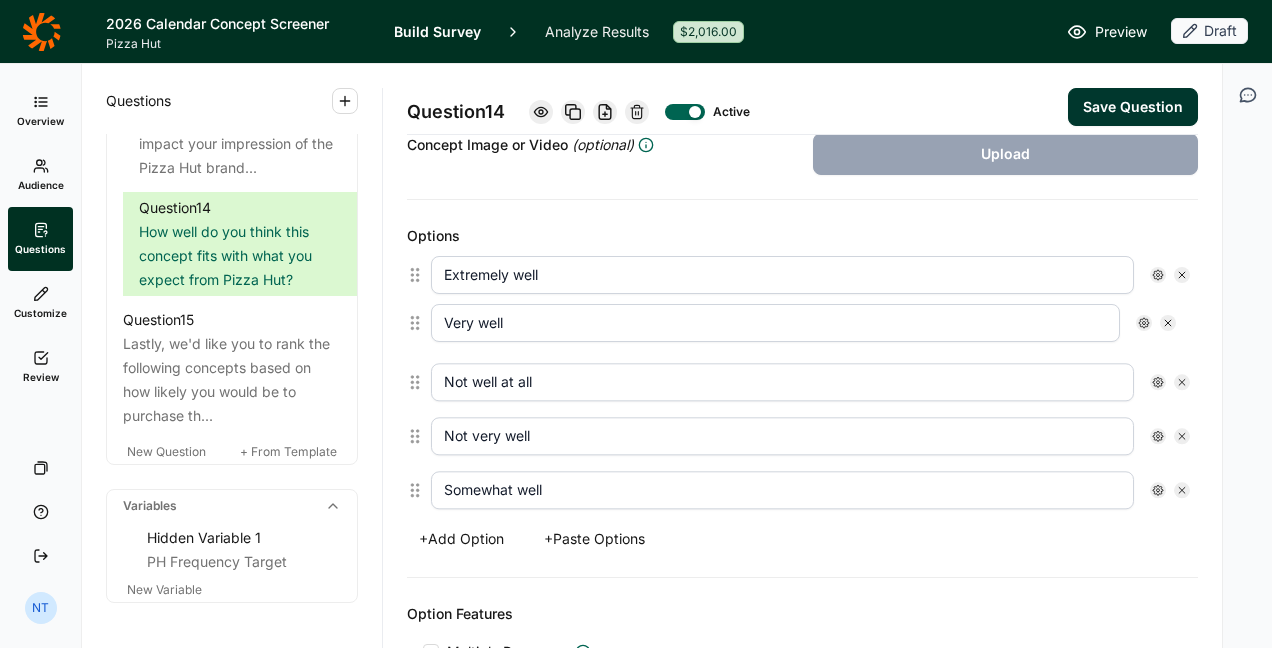 type on "Very well" 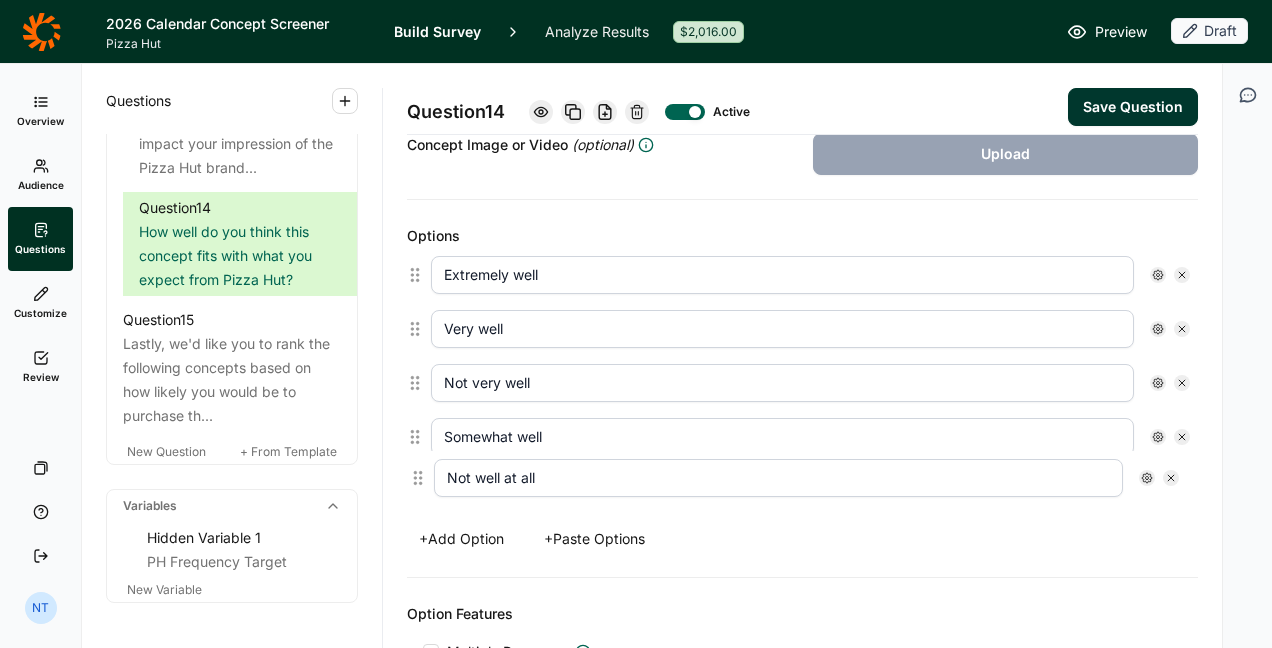 drag, startPoint x: 413, startPoint y: 372, endPoint x: 416, endPoint y: 480, distance: 108.04166 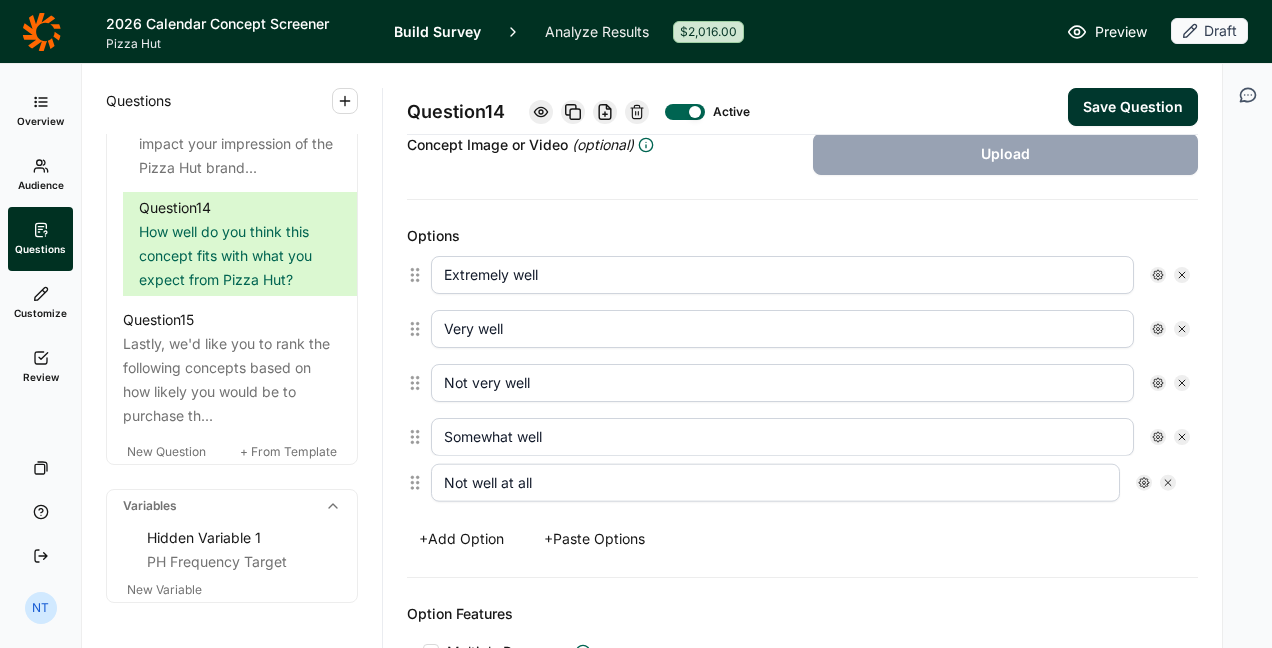 type on "Not very well" 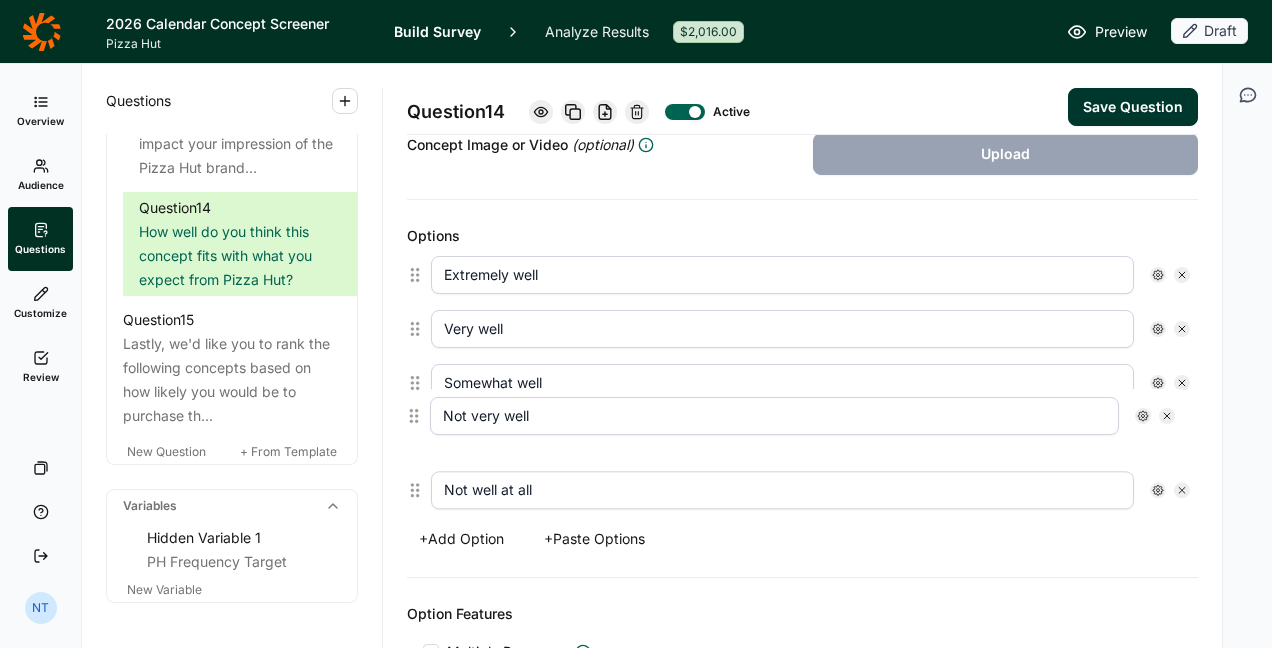 drag, startPoint x: 415, startPoint y: 379, endPoint x: 414, endPoint y: 446, distance: 67.00746 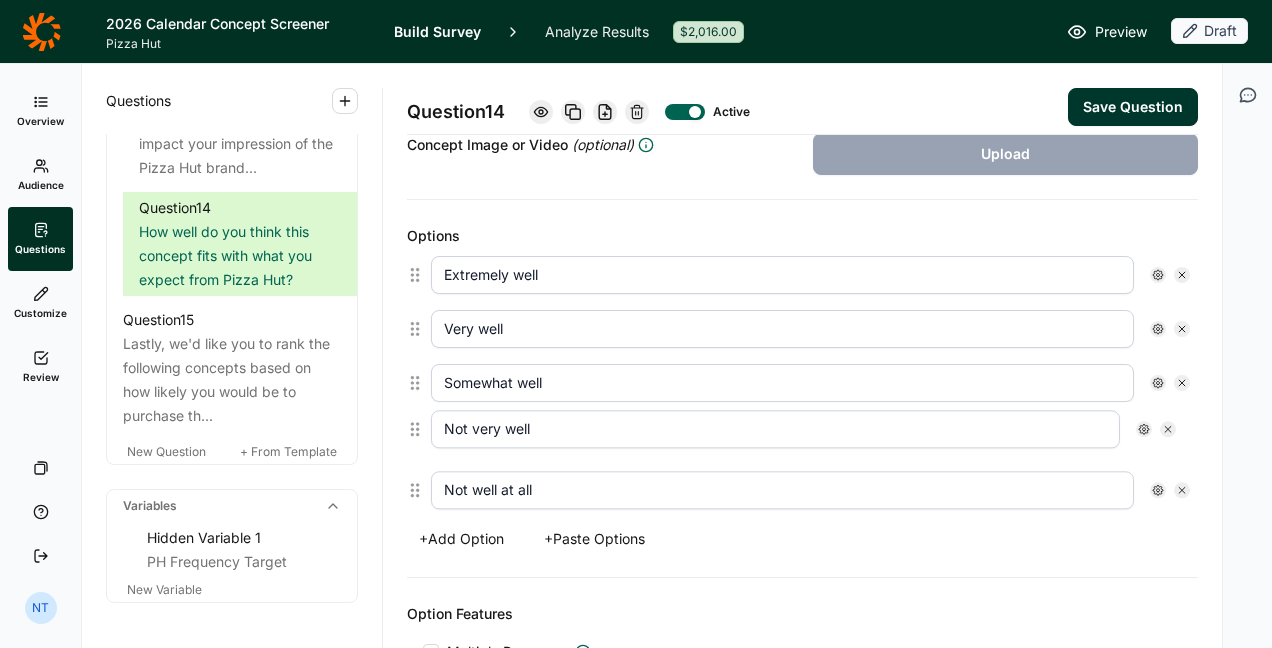 type on "Somewhat well" 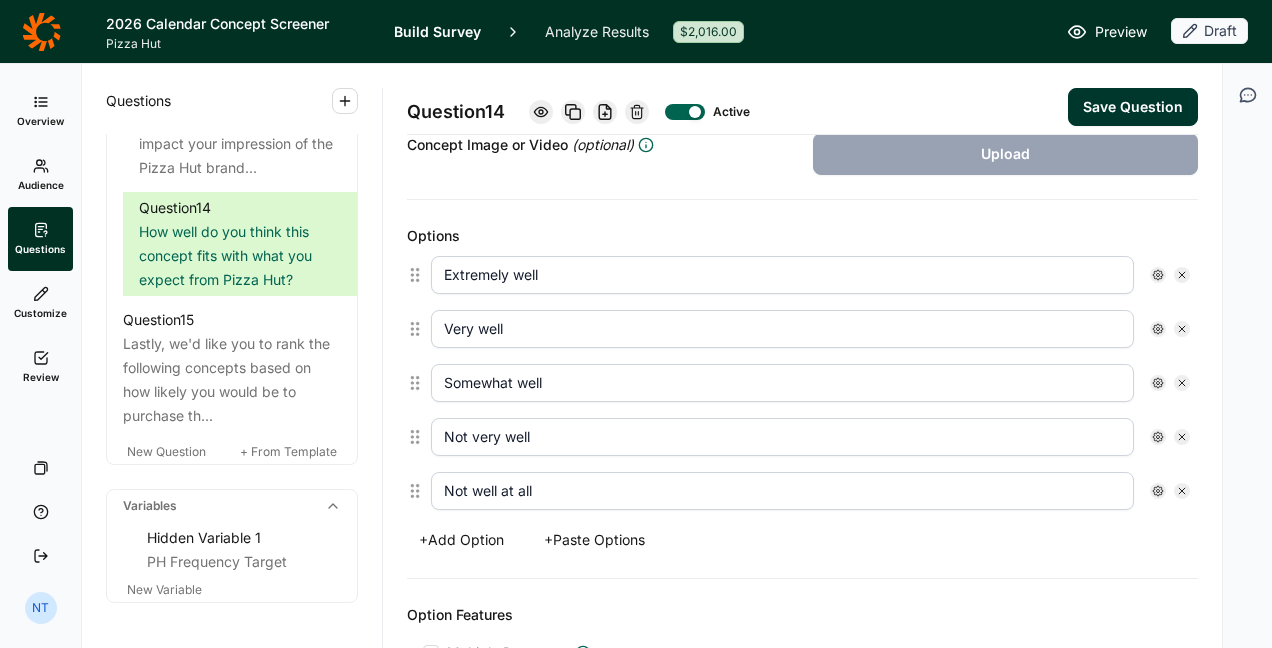 click on "Save Question" at bounding box center (1133, 107) 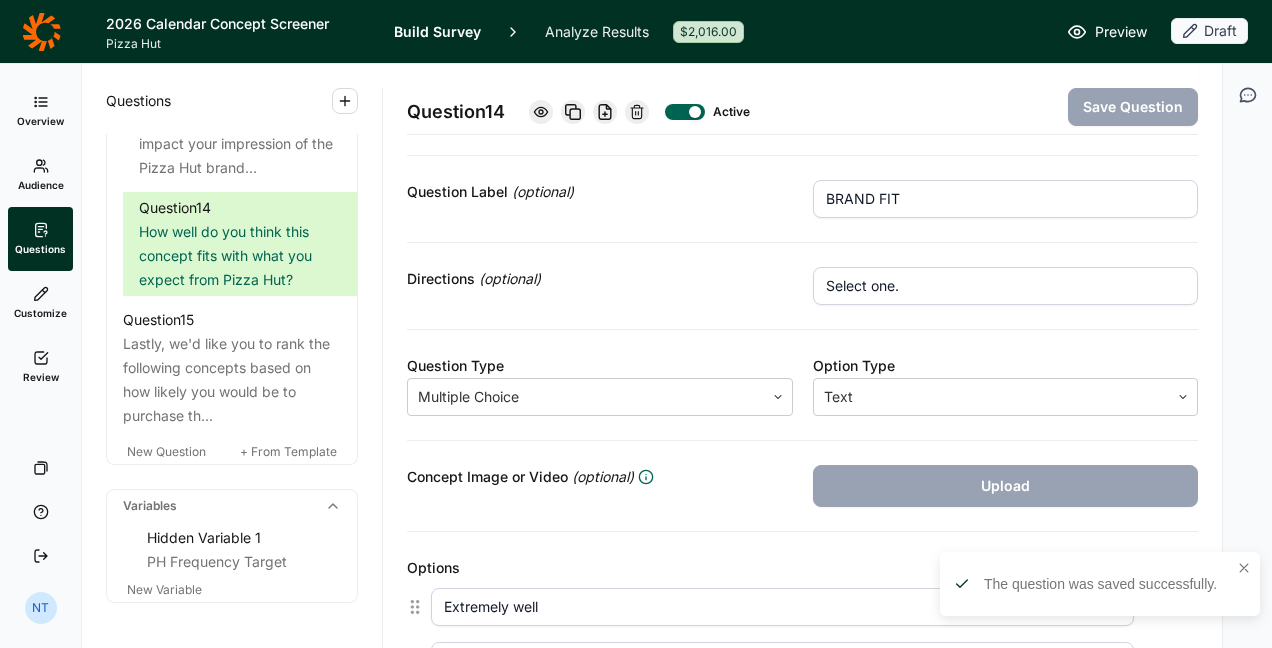 scroll, scrollTop: 0, scrollLeft: 0, axis: both 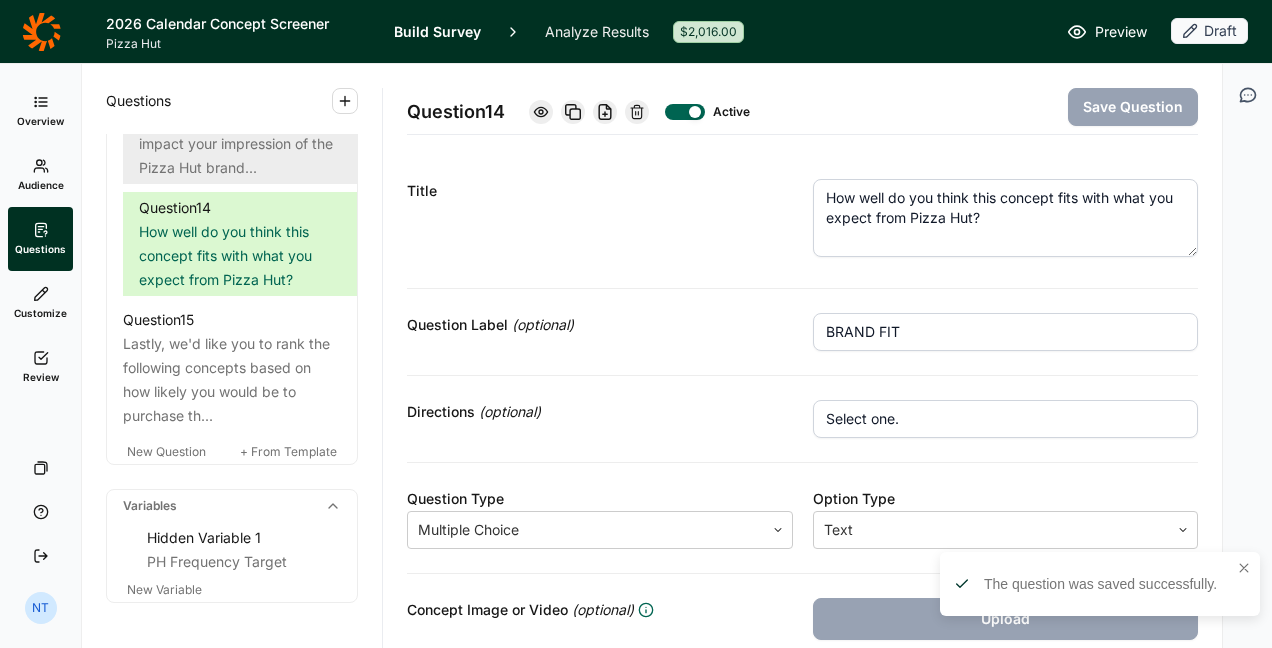 click on "How does the availability of this concept at Pizza Hut impact your impression of the Pizza Hut brand..." at bounding box center [240, 132] 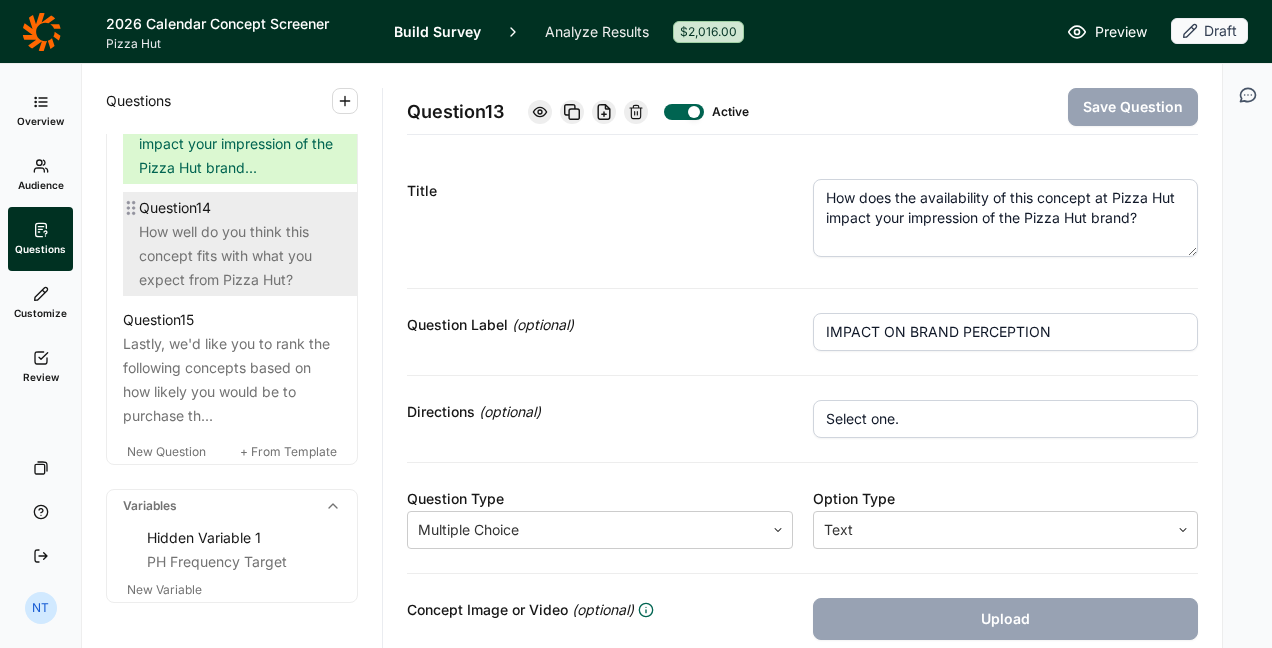 scroll, scrollTop: 2405, scrollLeft: 0, axis: vertical 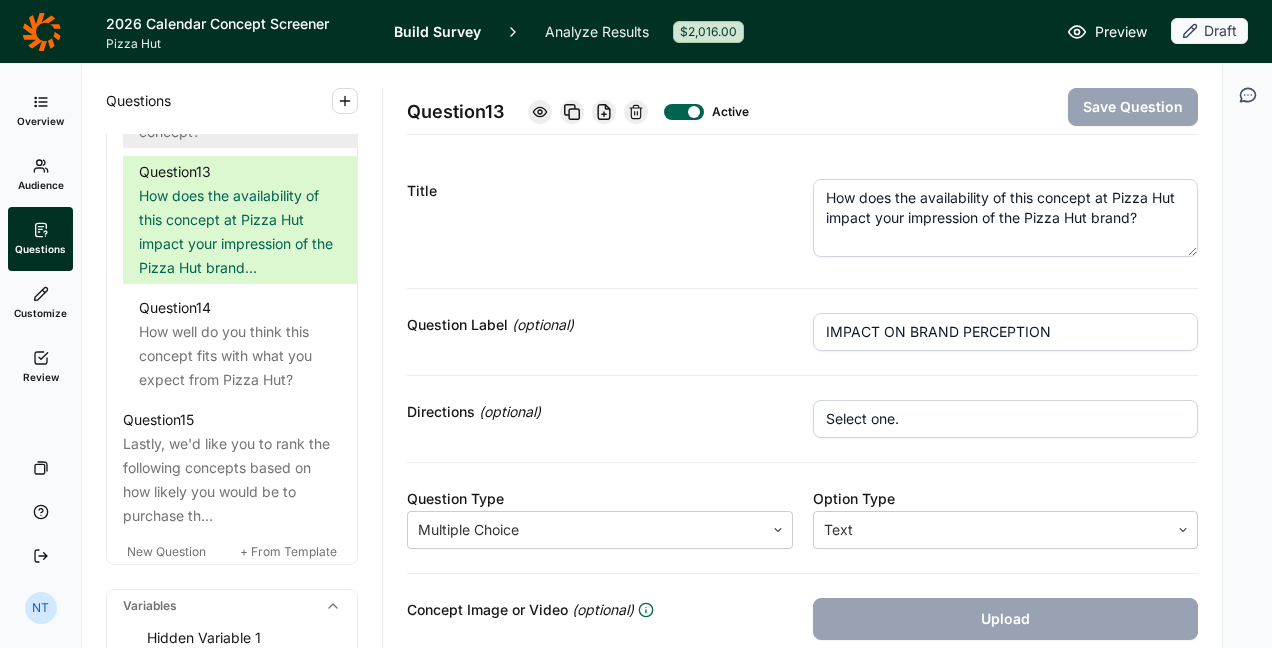 click on "How much do you believe Pizza Hut could deliver on the statements made about this concept?" at bounding box center [240, 96] 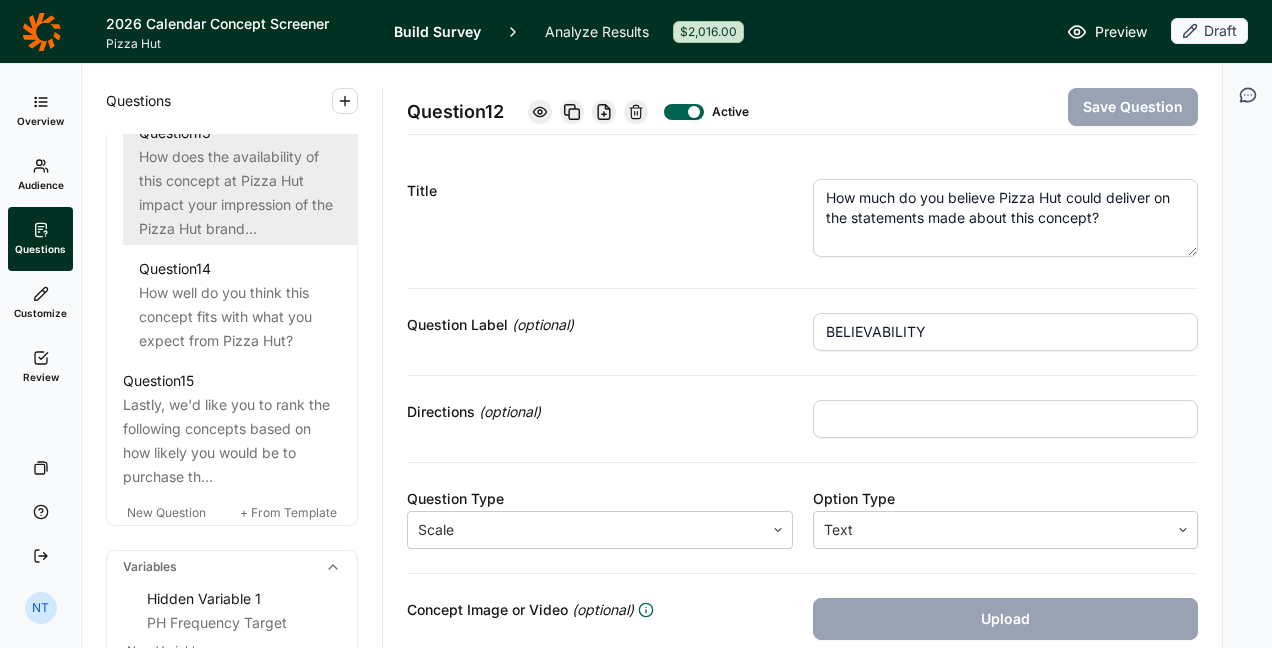 scroll, scrollTop: 2681, scrollLeft: 0, axis: vertical 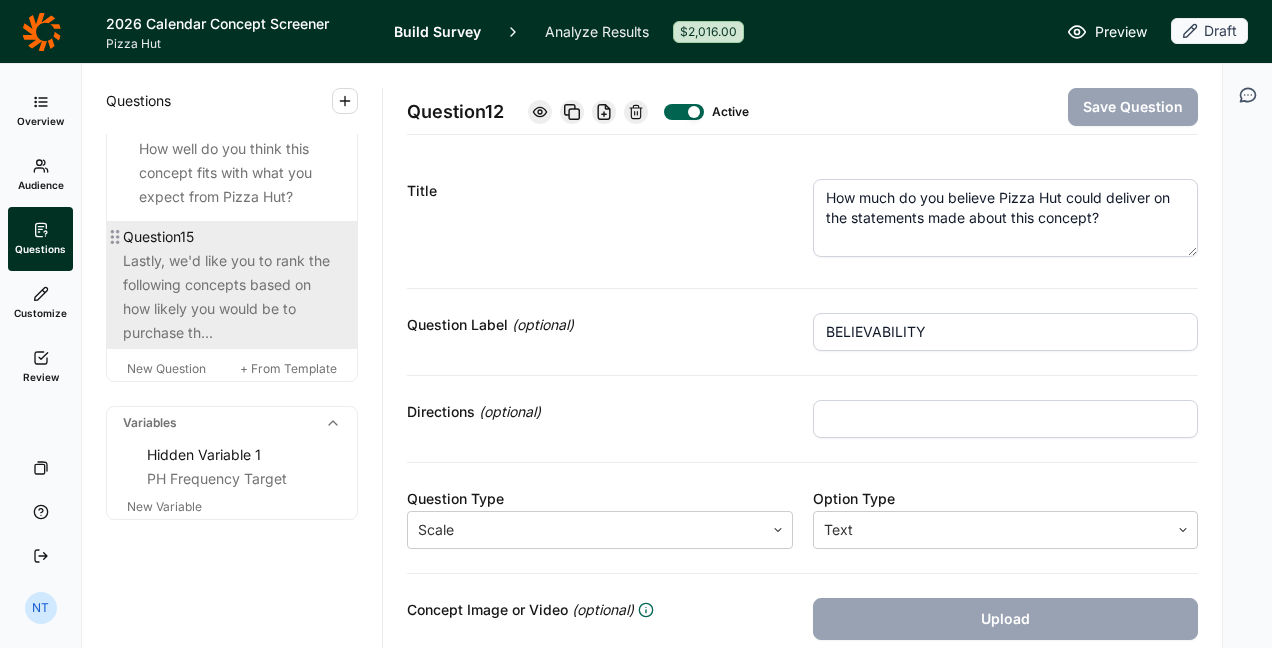 click on "Lastly, we'd like you to rank the following concepts based on how likely you would be to purchase th..." at bounding box center (232, 297) 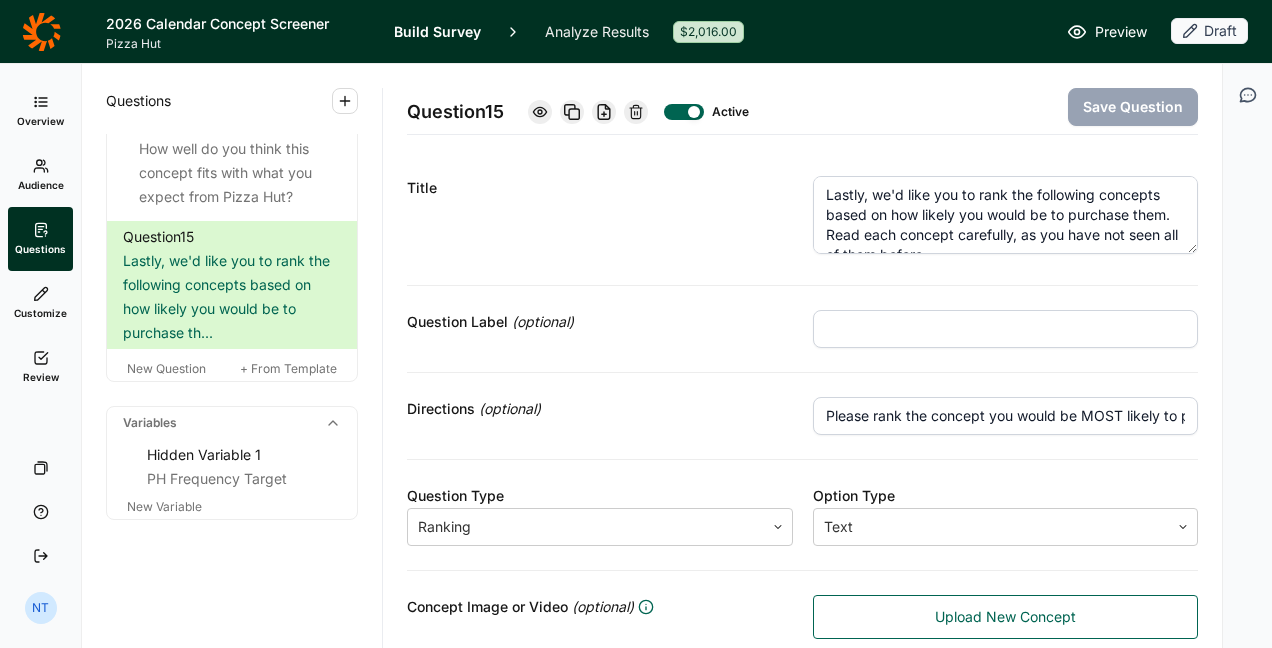 scroll, scrollTop: 0, scrollLeft: 0, axis: both 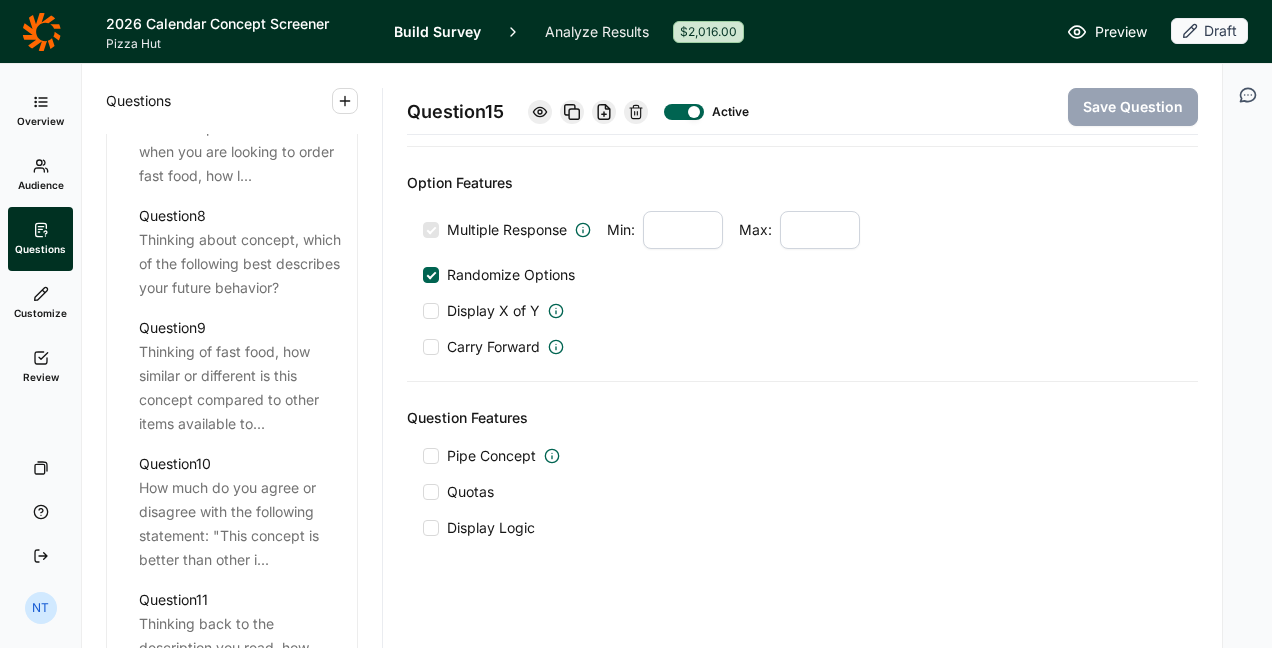 click on "Customize" at bounding box center (40, 303) 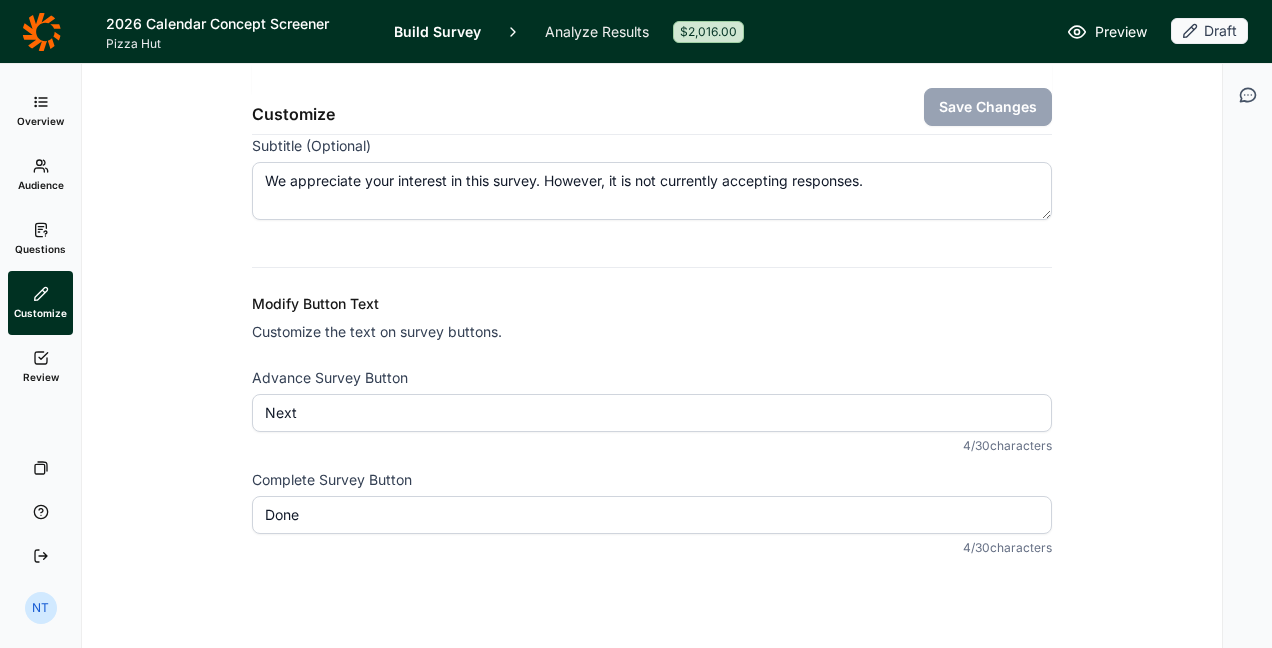 click on "Review" at bounding box center (40, 367) 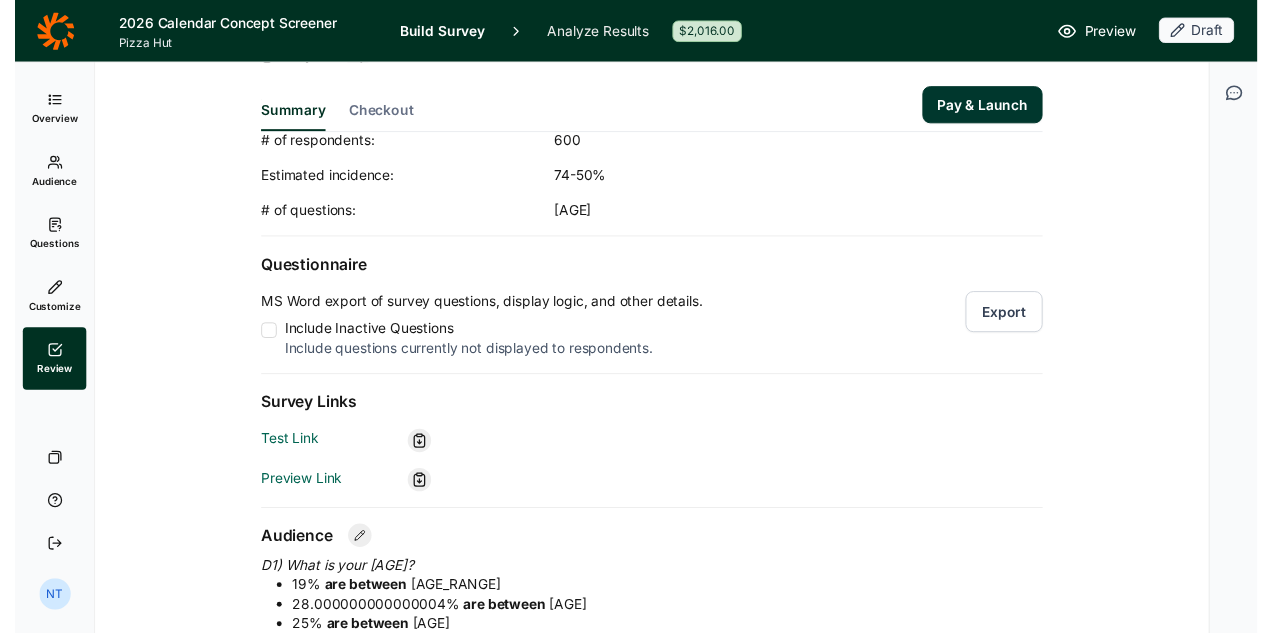 scroll, scrollTop: 0, scrollLeft: 0, axis: both 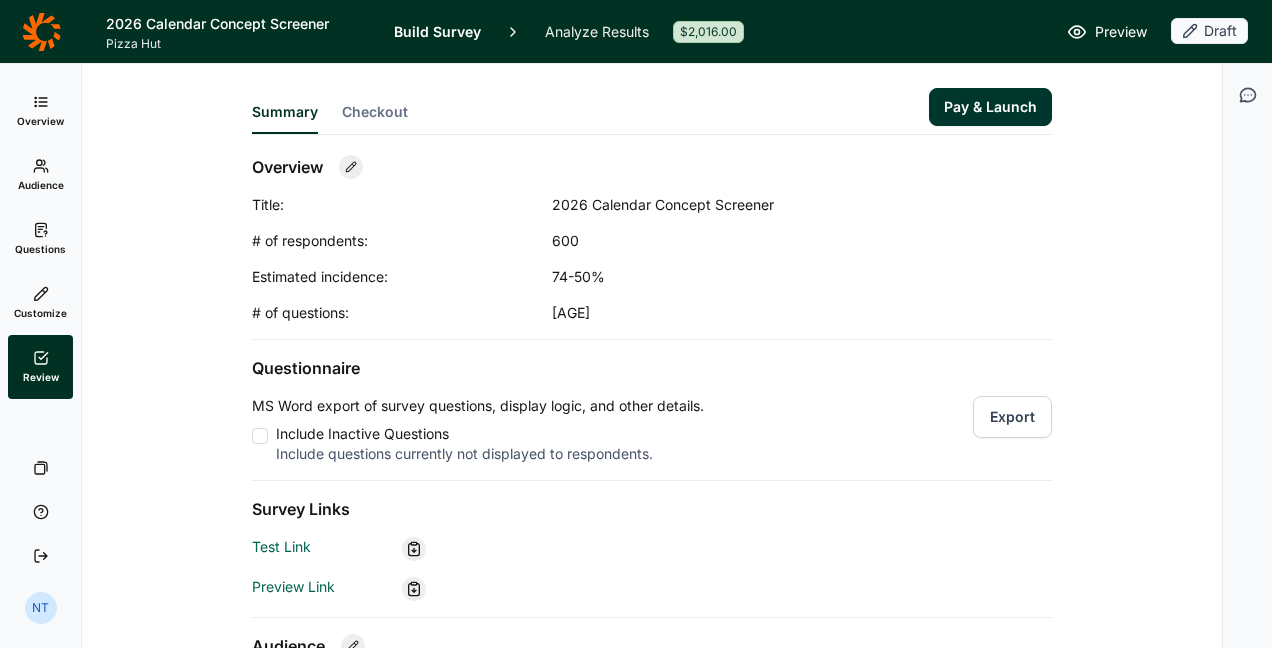 click on "Checkout" at bounding box center (375, 112) 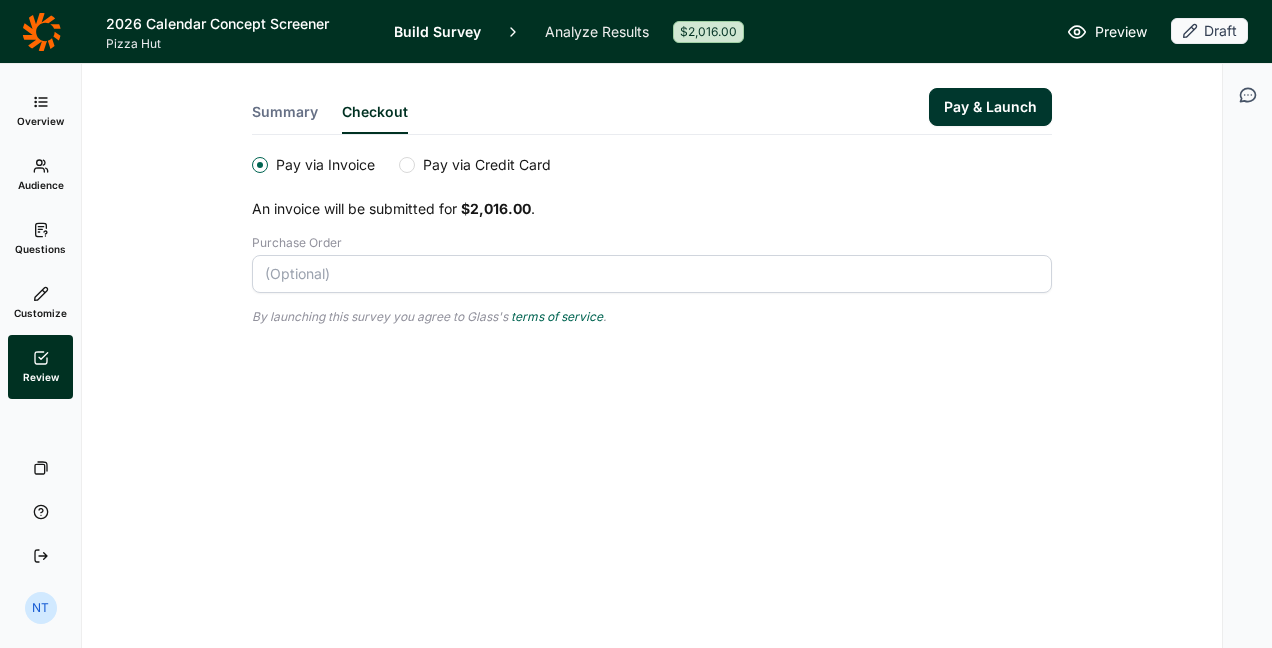 click on "Summary" at bounding box center [285, 118] 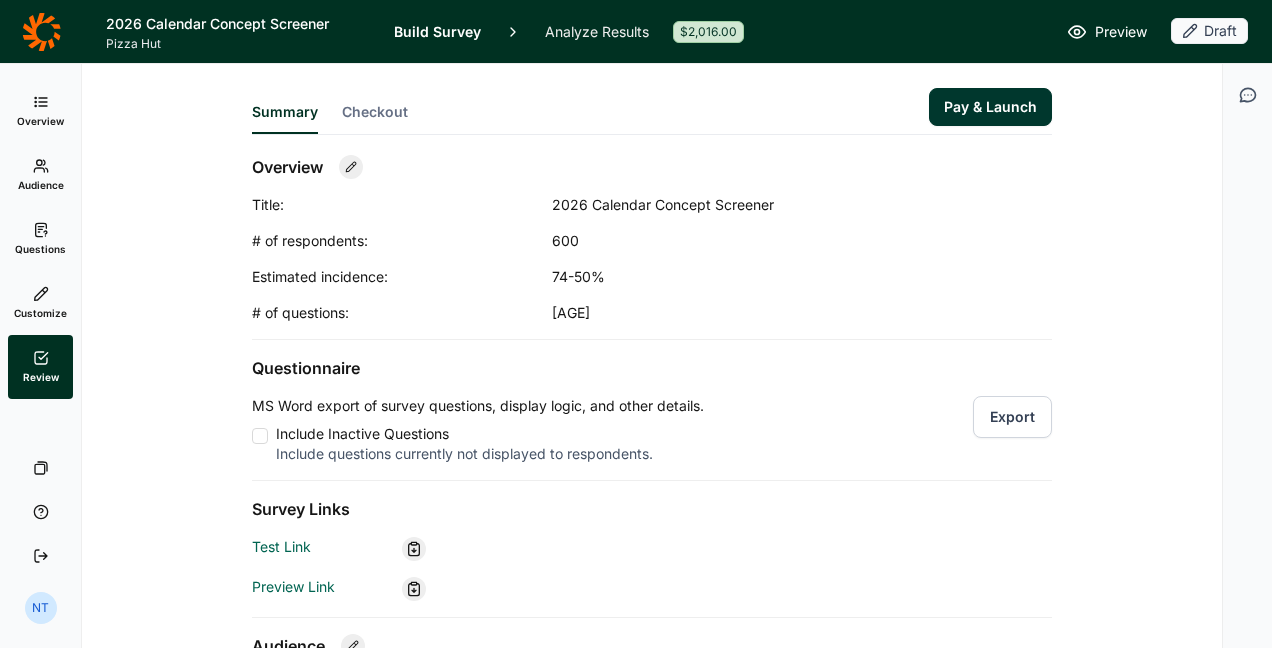 click on "Pay & Launch" at bounding box center [990, 107] 